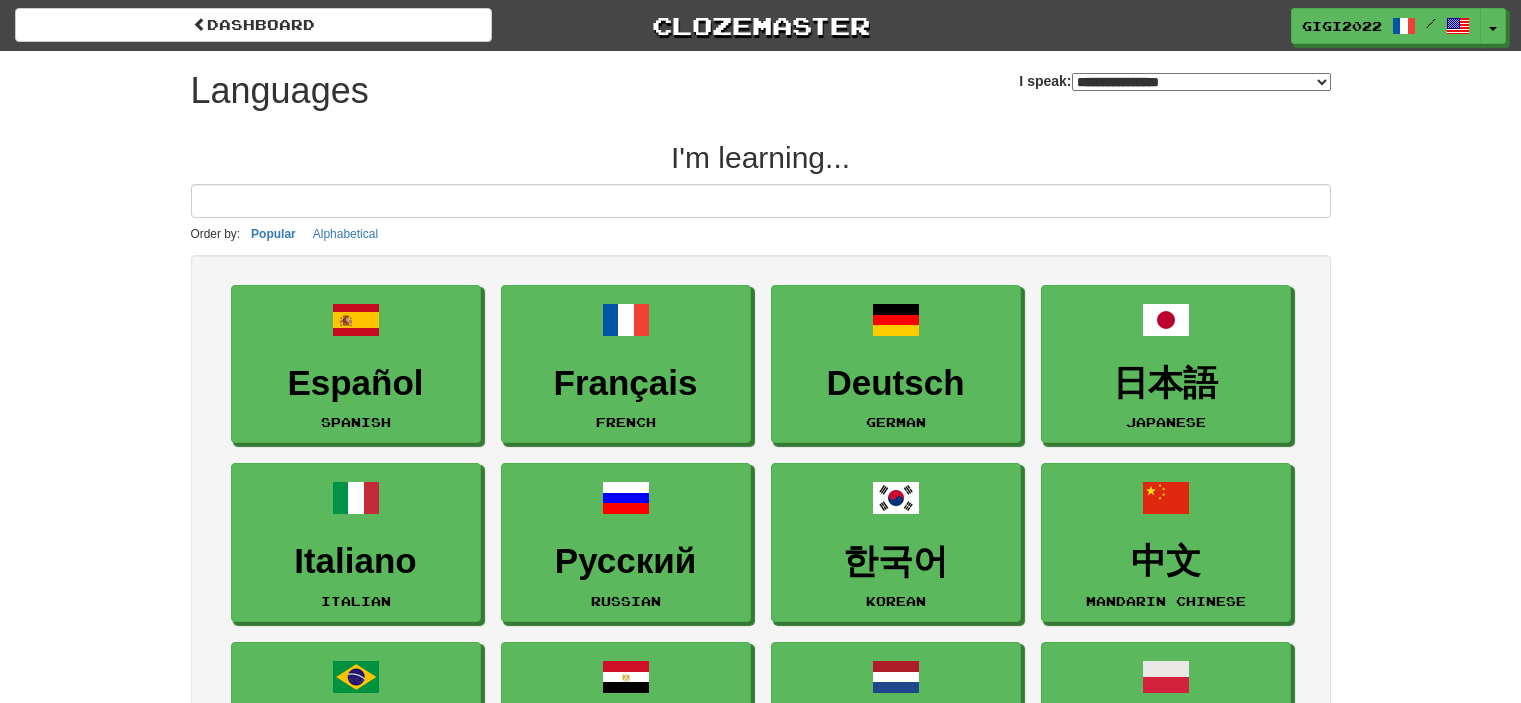 select on "*******" 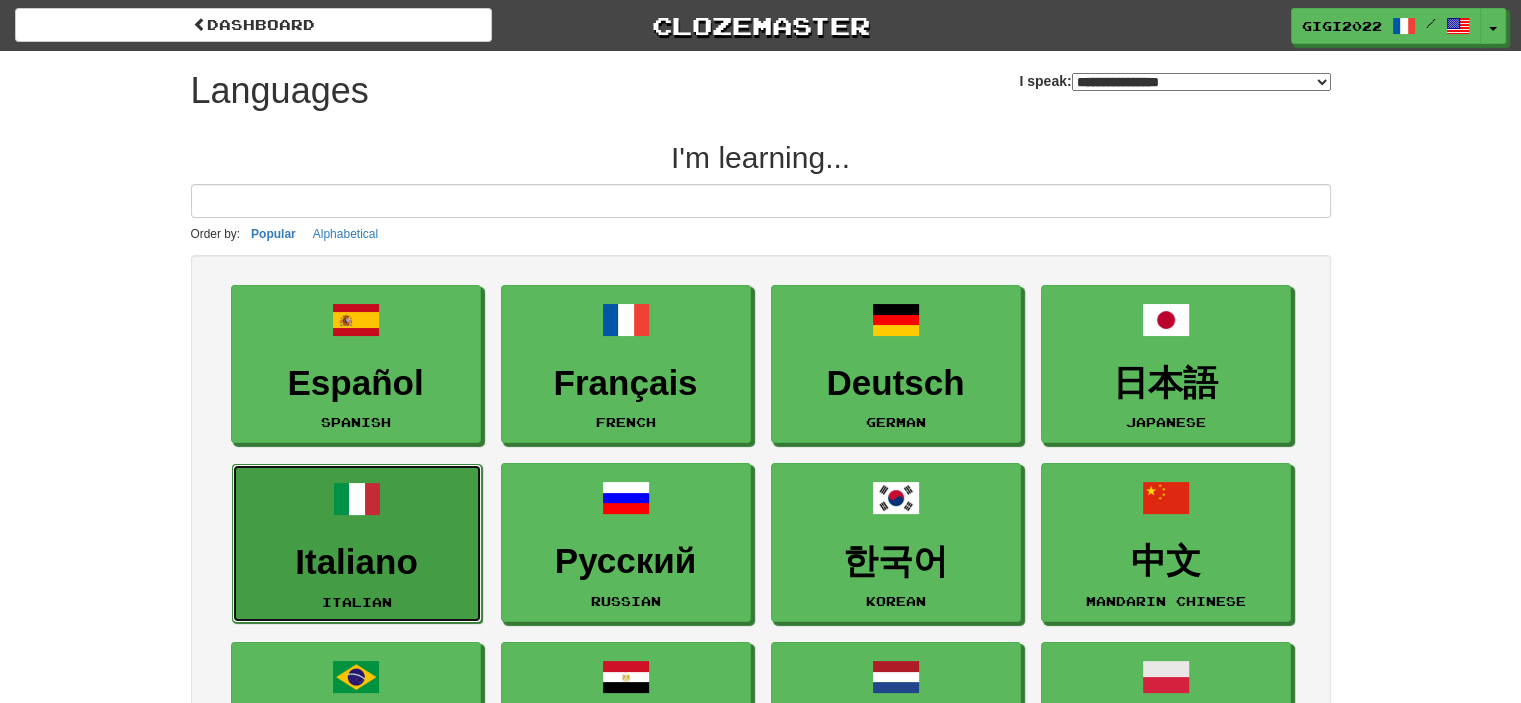 click on "Italiano Italian" at bounding box center [357, 543] 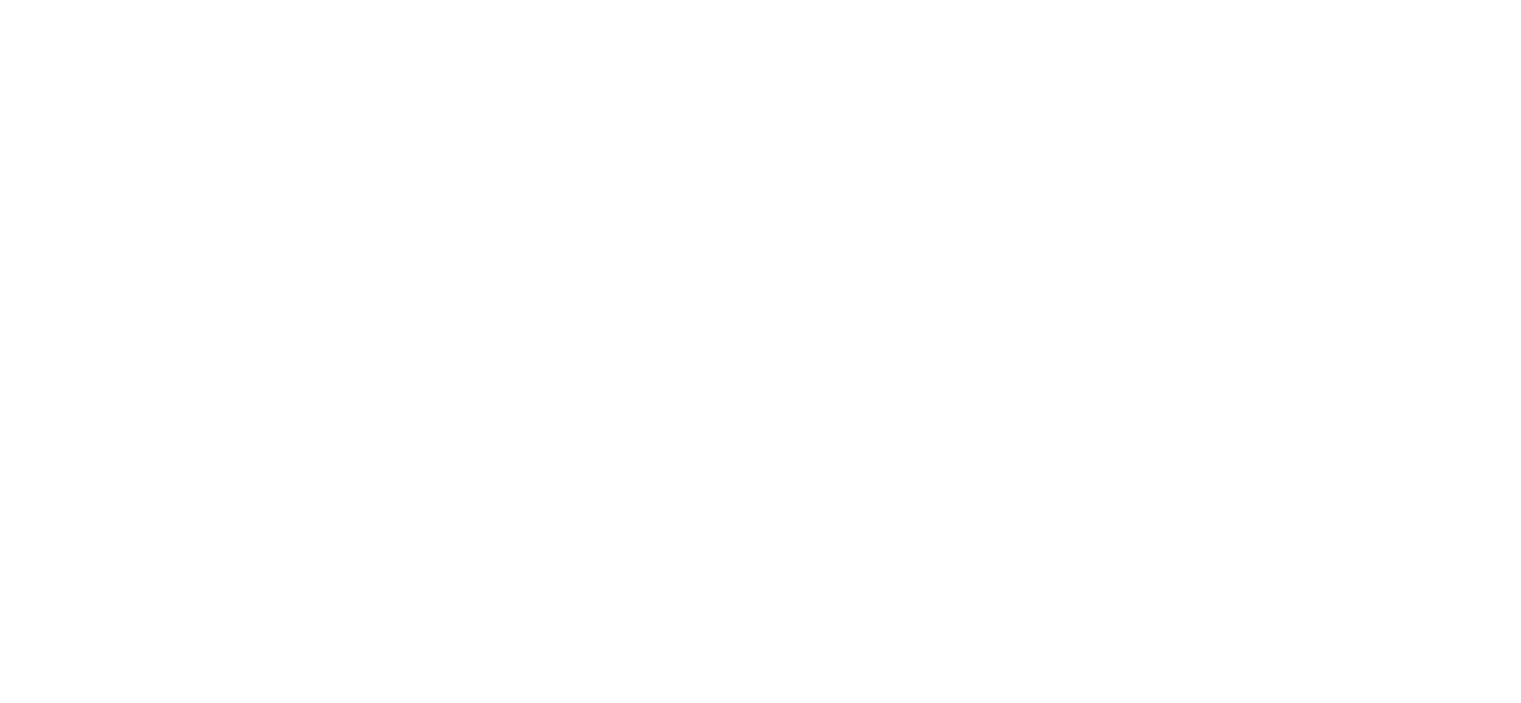 scroll, scrollTop: 0, scrollLeft: 0, axis: both 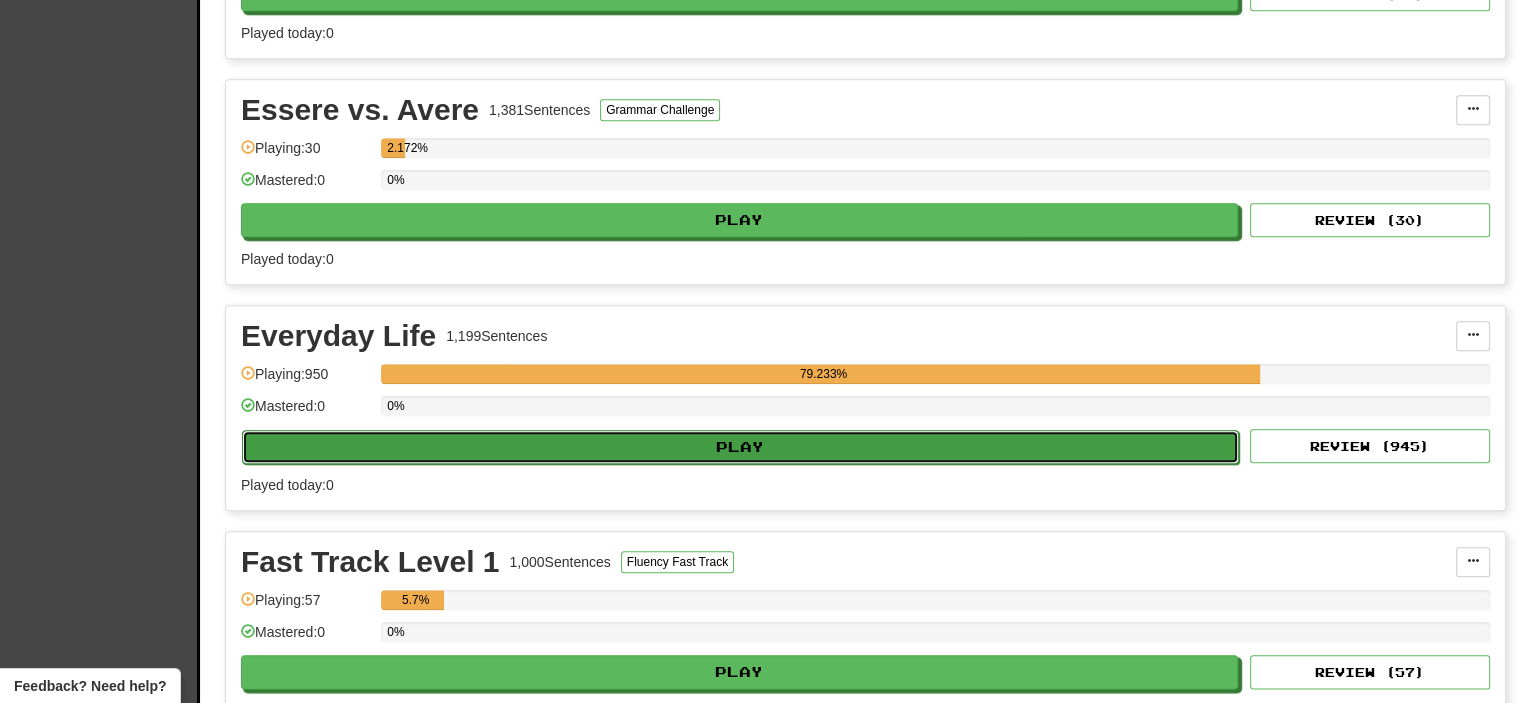 click on "Play" at bounding box center [740, 447] 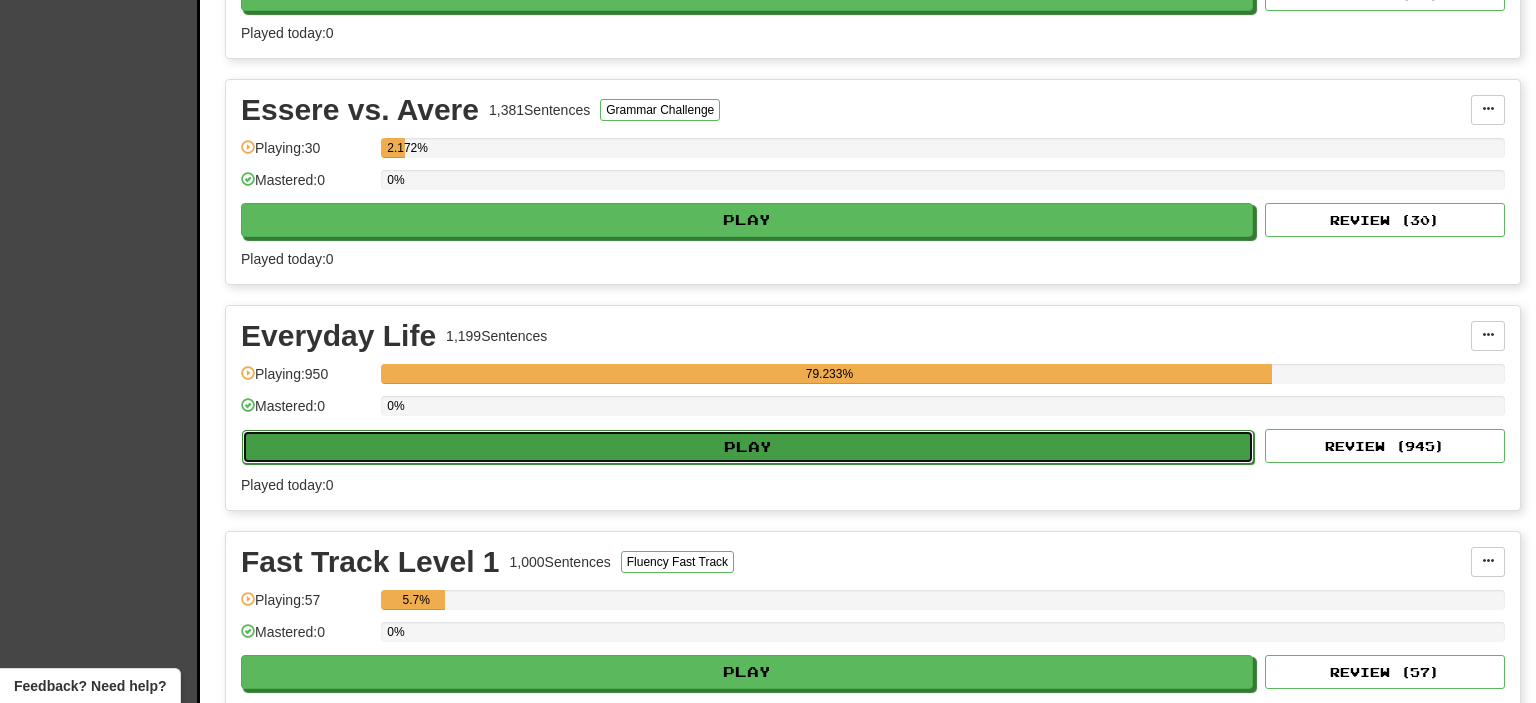 select on "**" 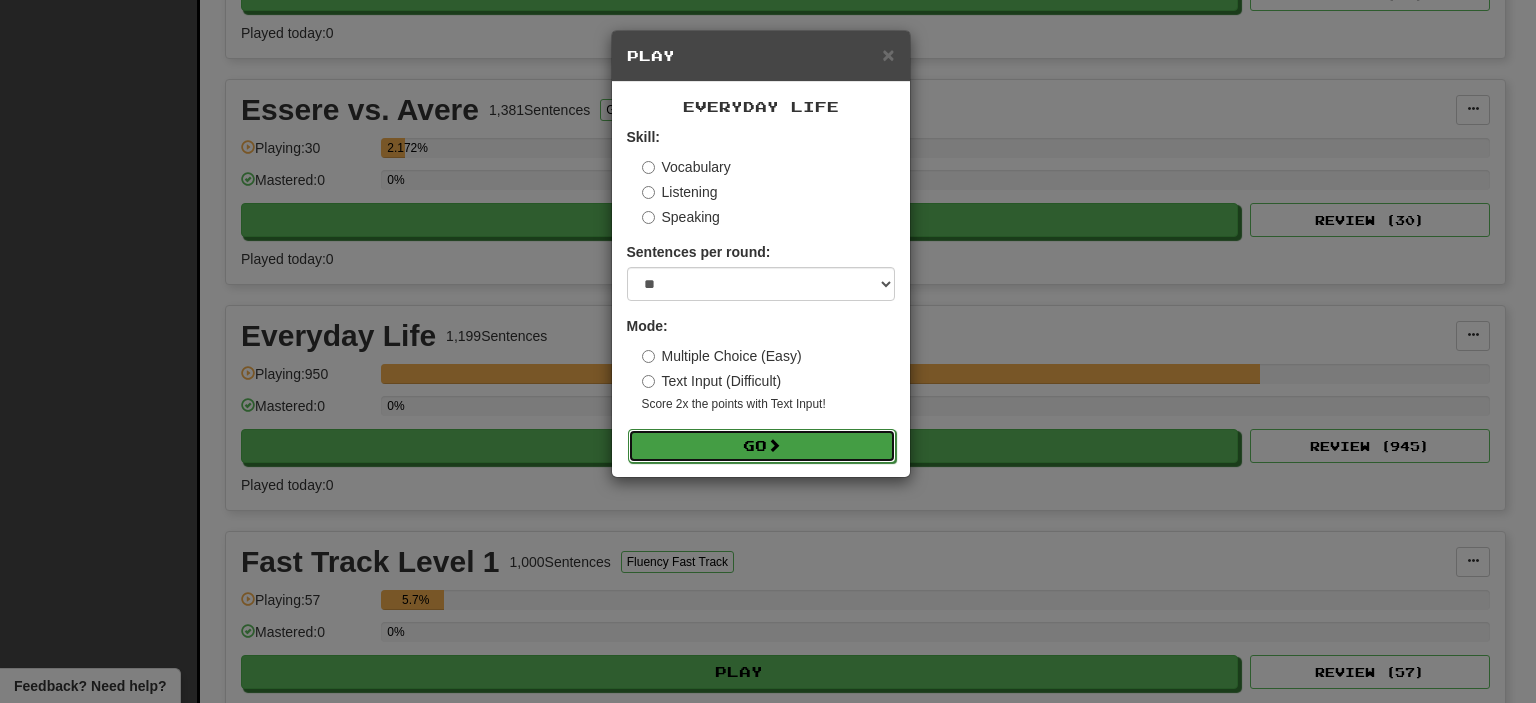 click on "Go" at bounding box center [762, 446] 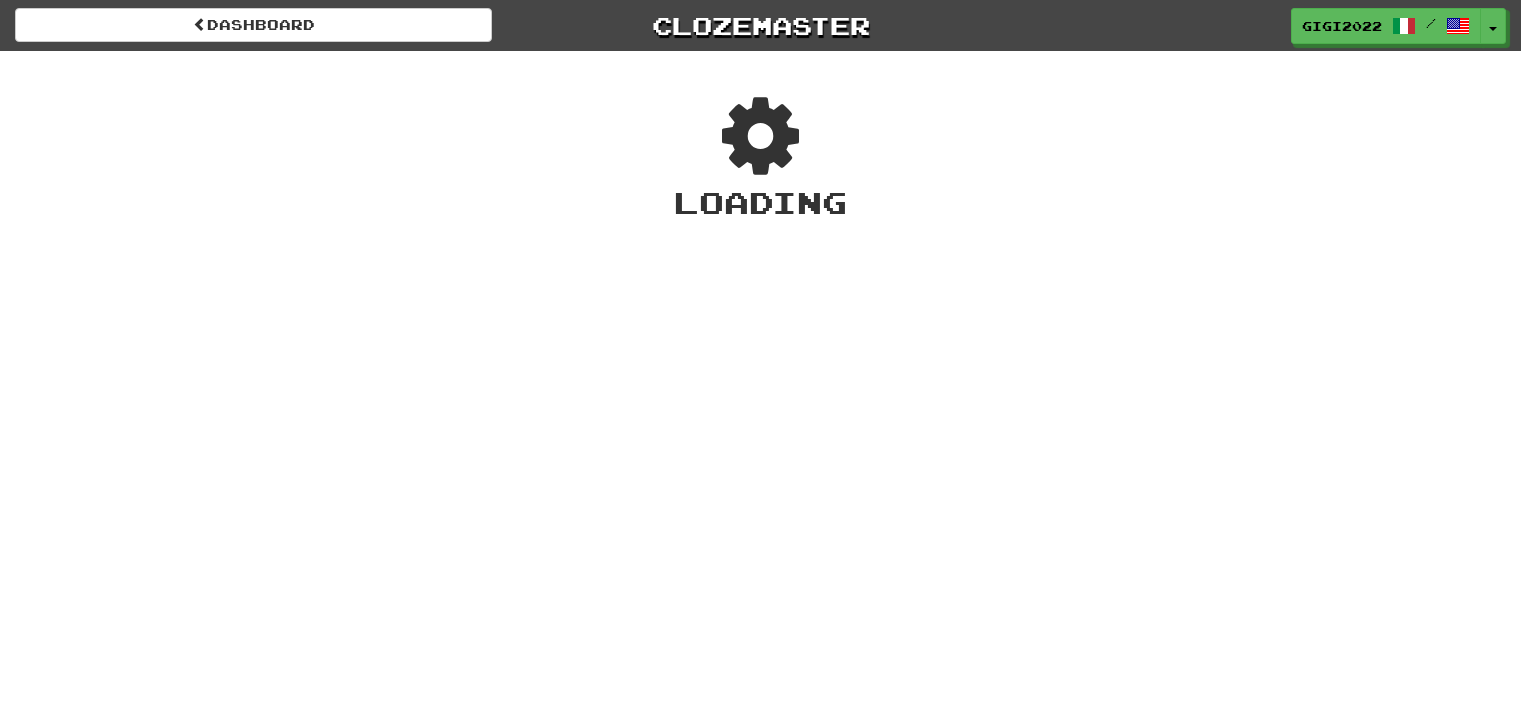 scroll, scrollTop: 0, scrollLeft: 0, axis: both 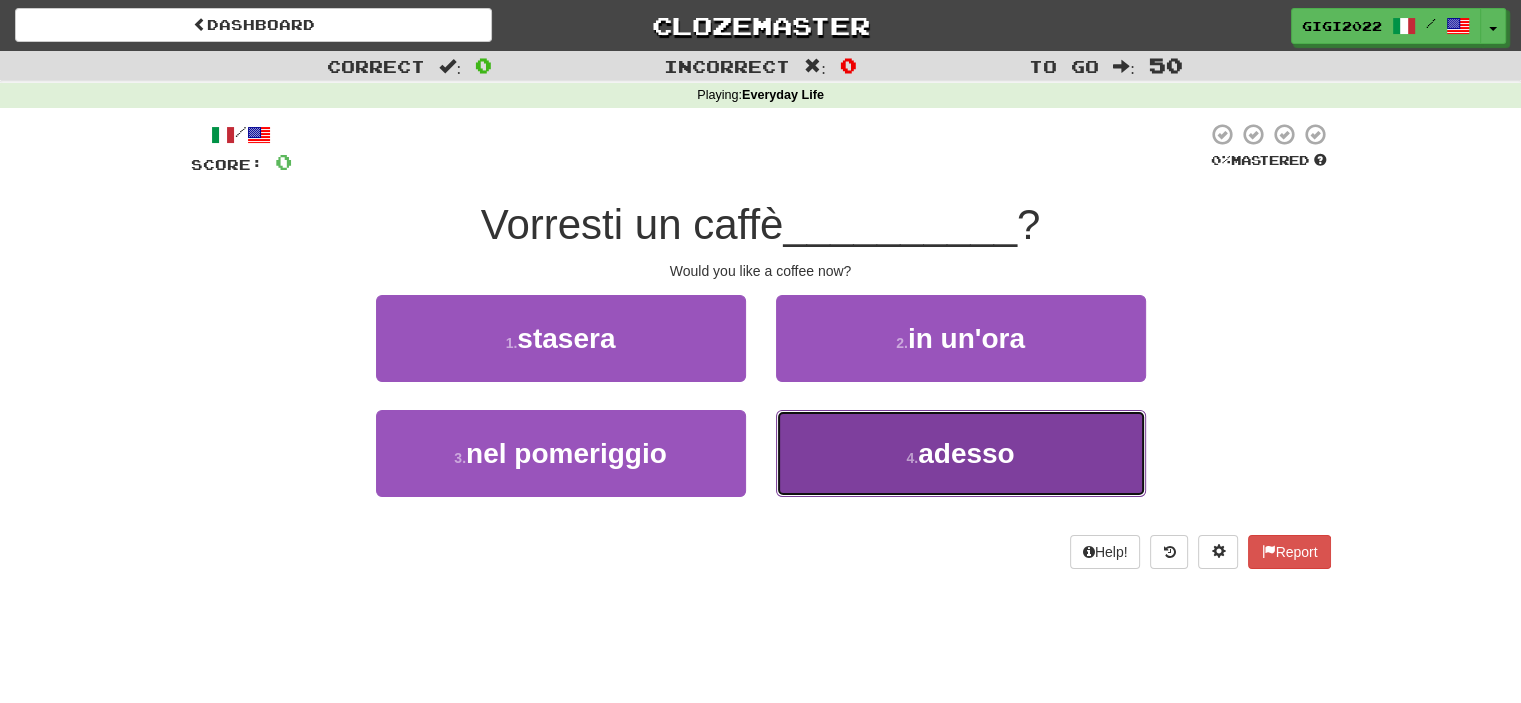 click on "4 .  adesso" at bounding box center (961, 453) 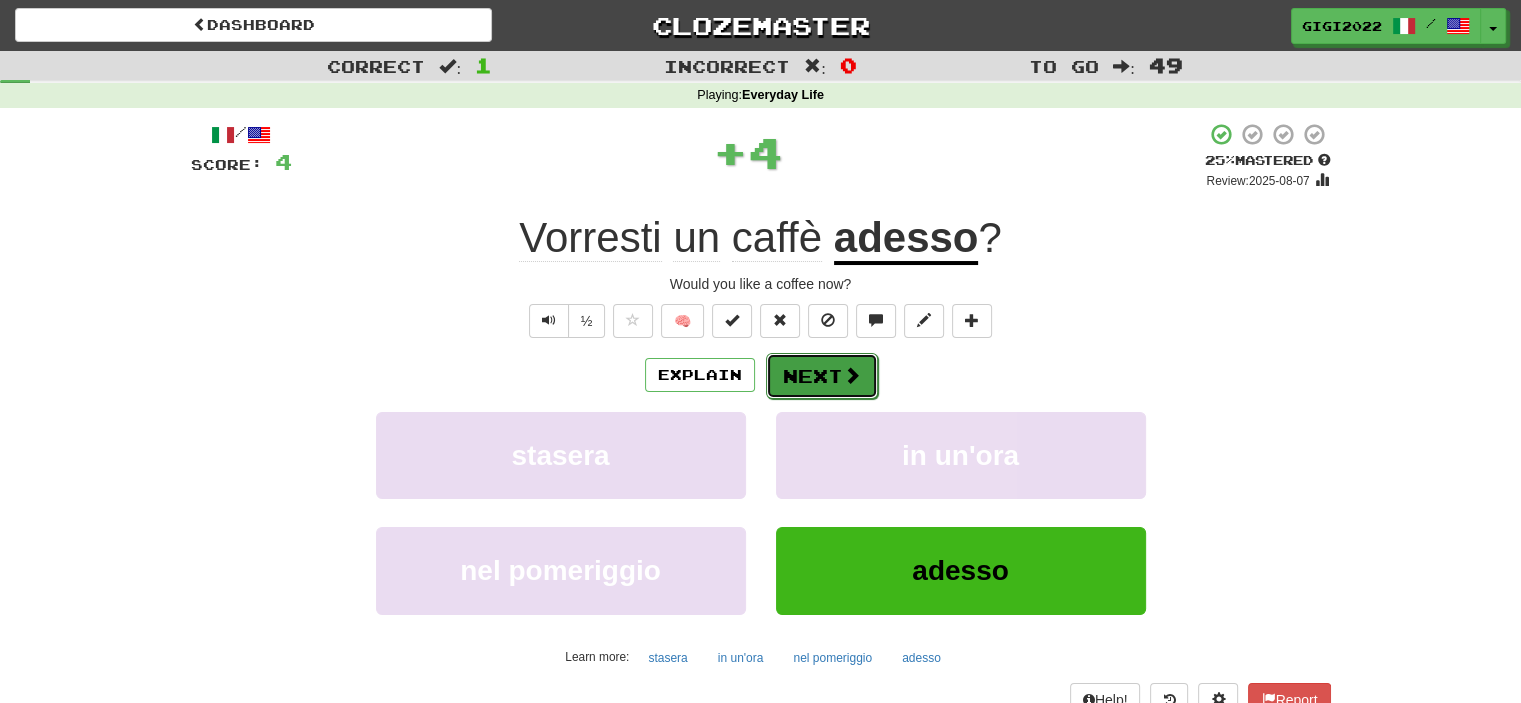click on "Next" at bounding box center [822, 376] 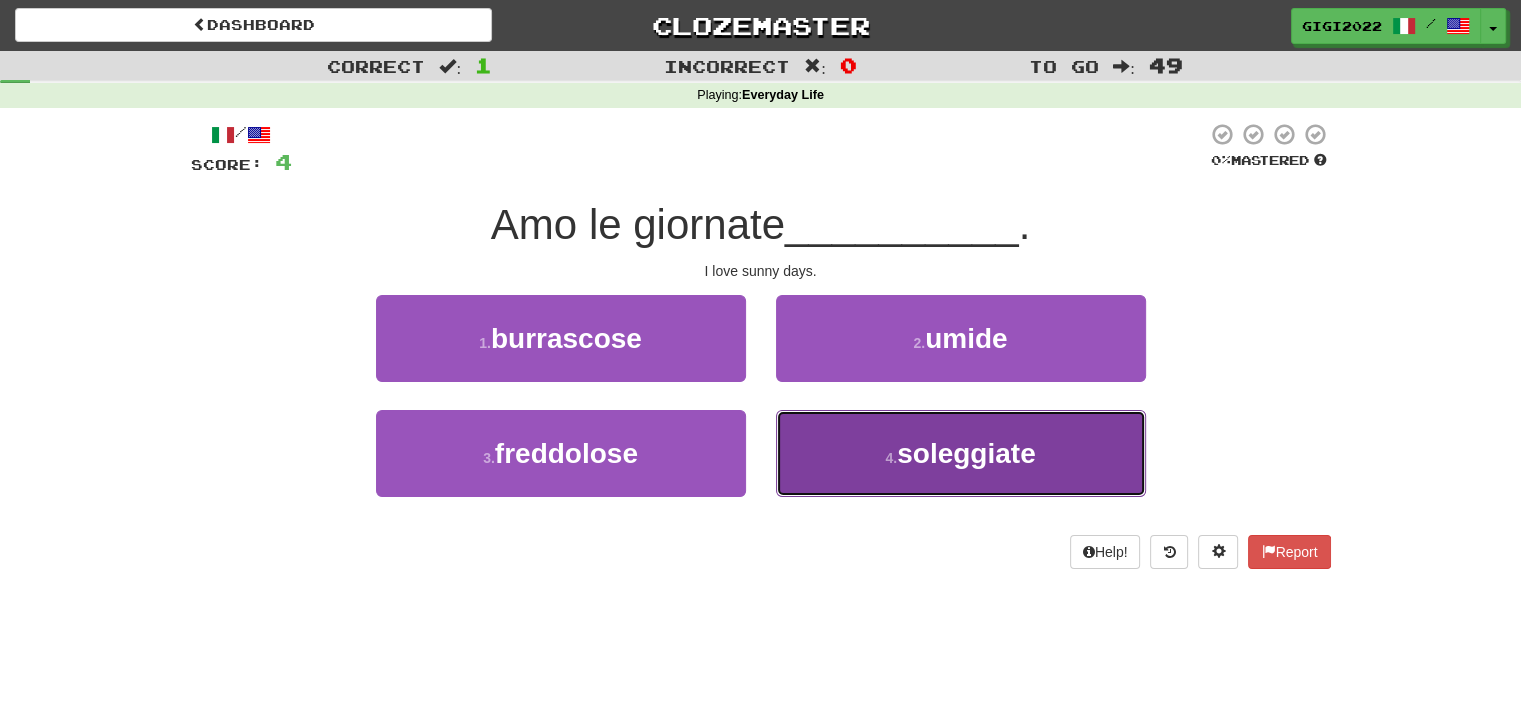 click on "4 .  soleggiate" at bounding box center [961, 453] 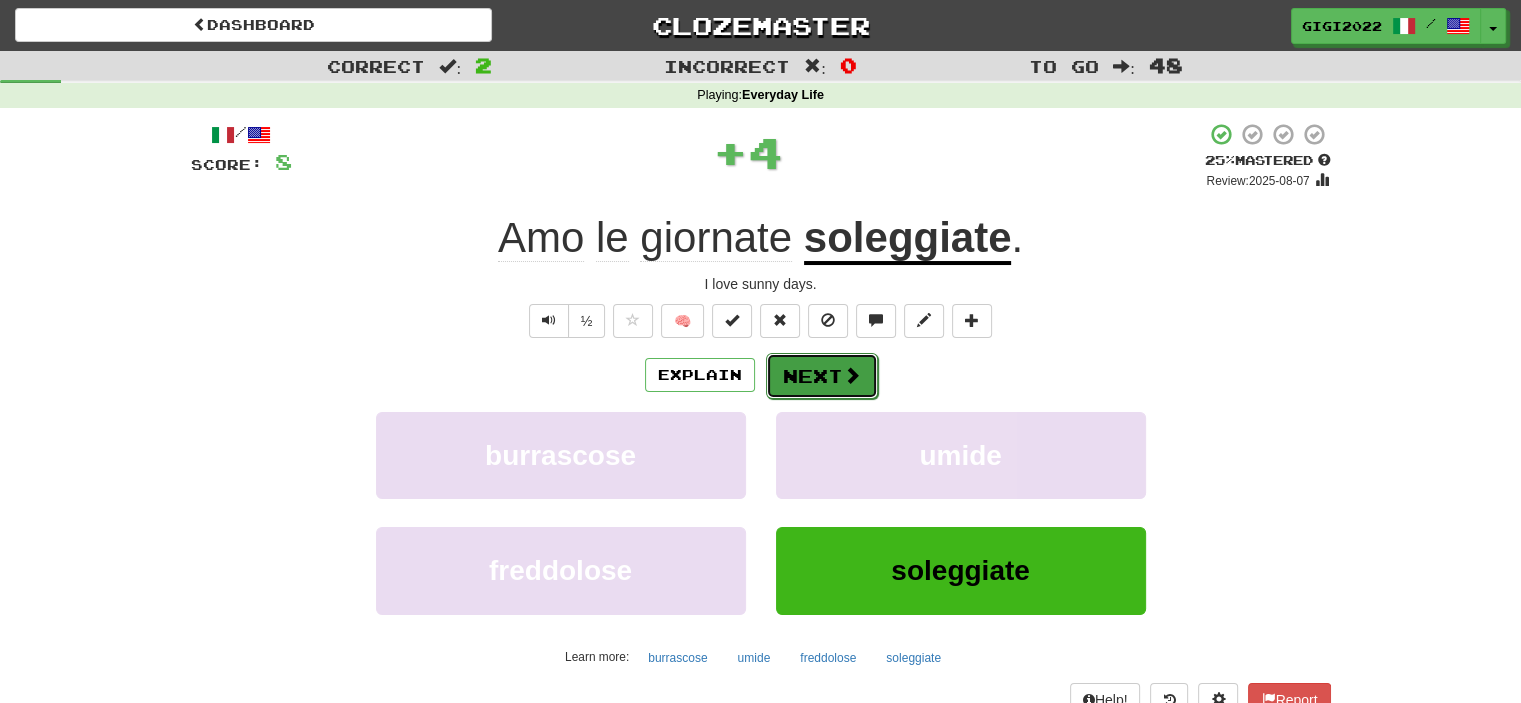 click on "Next" at bounding box center (822, 376) 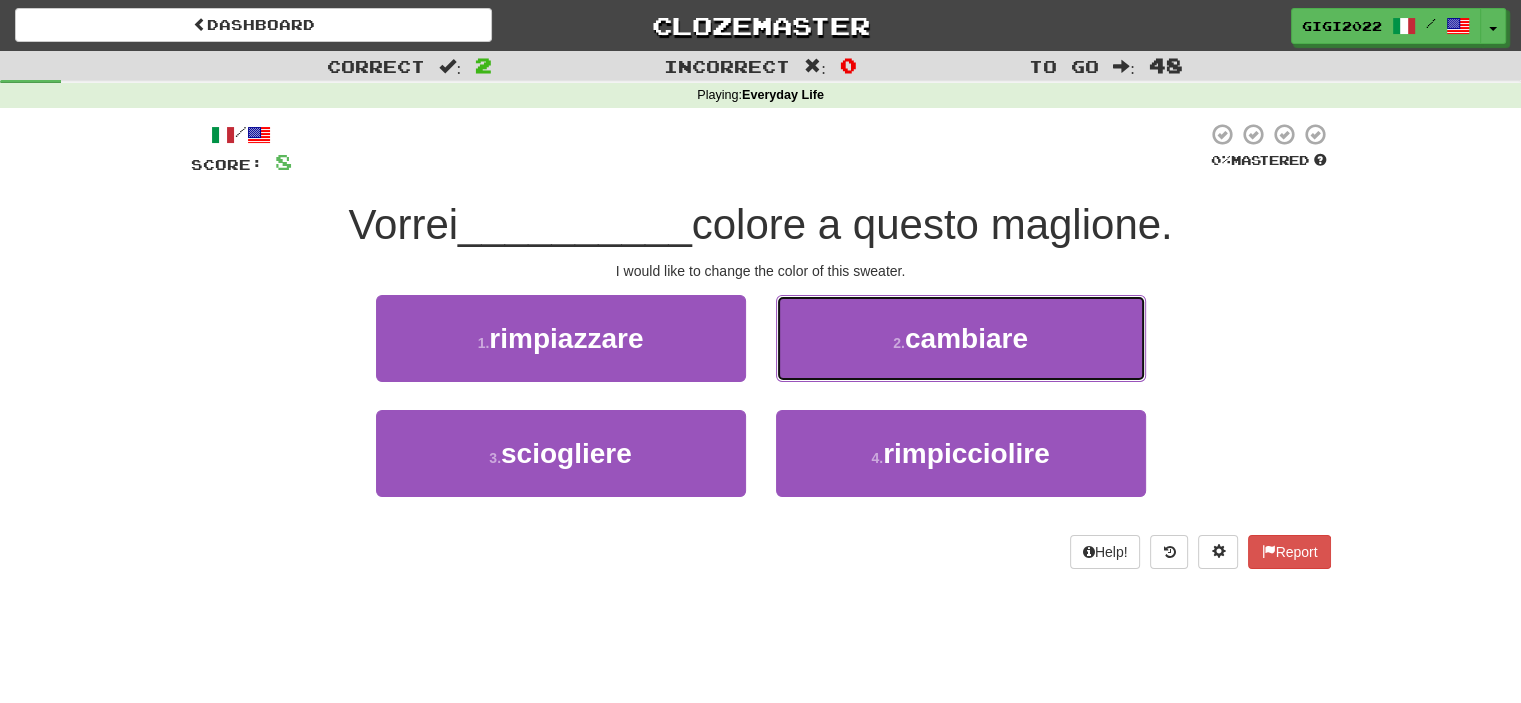 click on "2 .  cambiare" at bounding box center (961, 338) 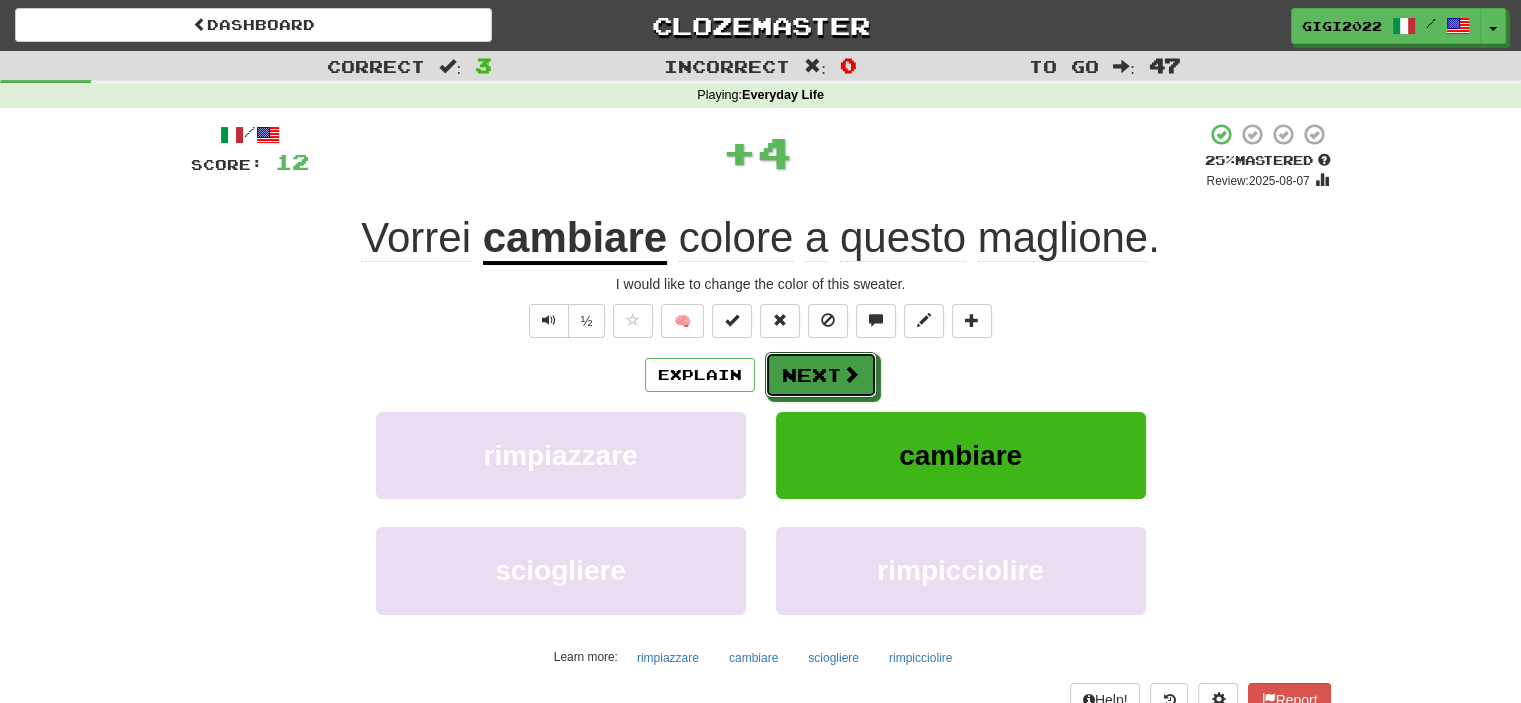 click on "Next" at bounding box center [821, 375] 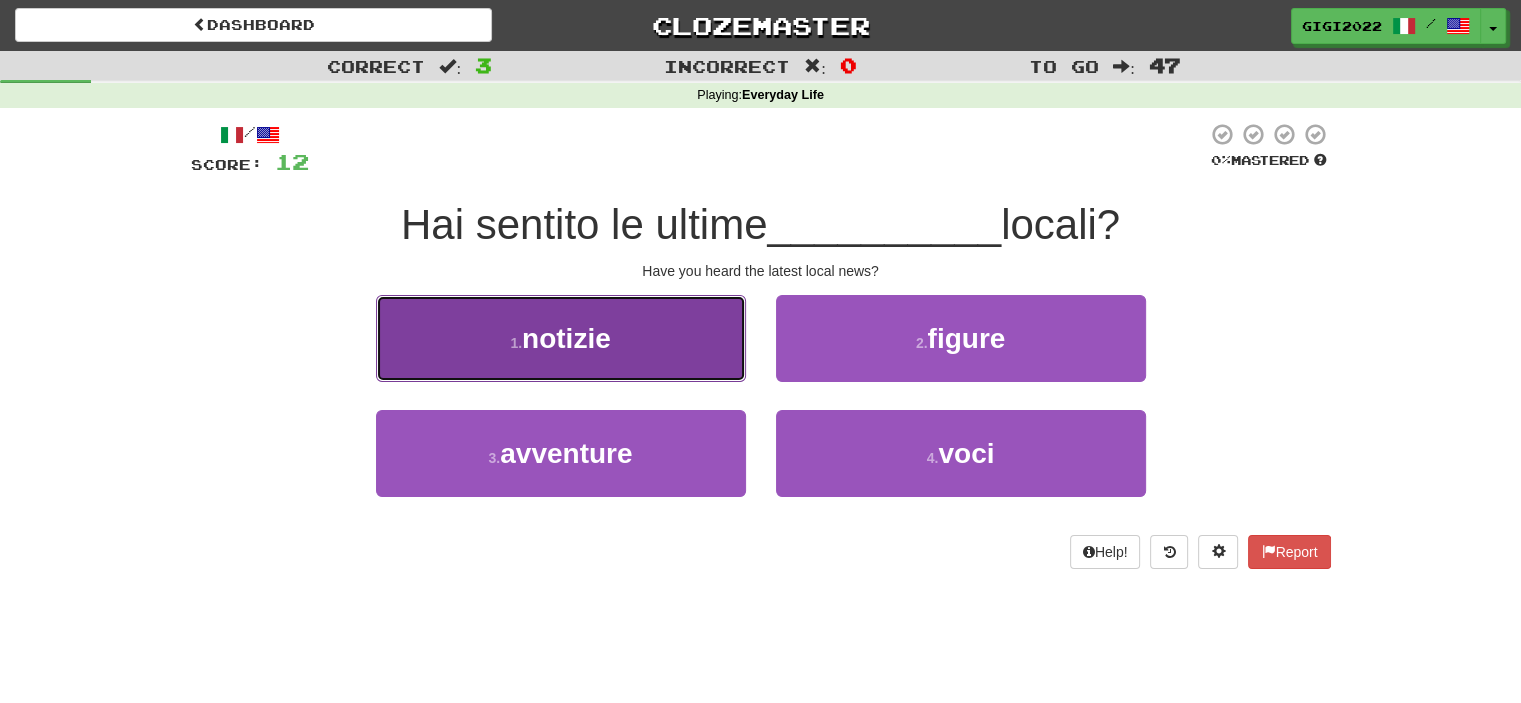click on "1 .  notizie" at bounding box center (561, 338) 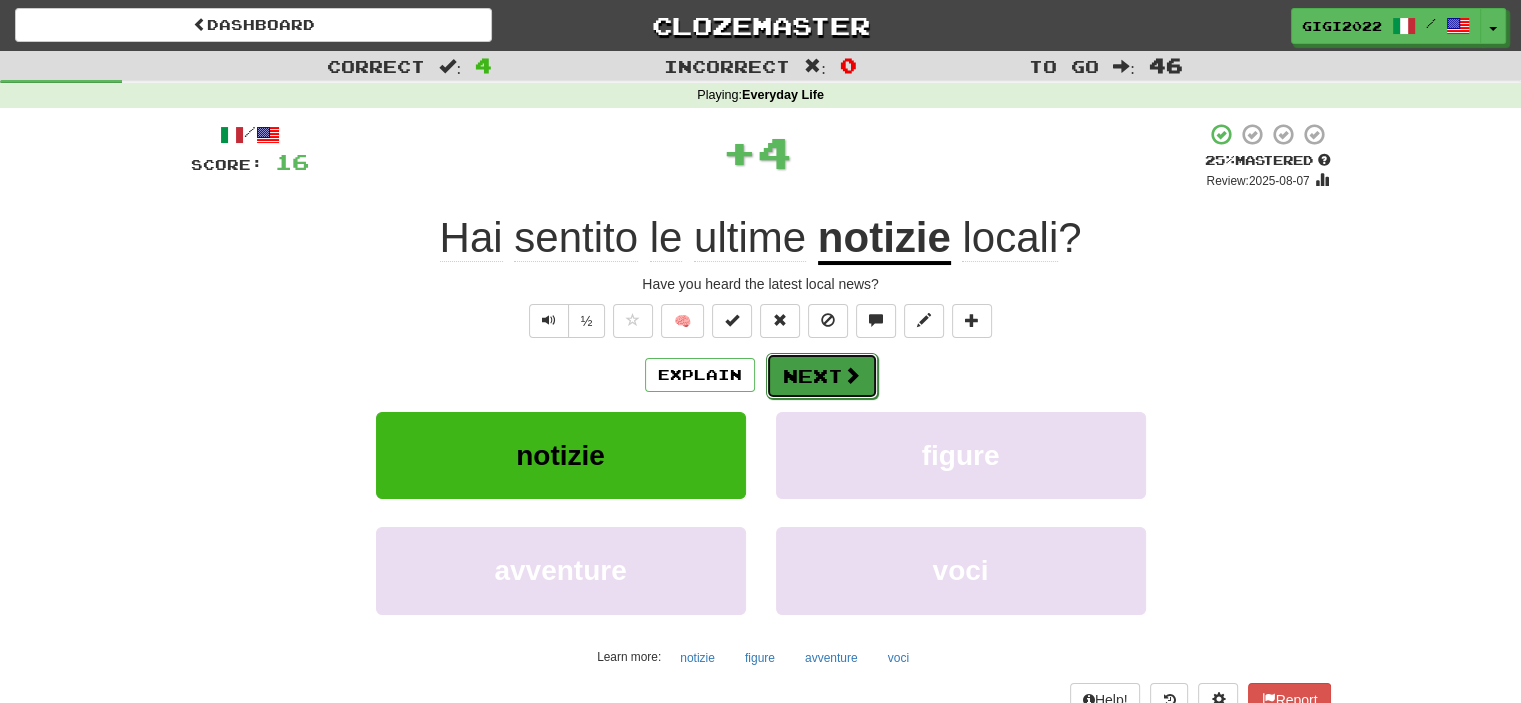 click on "Next" at bounding box center (822, 376) 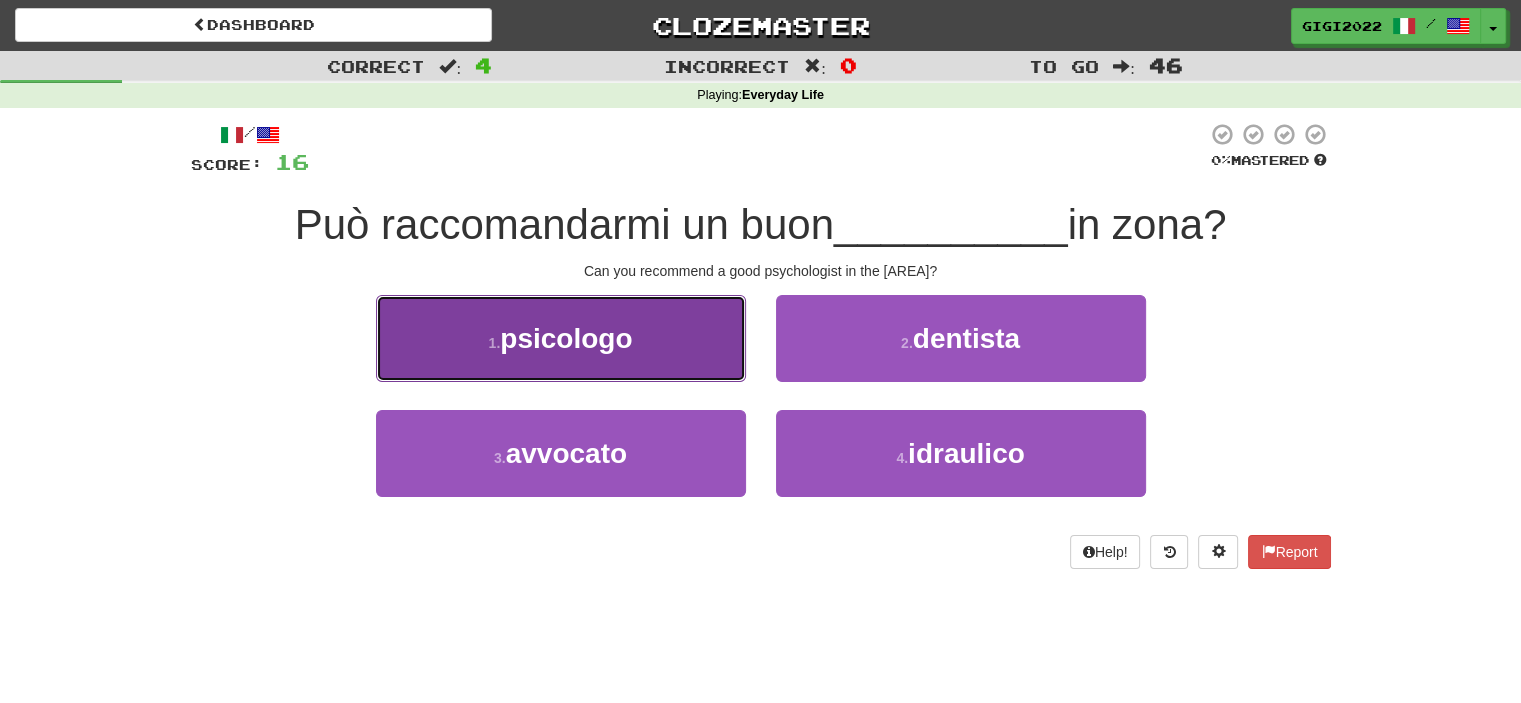 click on "1 .  psicologo" at bounding box center [561, 338] 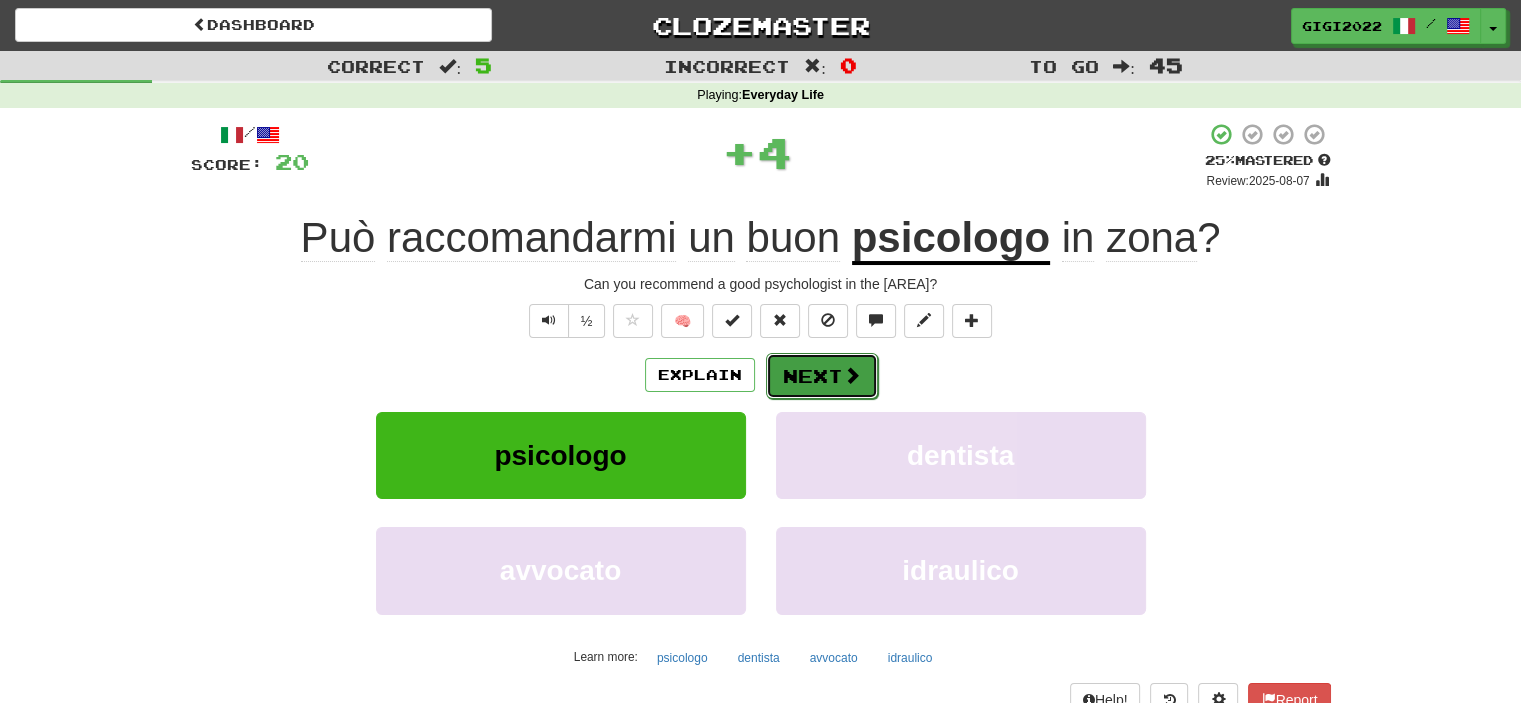 click on "Next" at bounding box center [822, 376] 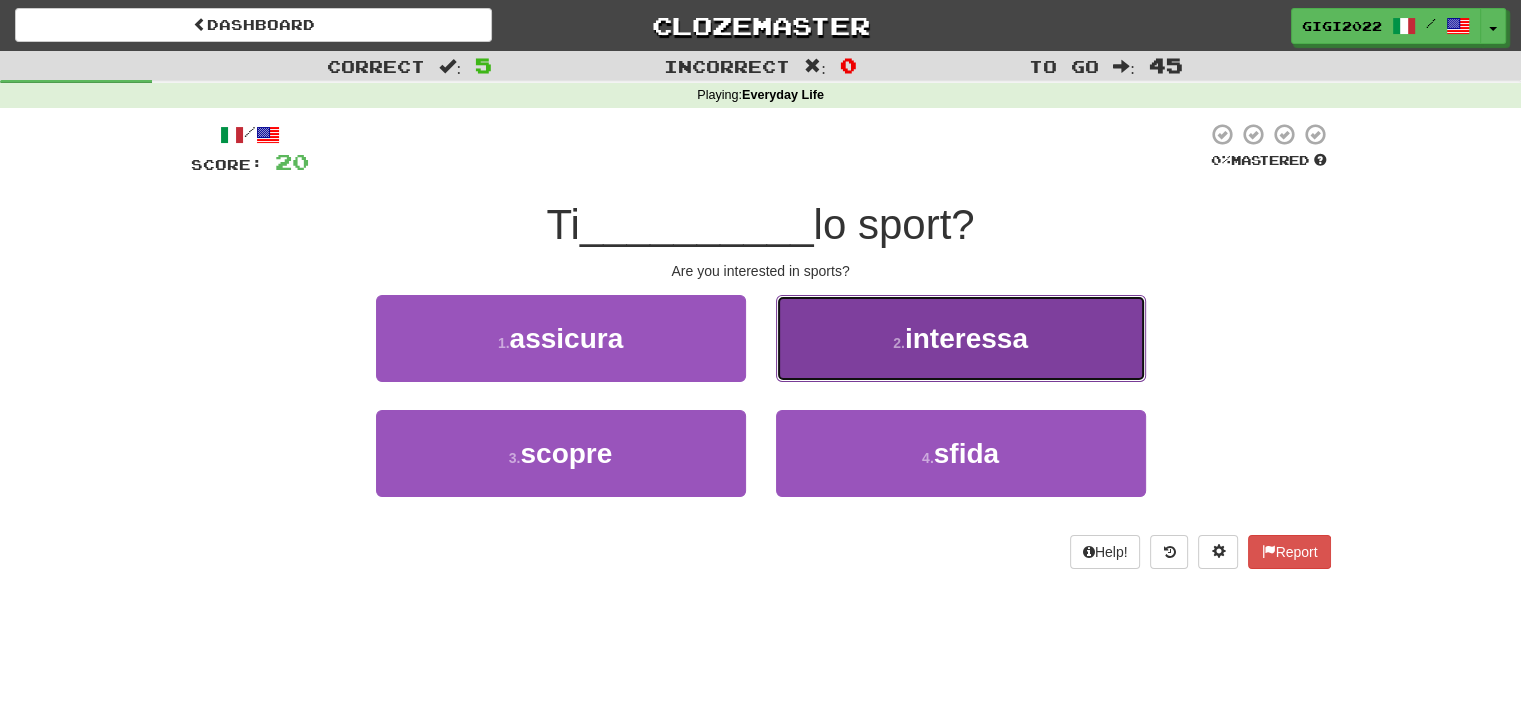 click on "2 .  interessa" at bounding box center (961, 338) 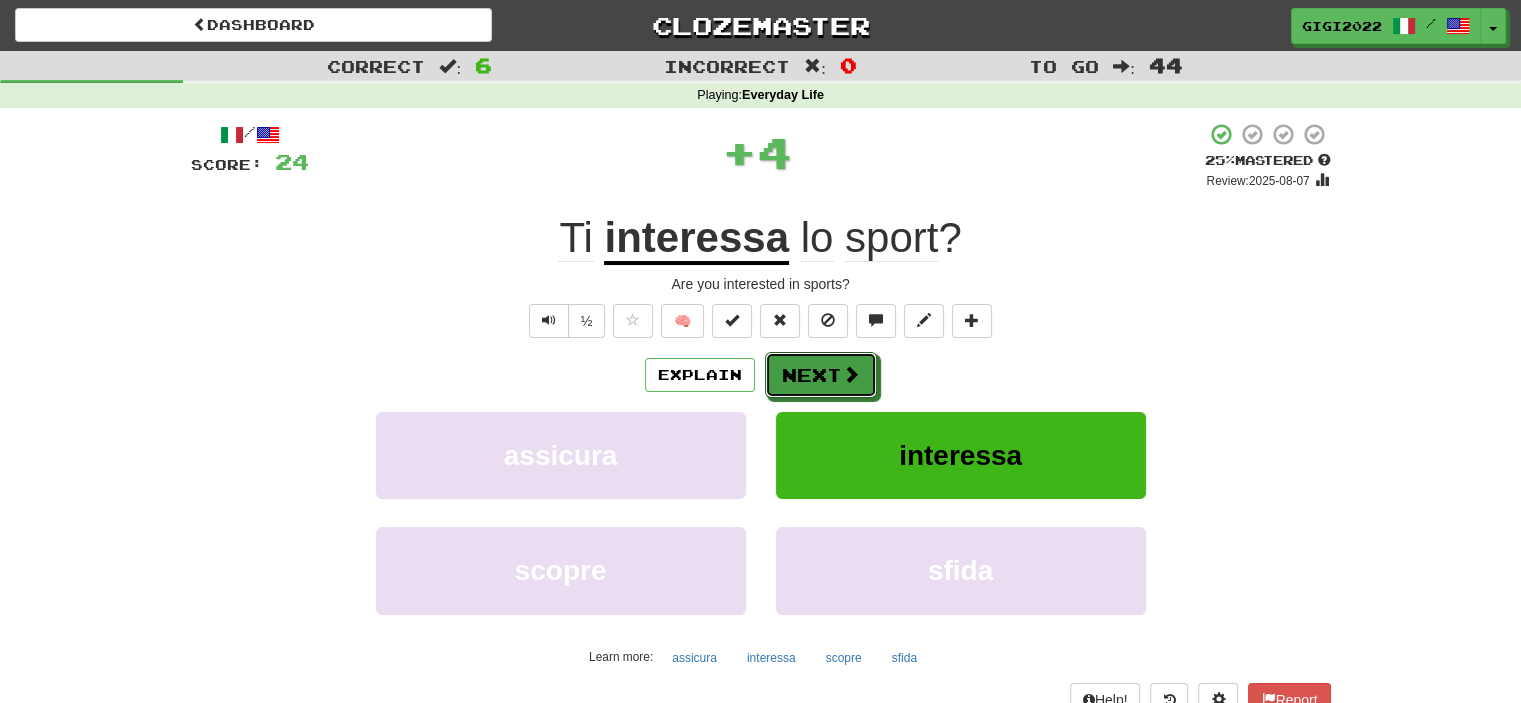 click on "Next" at bounding box center (821, 375) 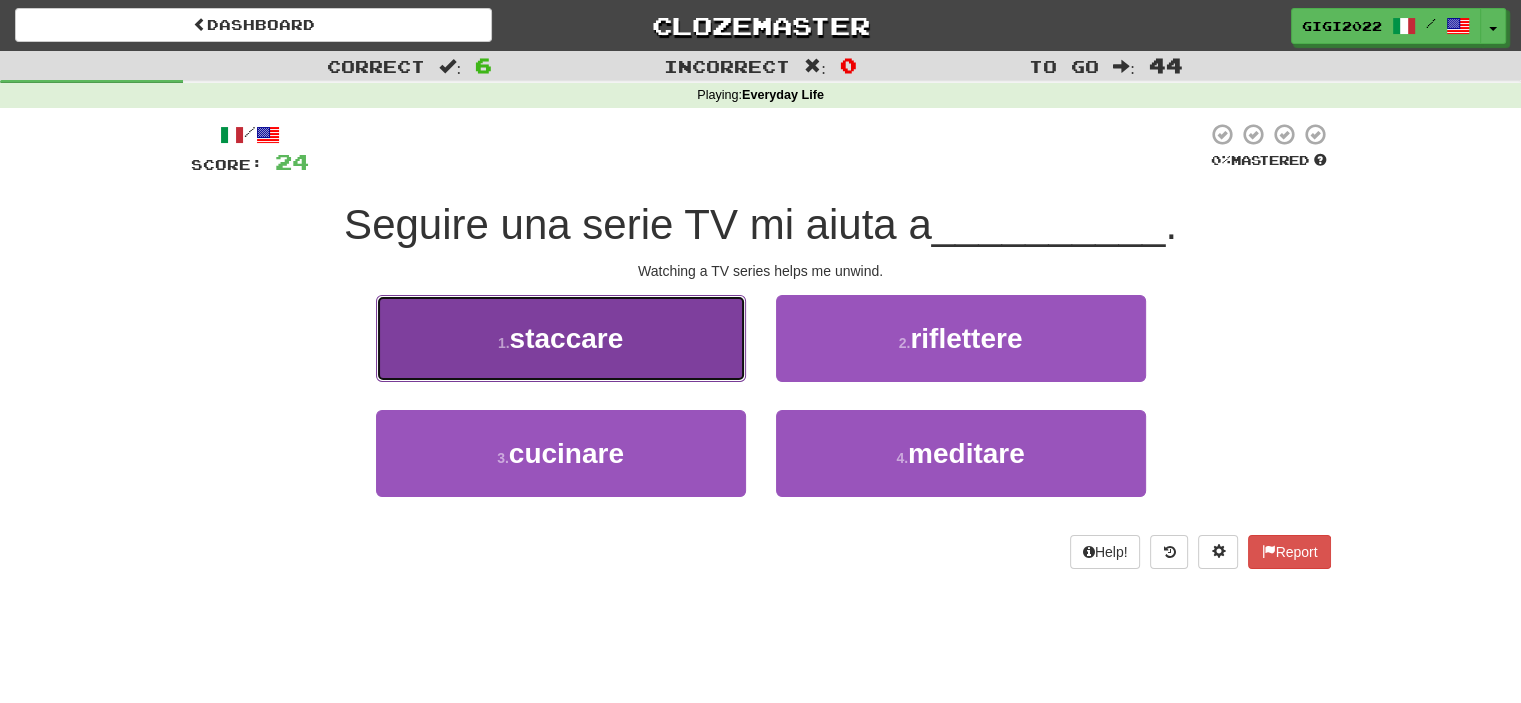 click on "1 .  staccare" at bounding box center [561, 338] 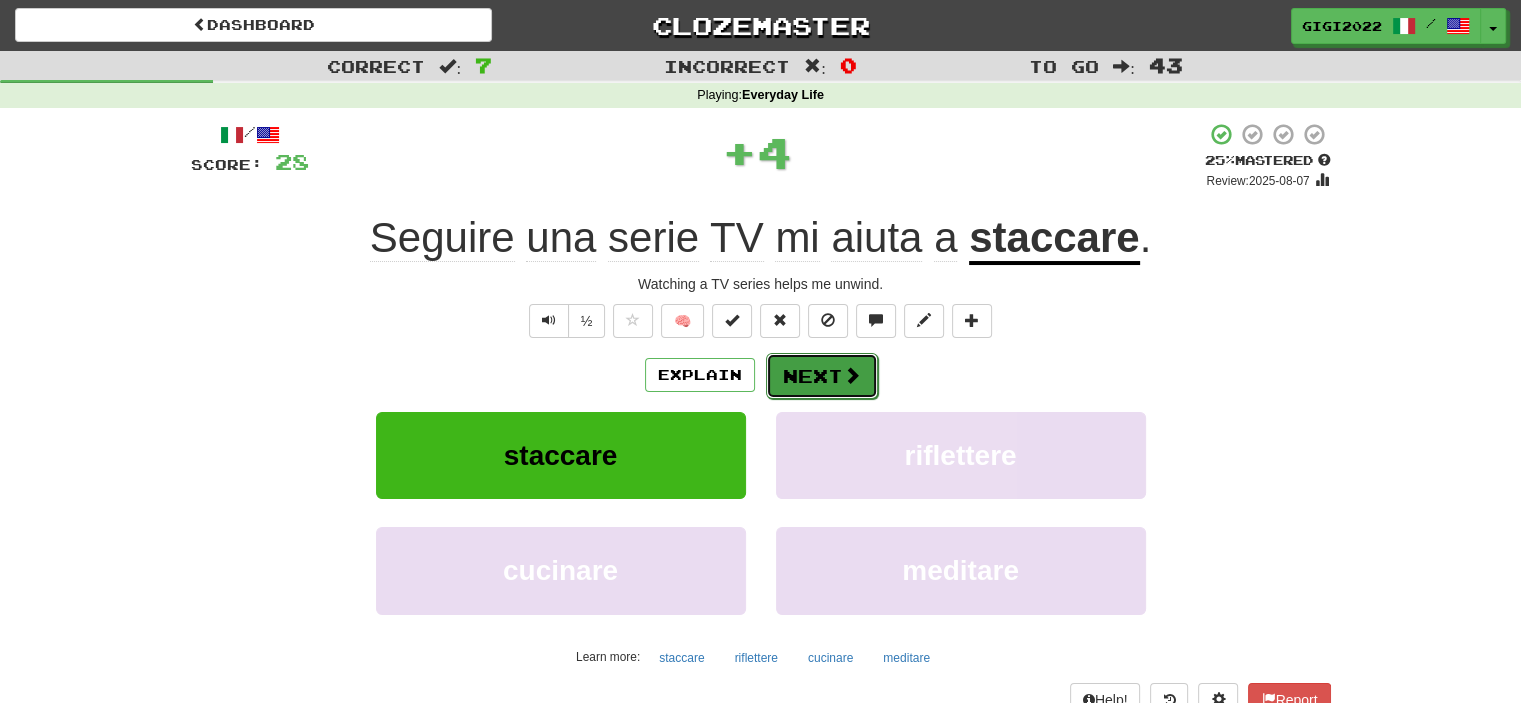 click on "Next" at bounding box center [822, 376] 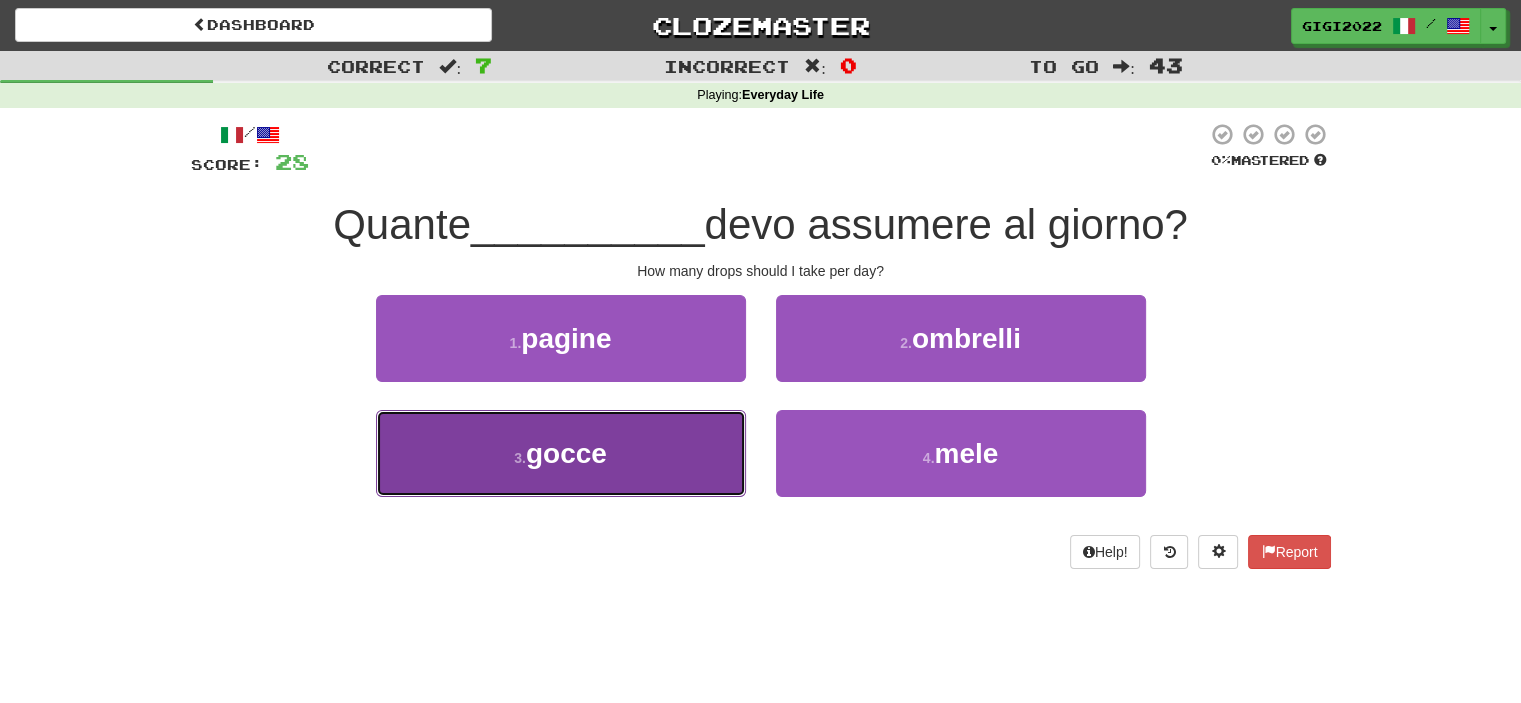 click on "3 .  gocce" at bounding box center [561, 453] 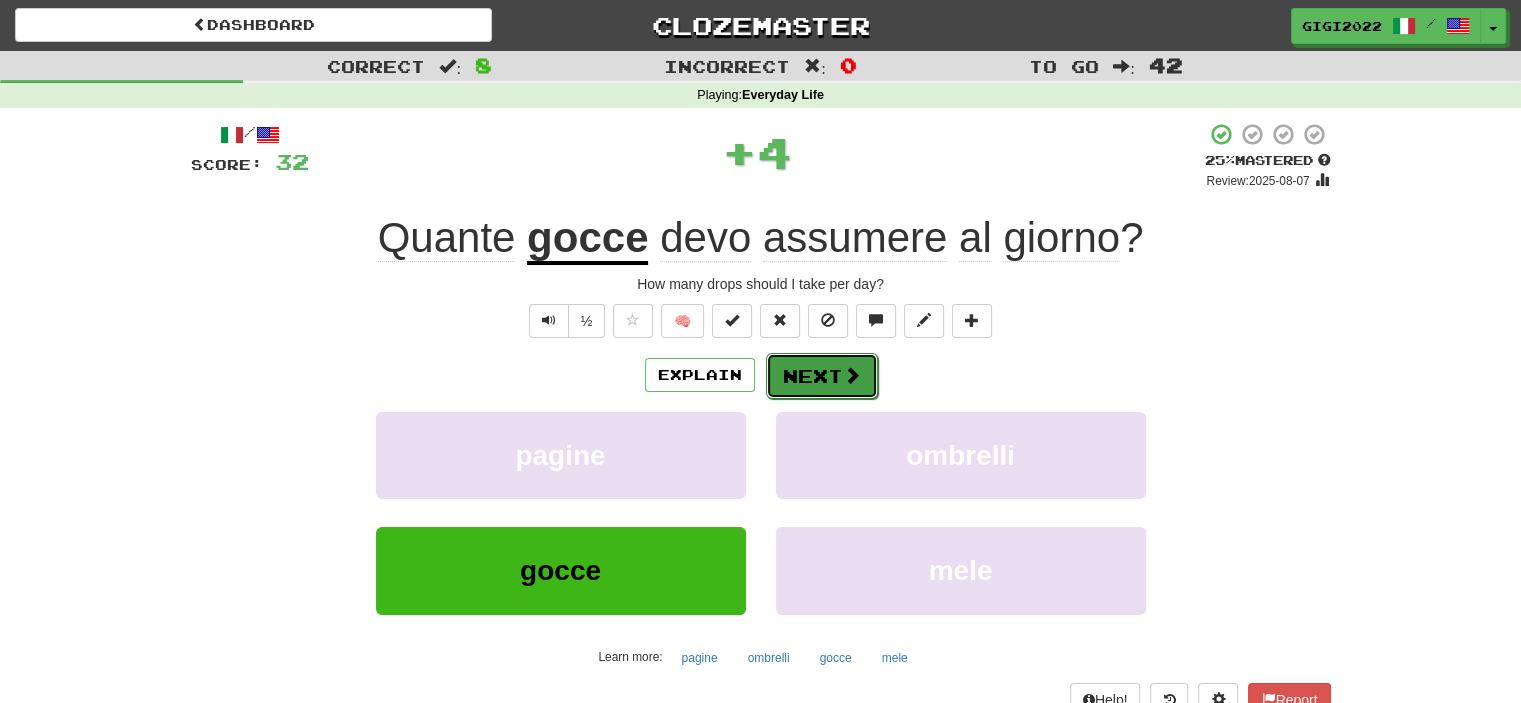 click on "Next" at bounding box center (822, 376) 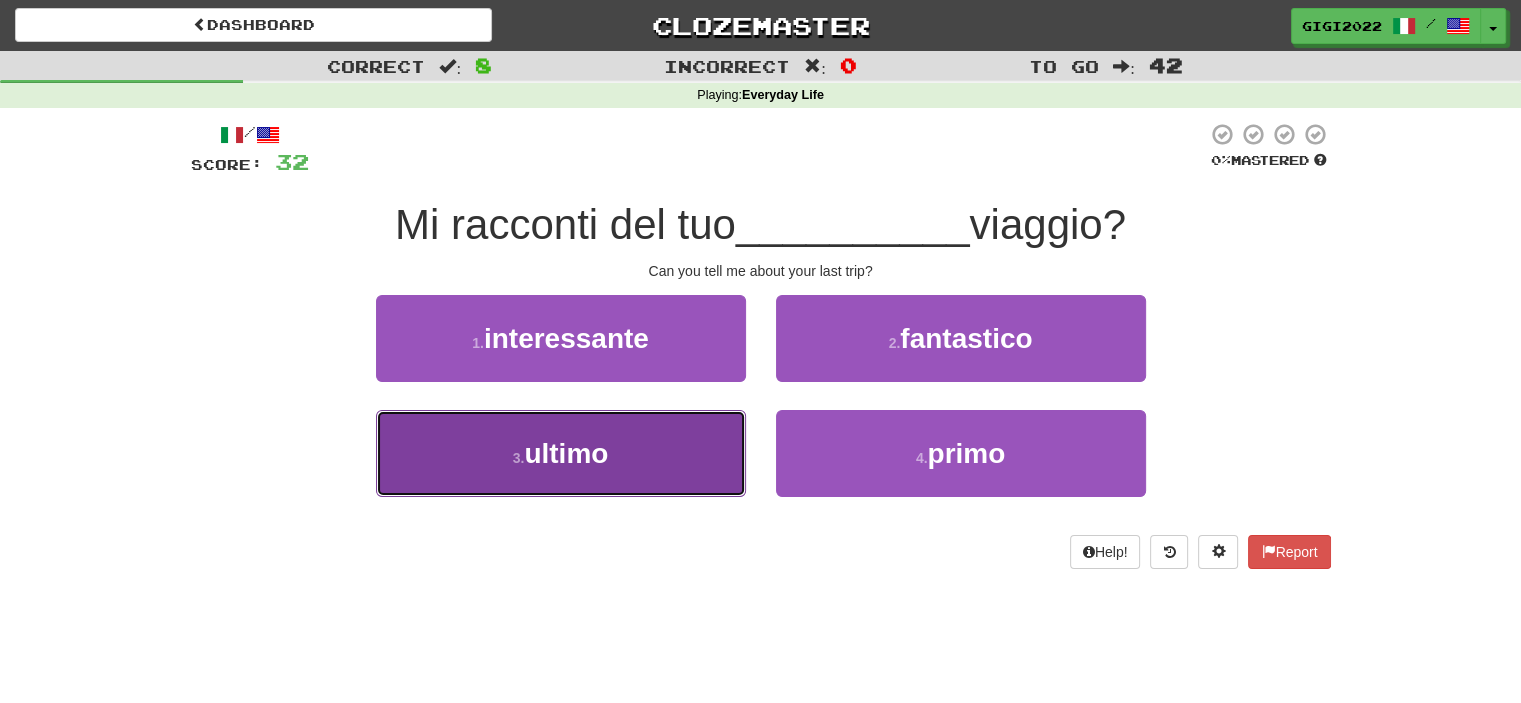 click on "3 .  ultimo" at bounding box center [561, 453] 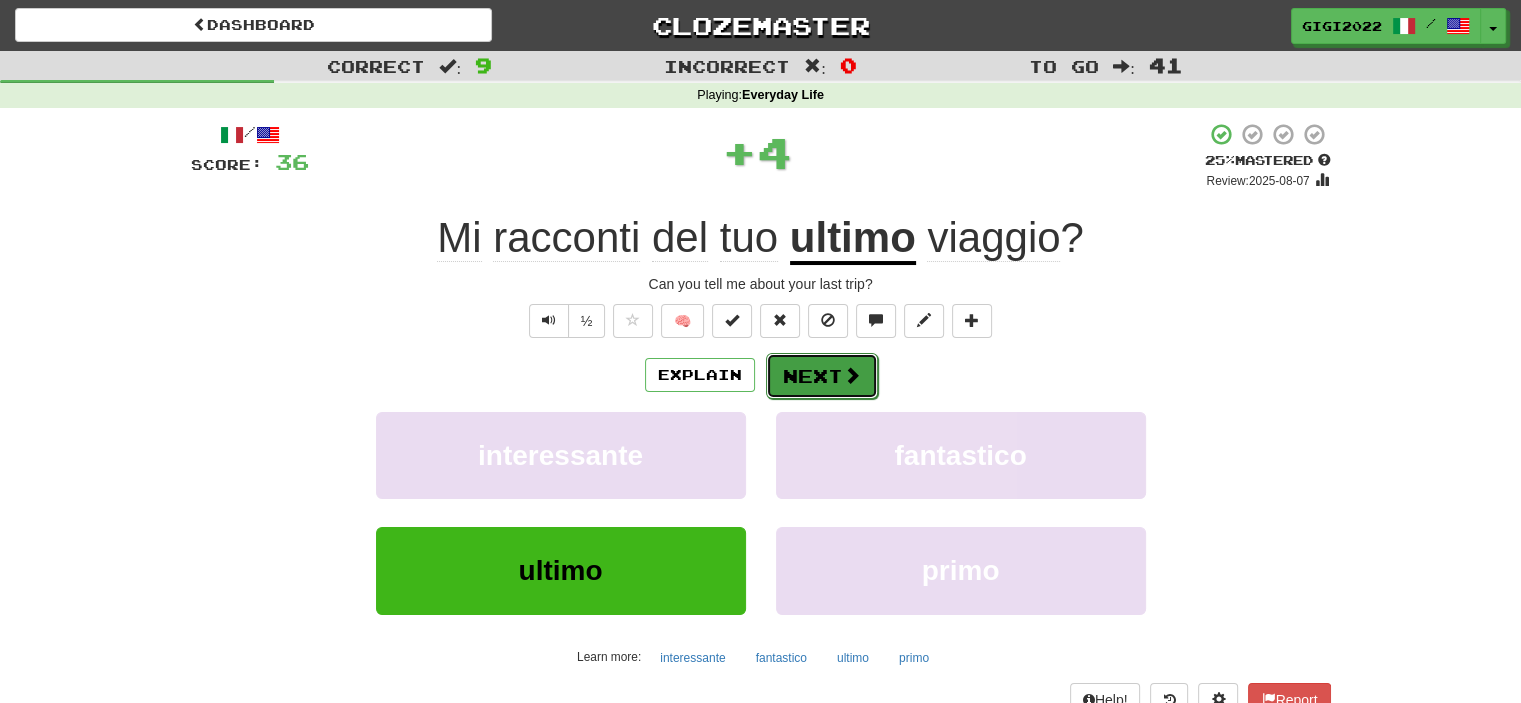 click on "Next" at bounding box center (822, 376) 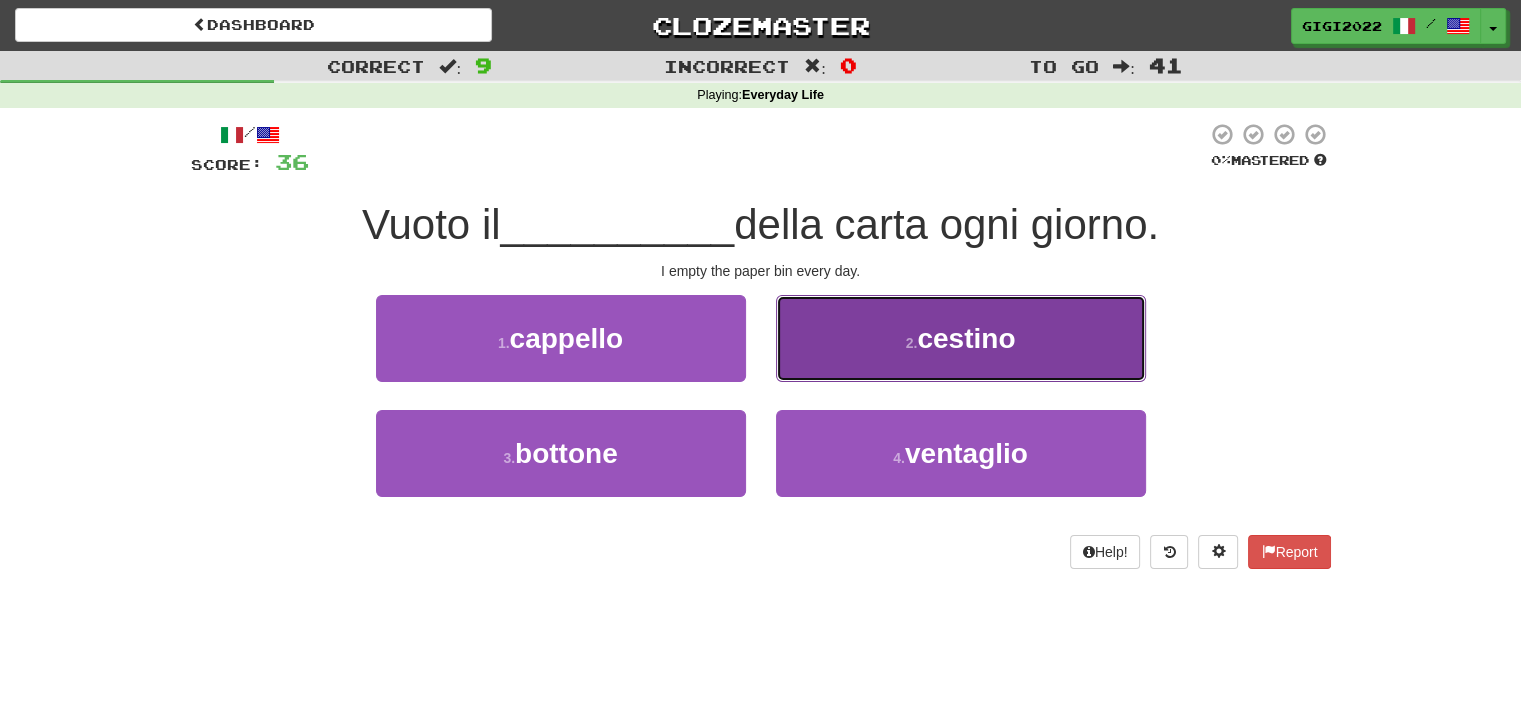 click on "2 .  cestino" at bounding box center (961, 338) 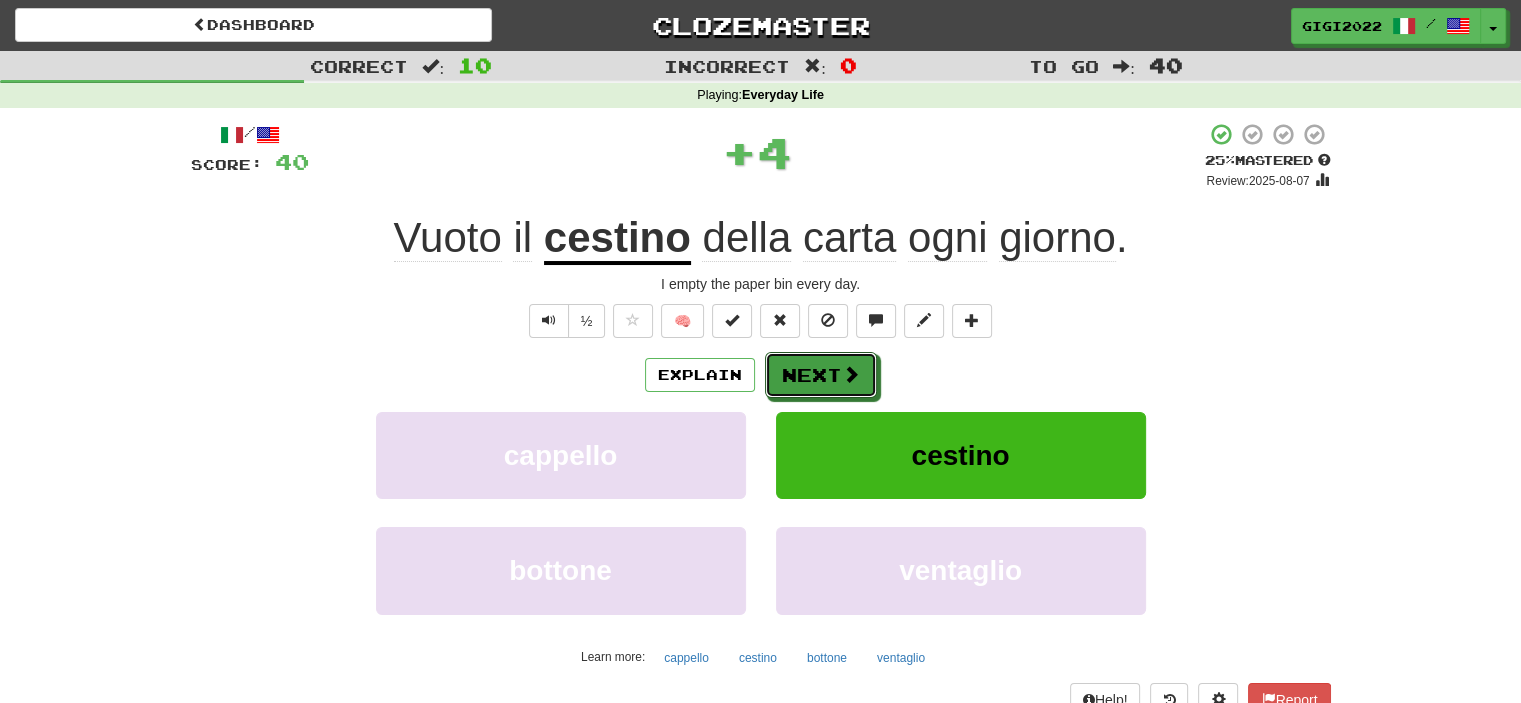 click on "Next" at bounding box center (821, 375) 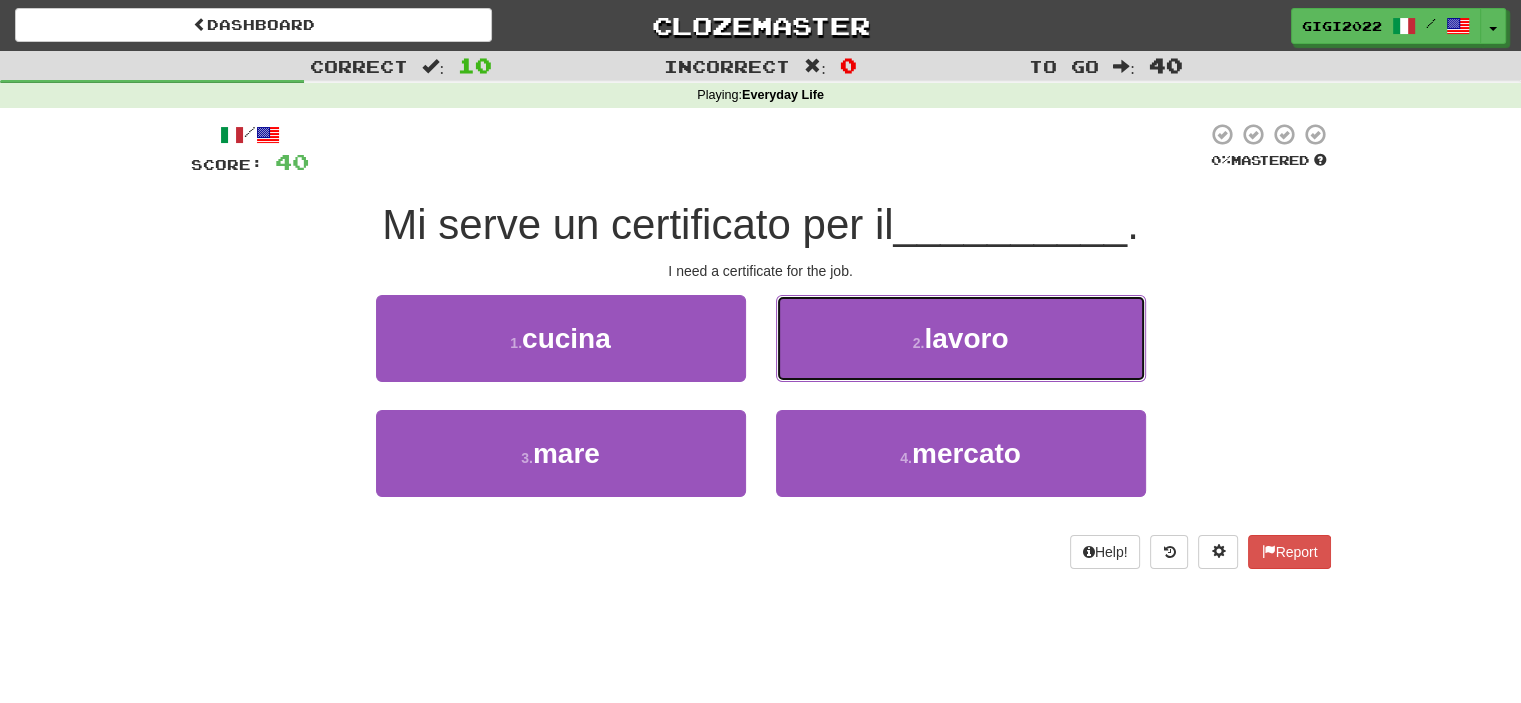 click on "2 .  lavoro" at bounding box center (961, 338) 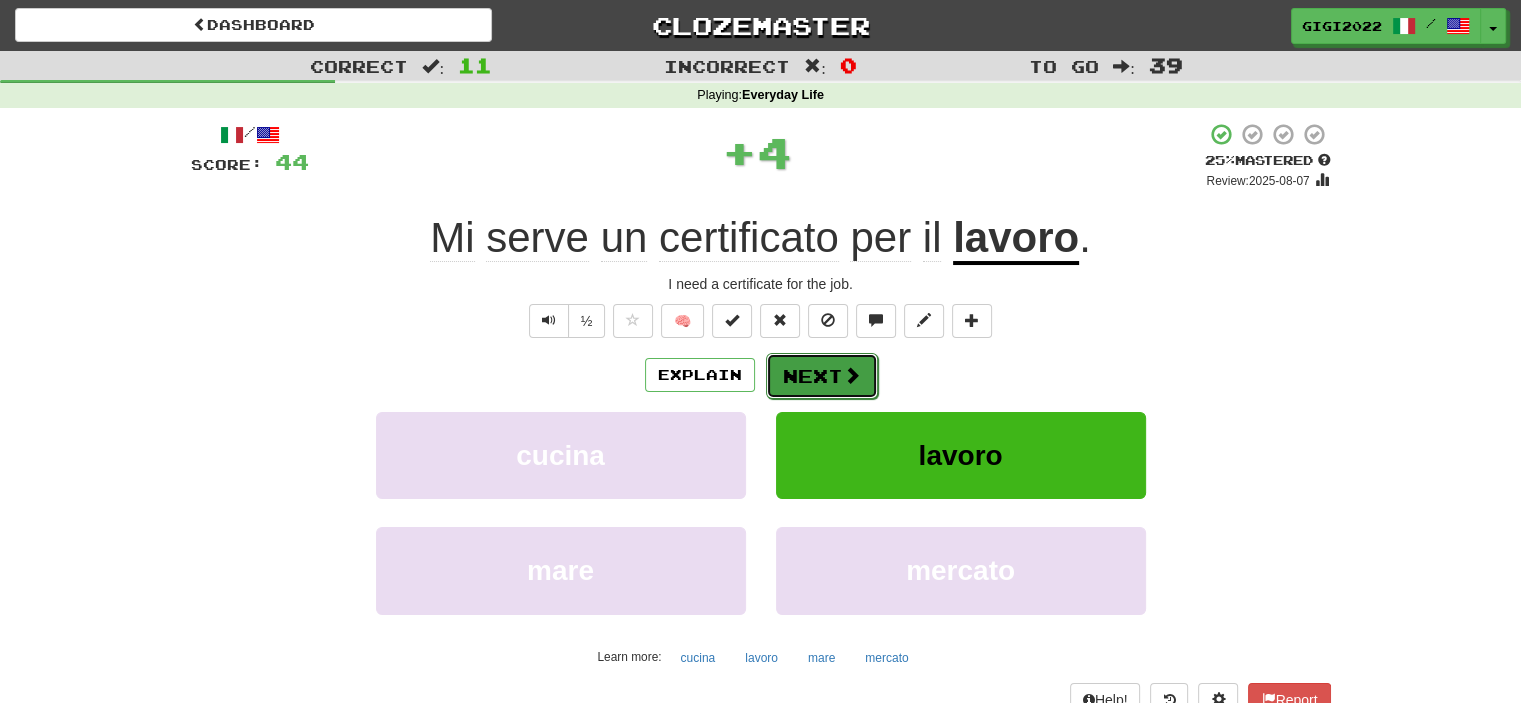 click on "Next" at bounding box center [822, 376] 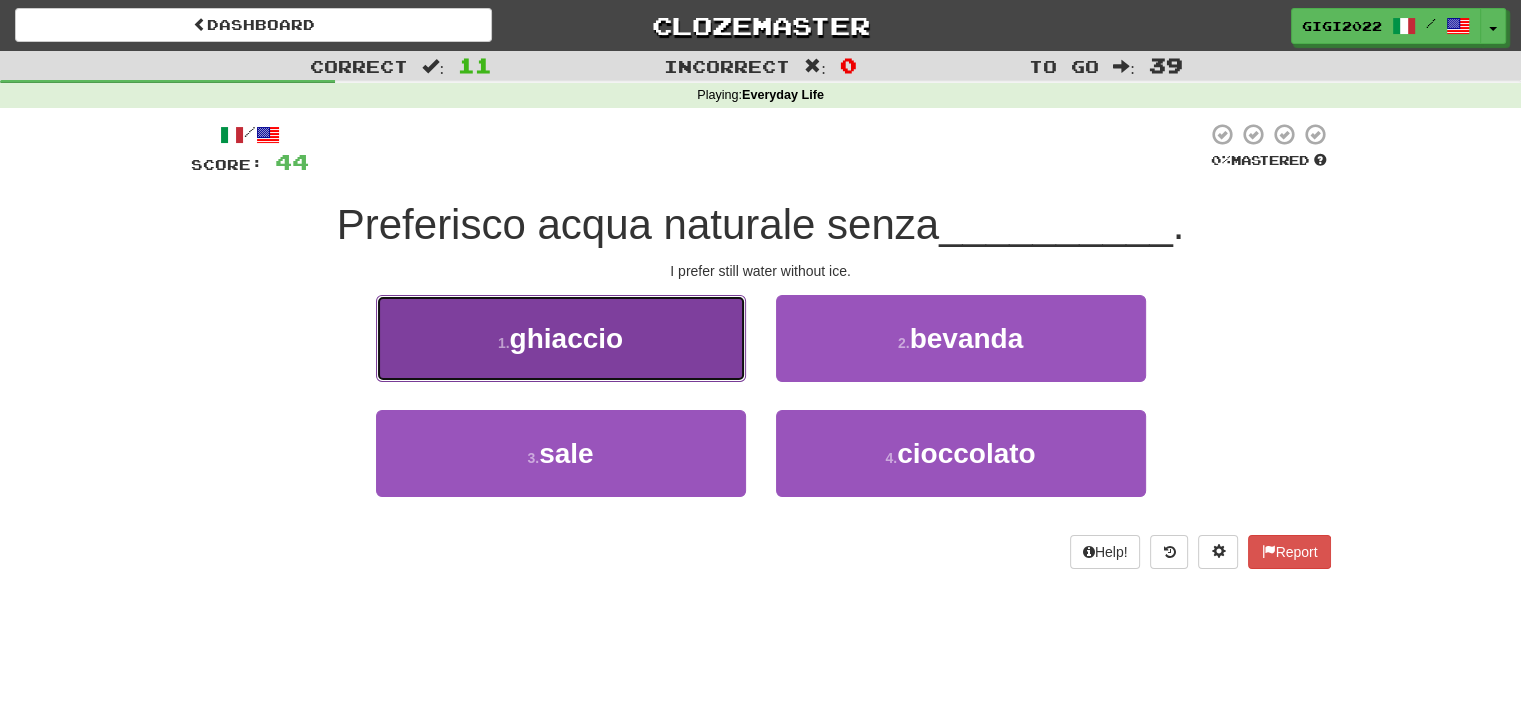 click on "1 .  ghiaccio" at bounding box center [561, 338] 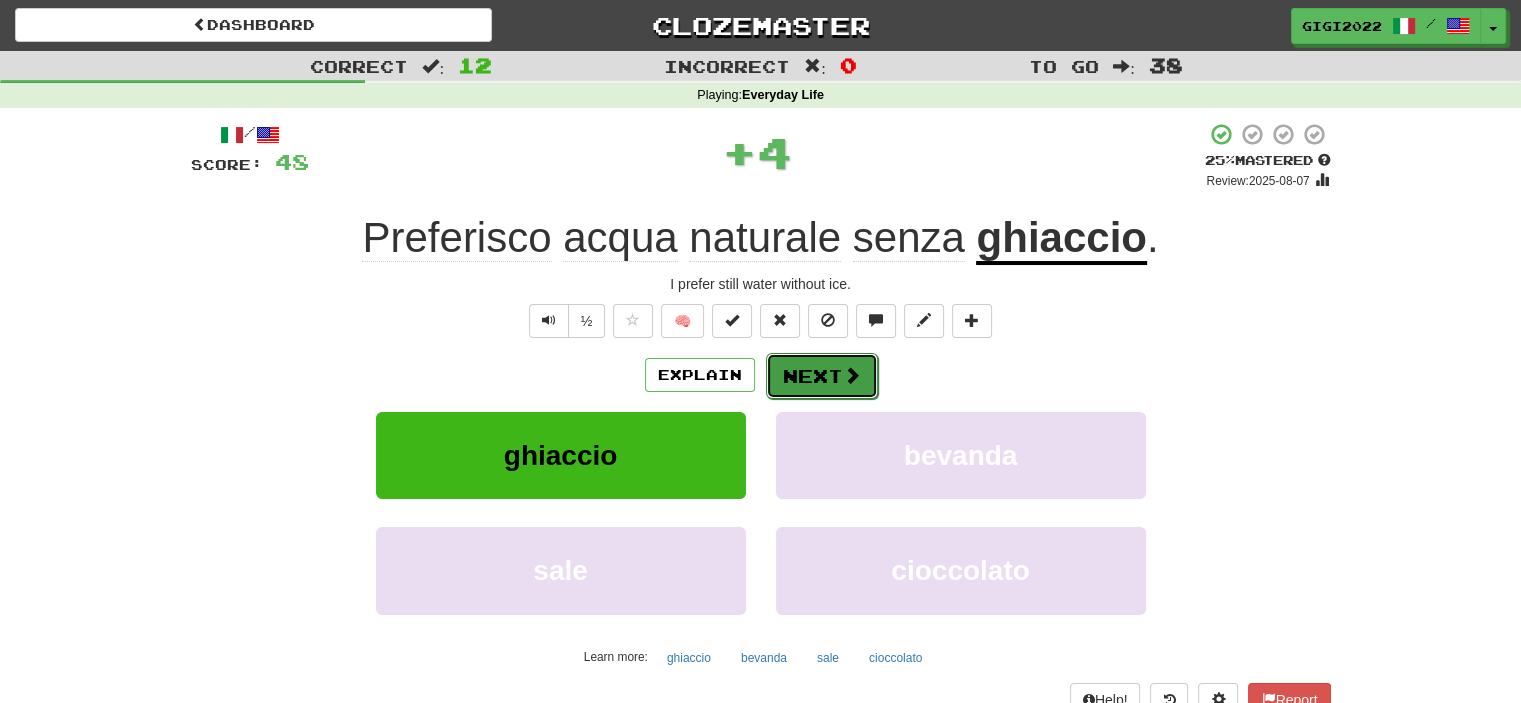 click on "Next" at bounding box center (822, 376) 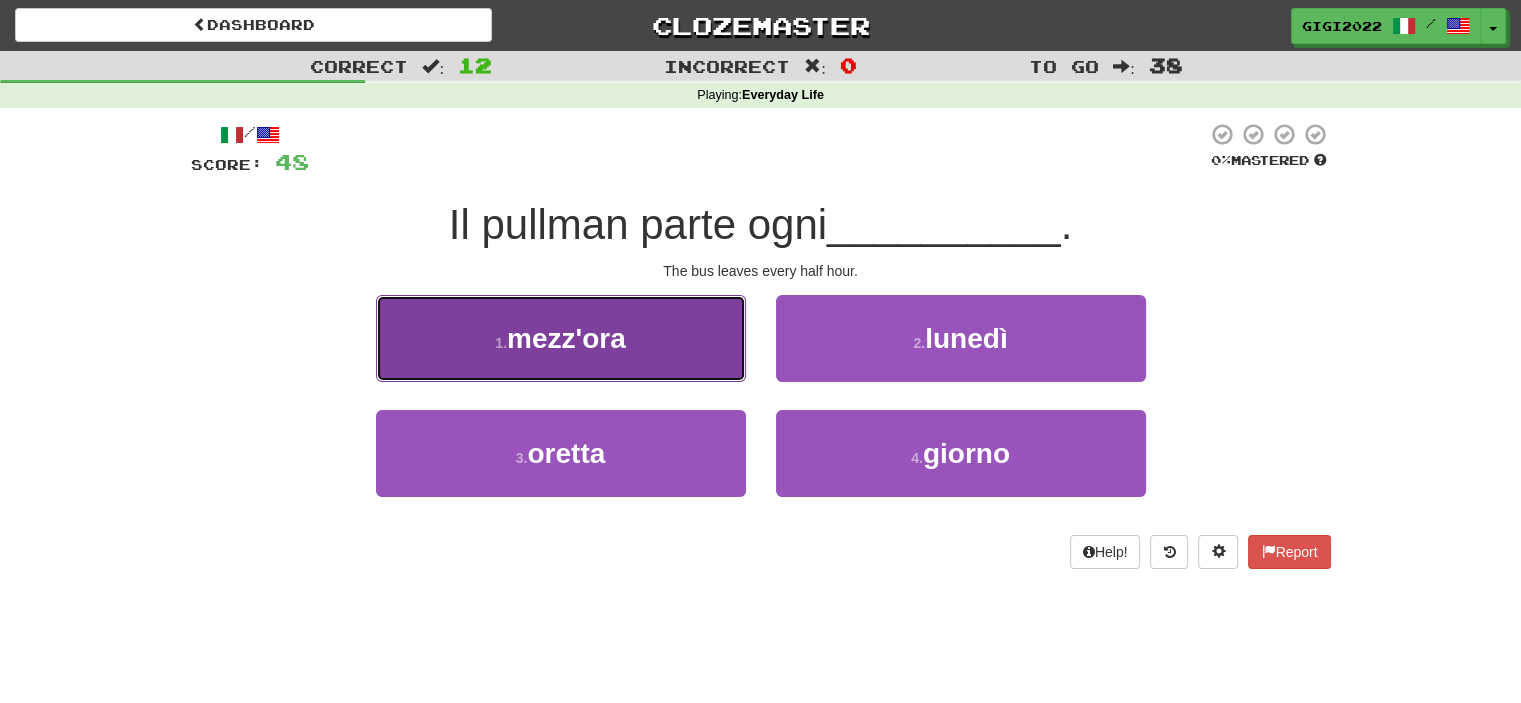 click on "1 .  mezz'ora" at bounding box center [561, 338] 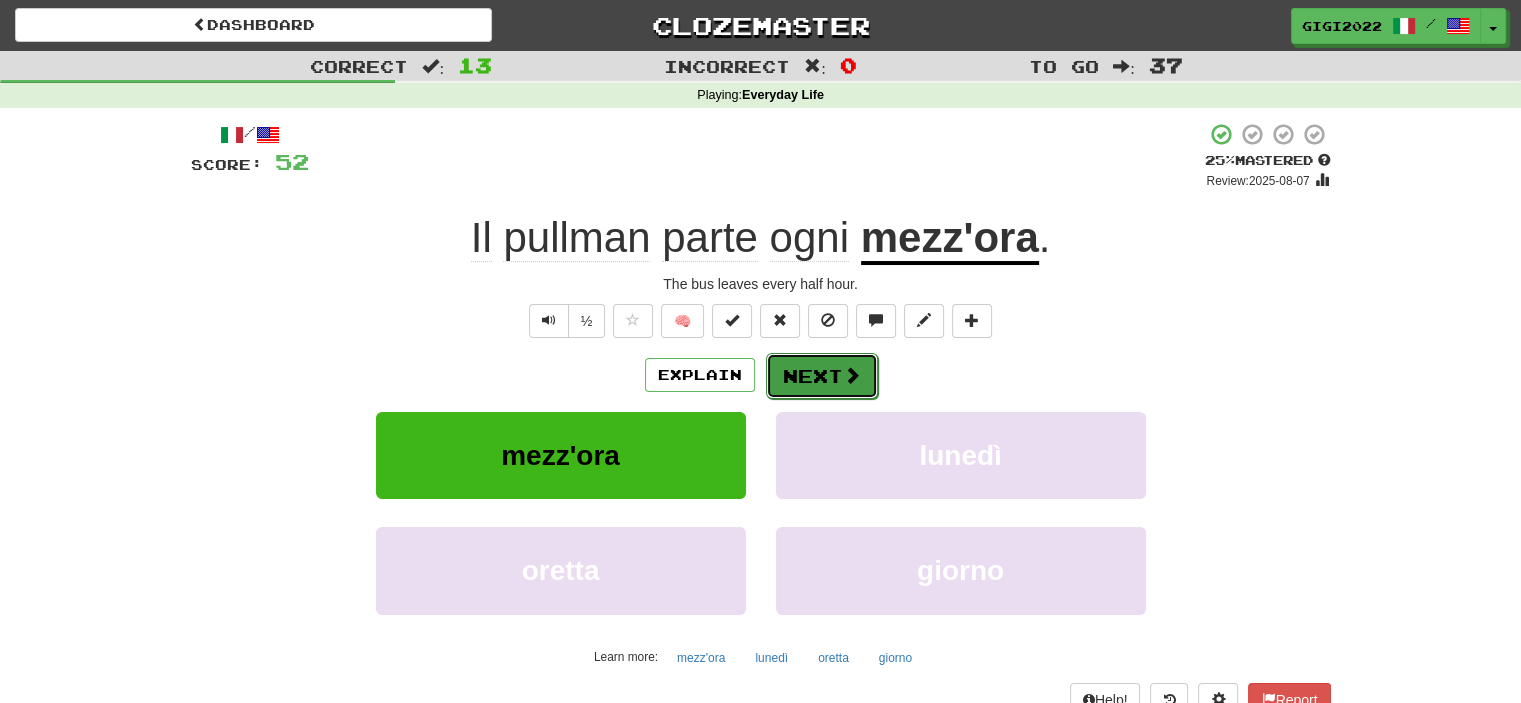 click on "Next" at bounding box center (822, 376) 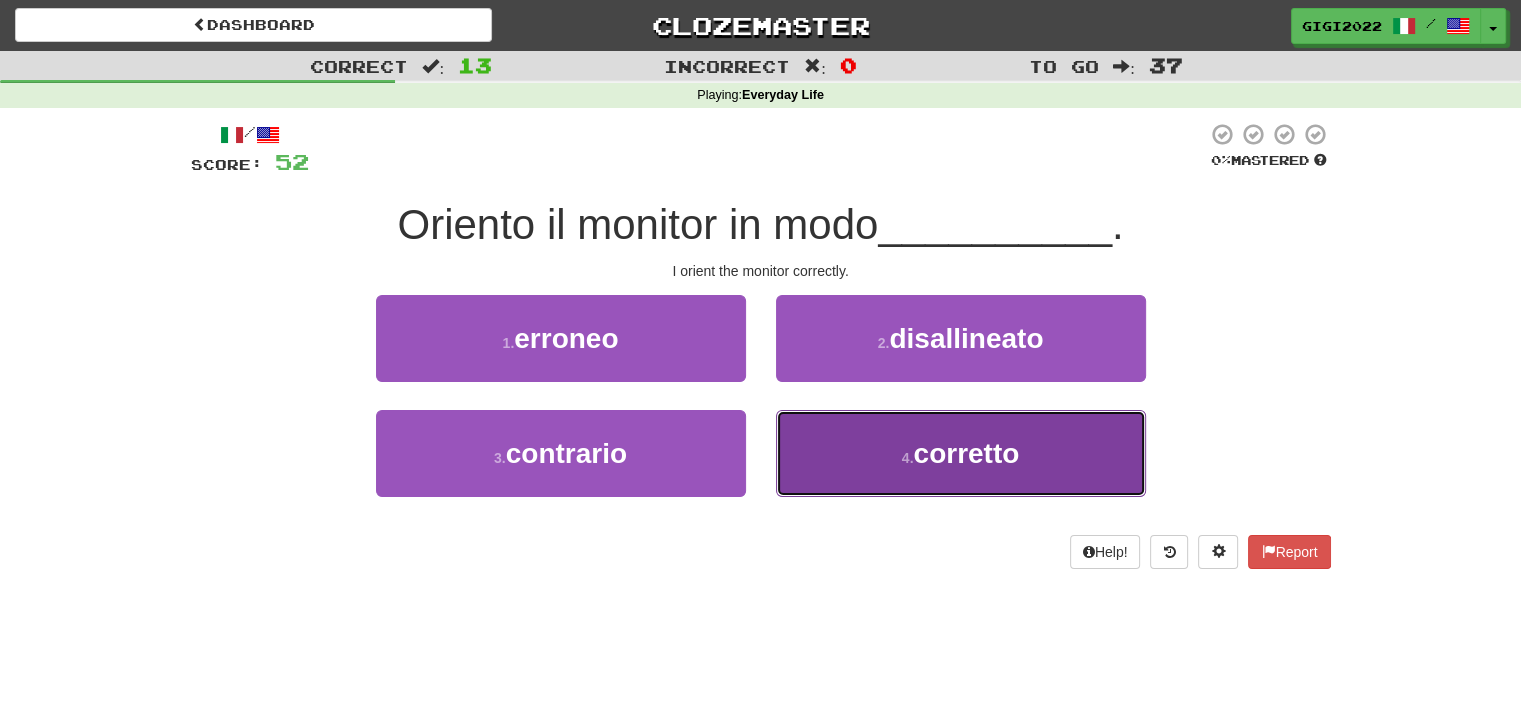 click on "4 .  corretto" at bounding box center [961, 453] 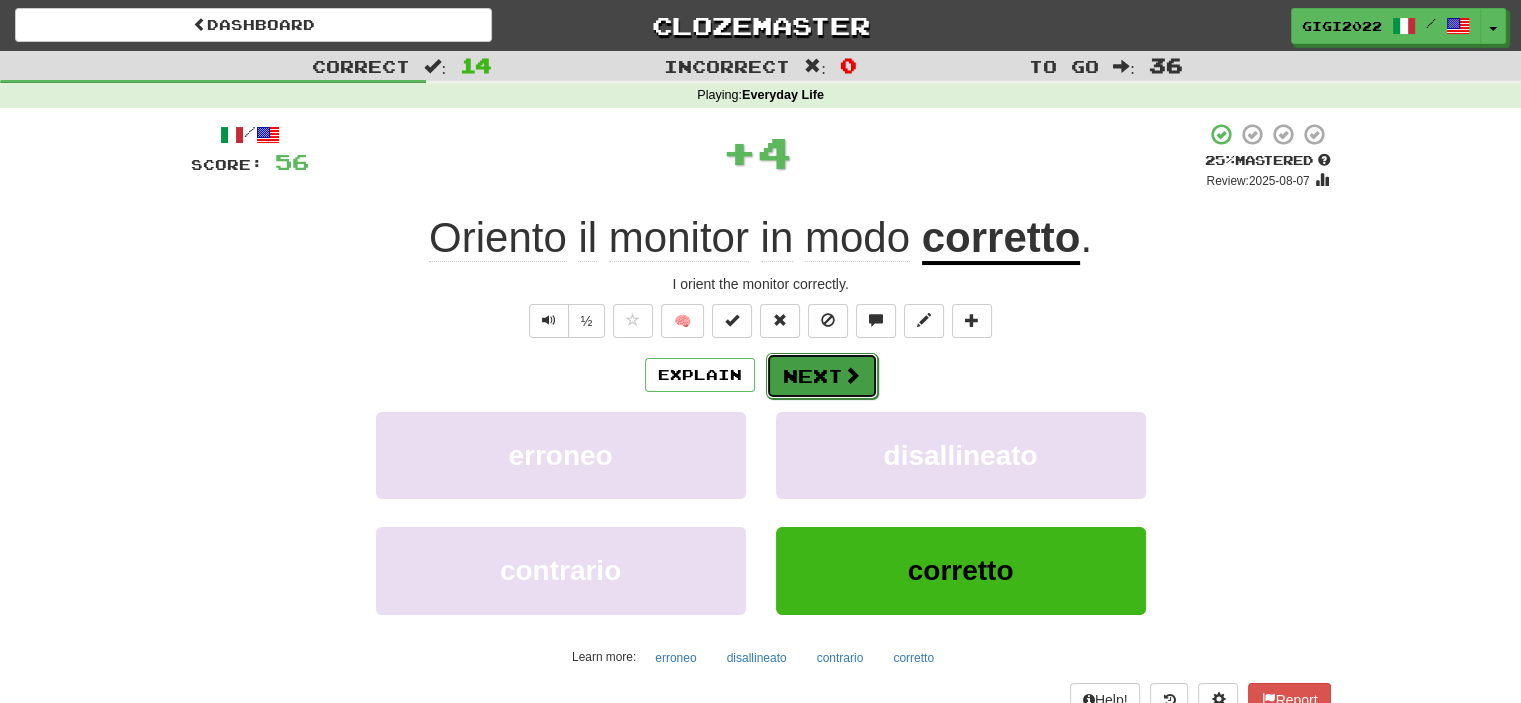 click on "Next" at bounding box center [822, 376] 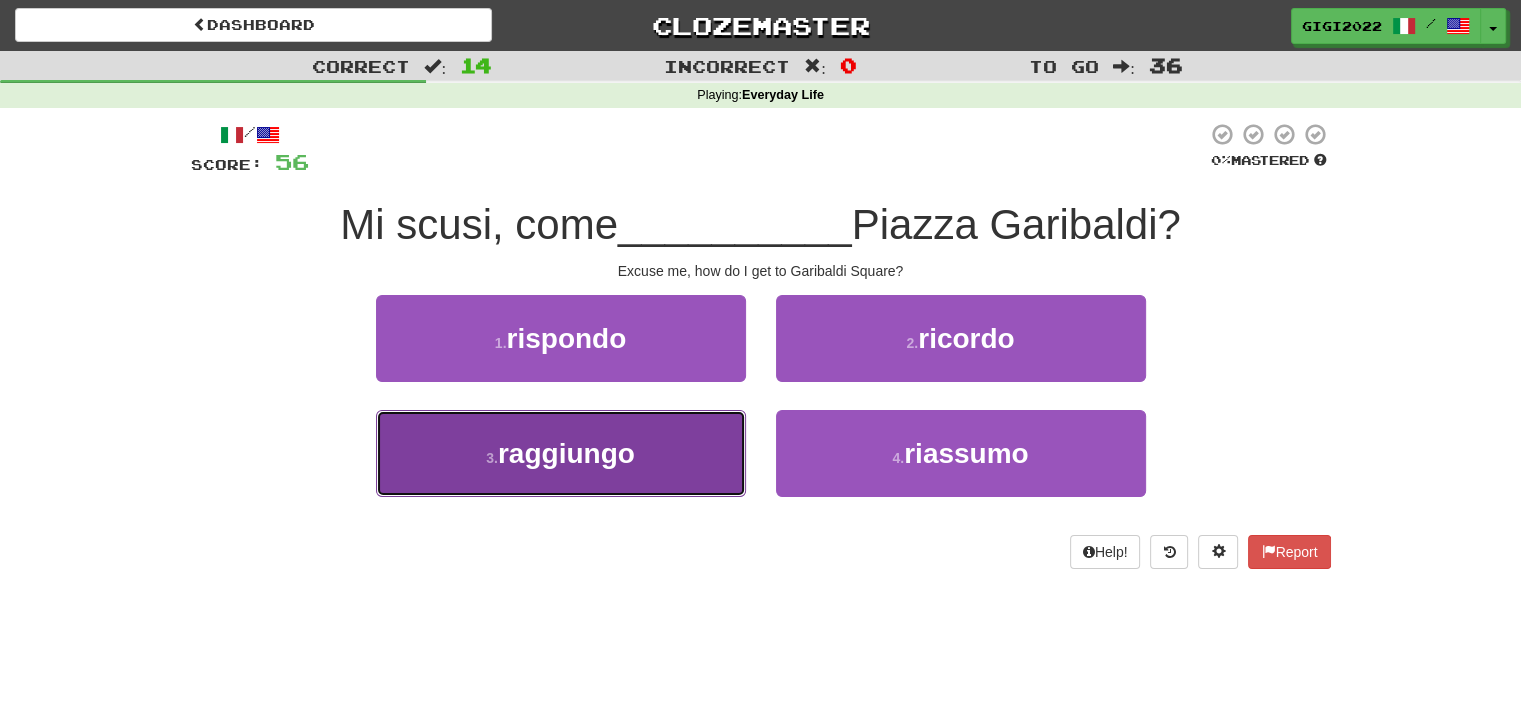 click on "3 .  raggiungo" at bounding box center (561, 453) 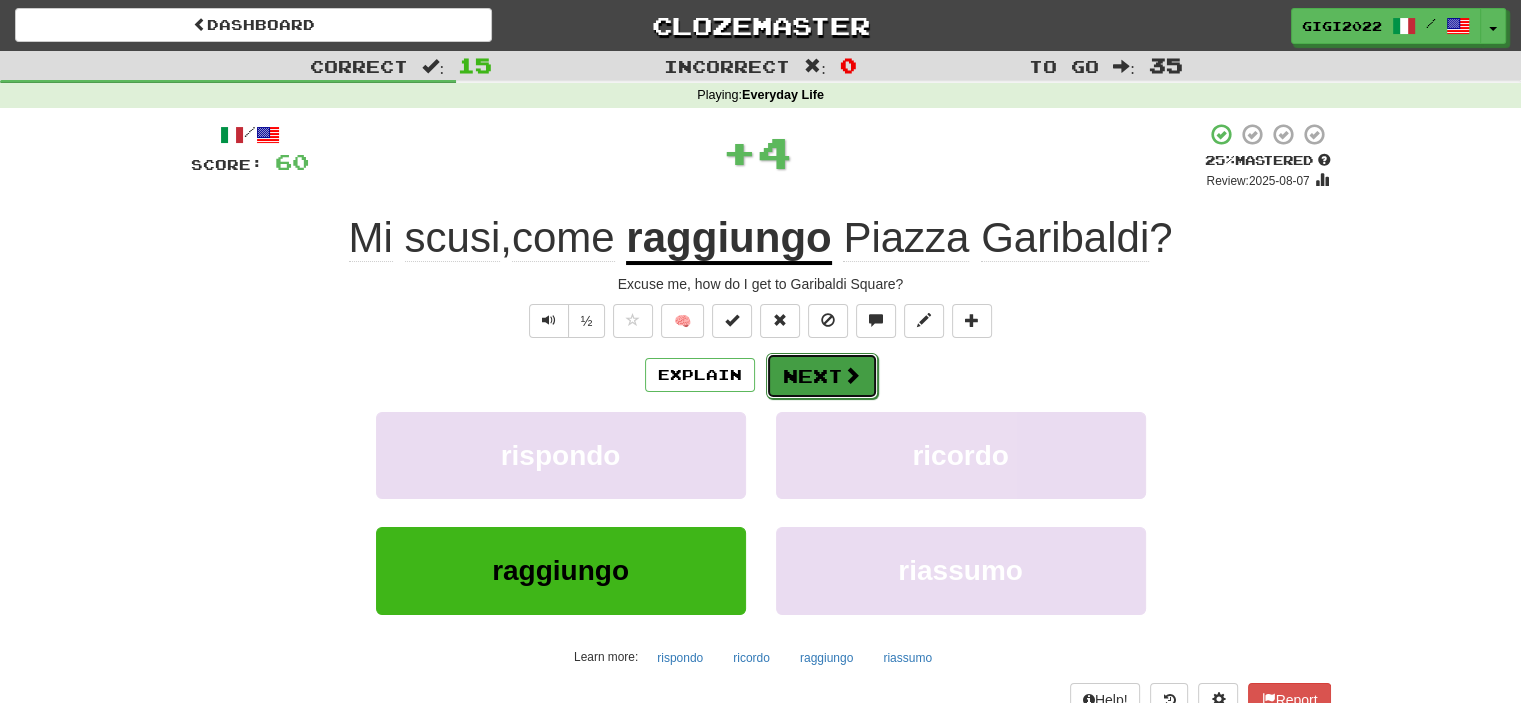 click on "Next" at bounding box center [822, 376] 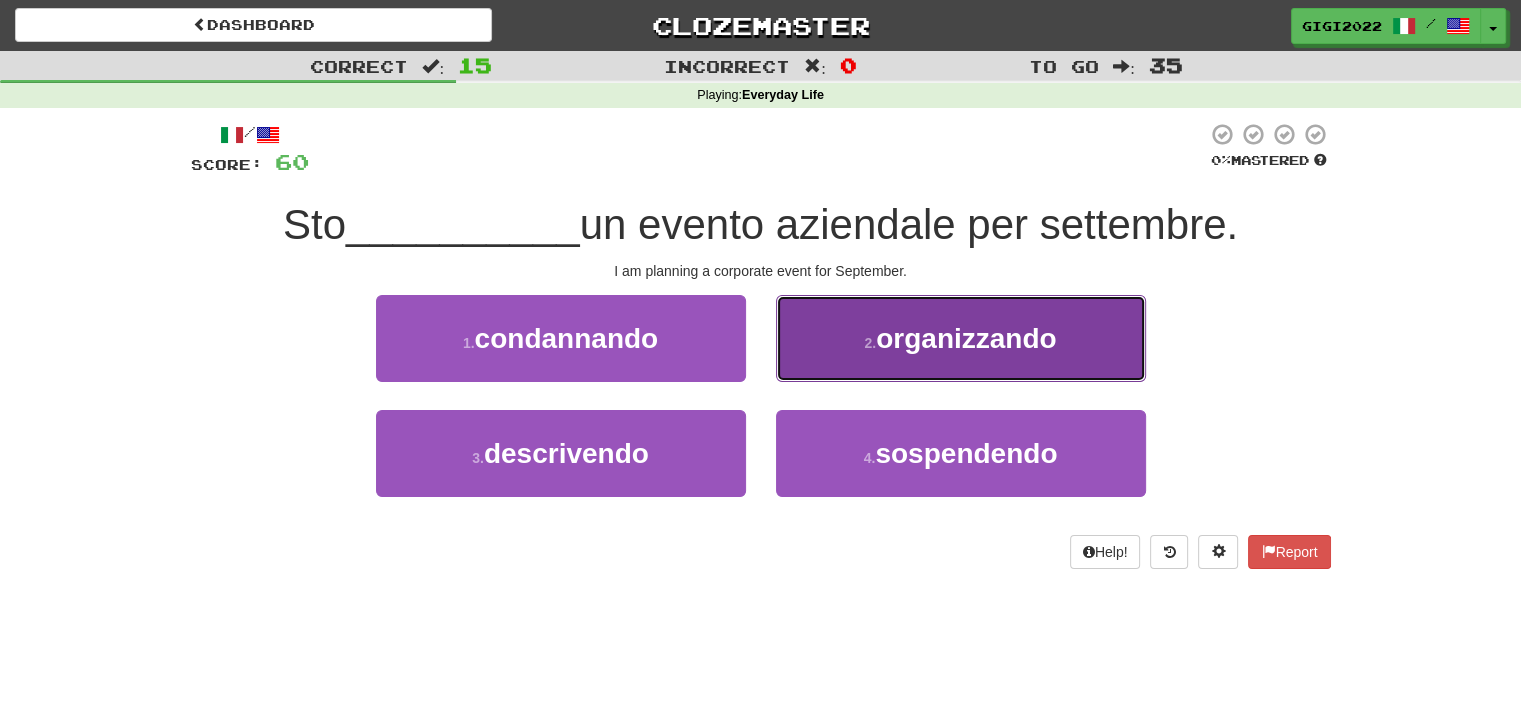 click on "2 .  organizzando" at bounding box center (961, 338) 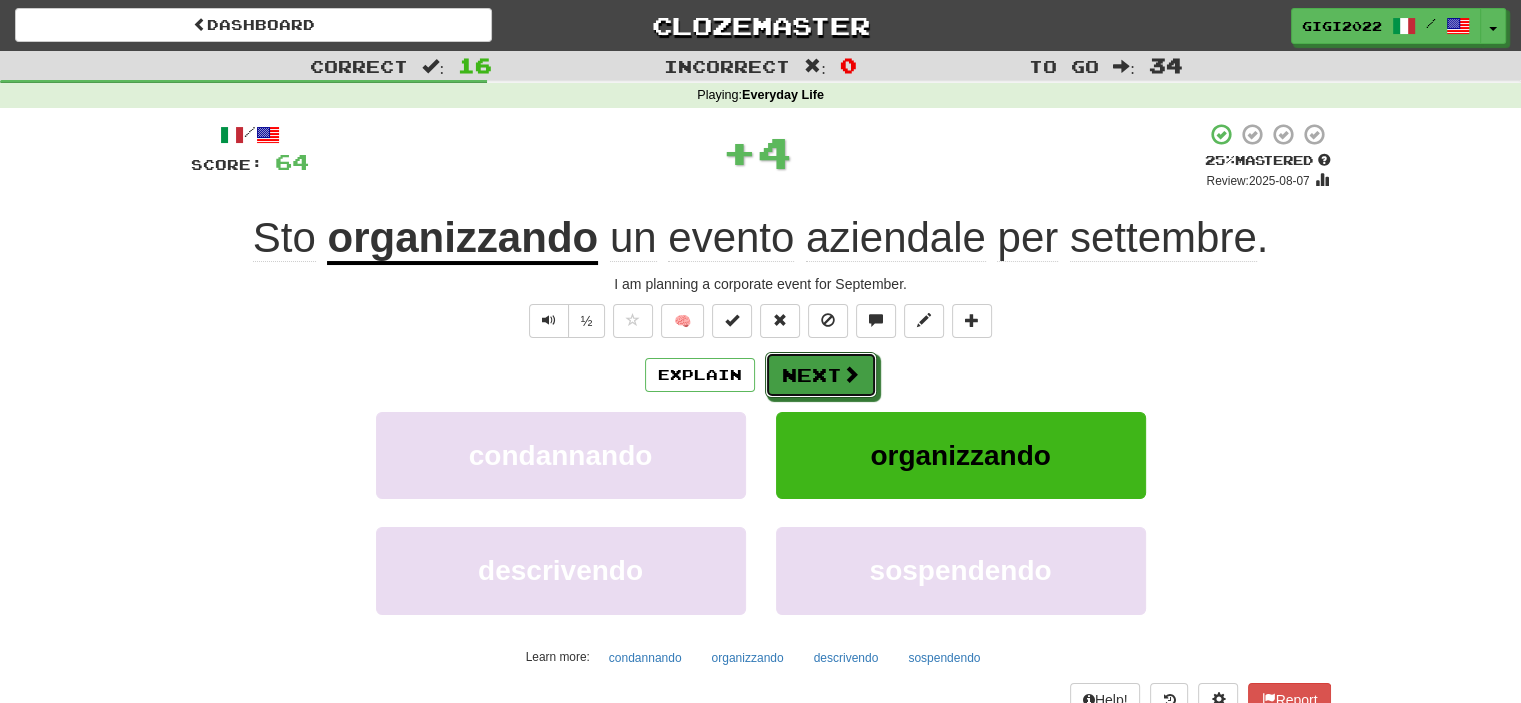 click on "Next" at bounding box center (821, 375) 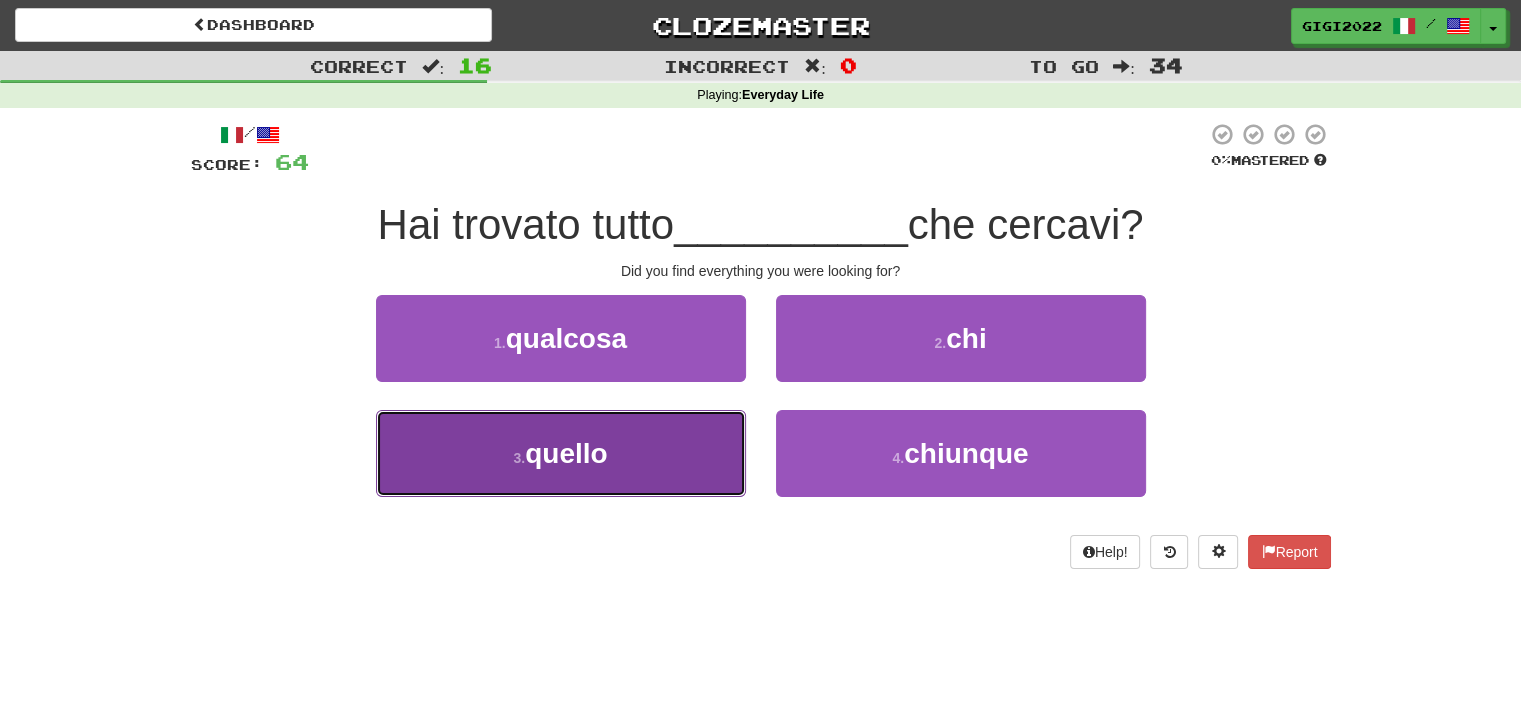 click on "3 .  quello" at bounding box center (561, 453) 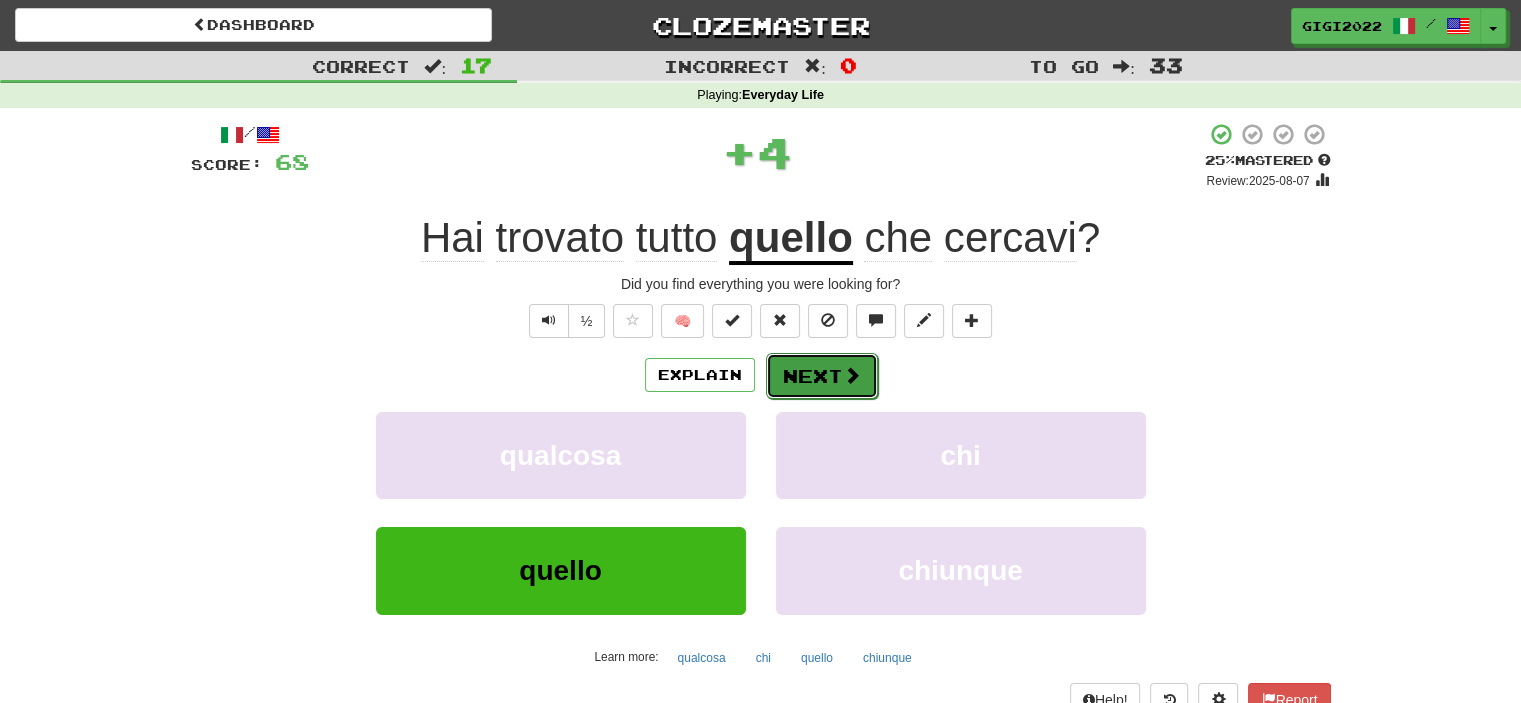 click on "Next" at bounding box center [822, 376] 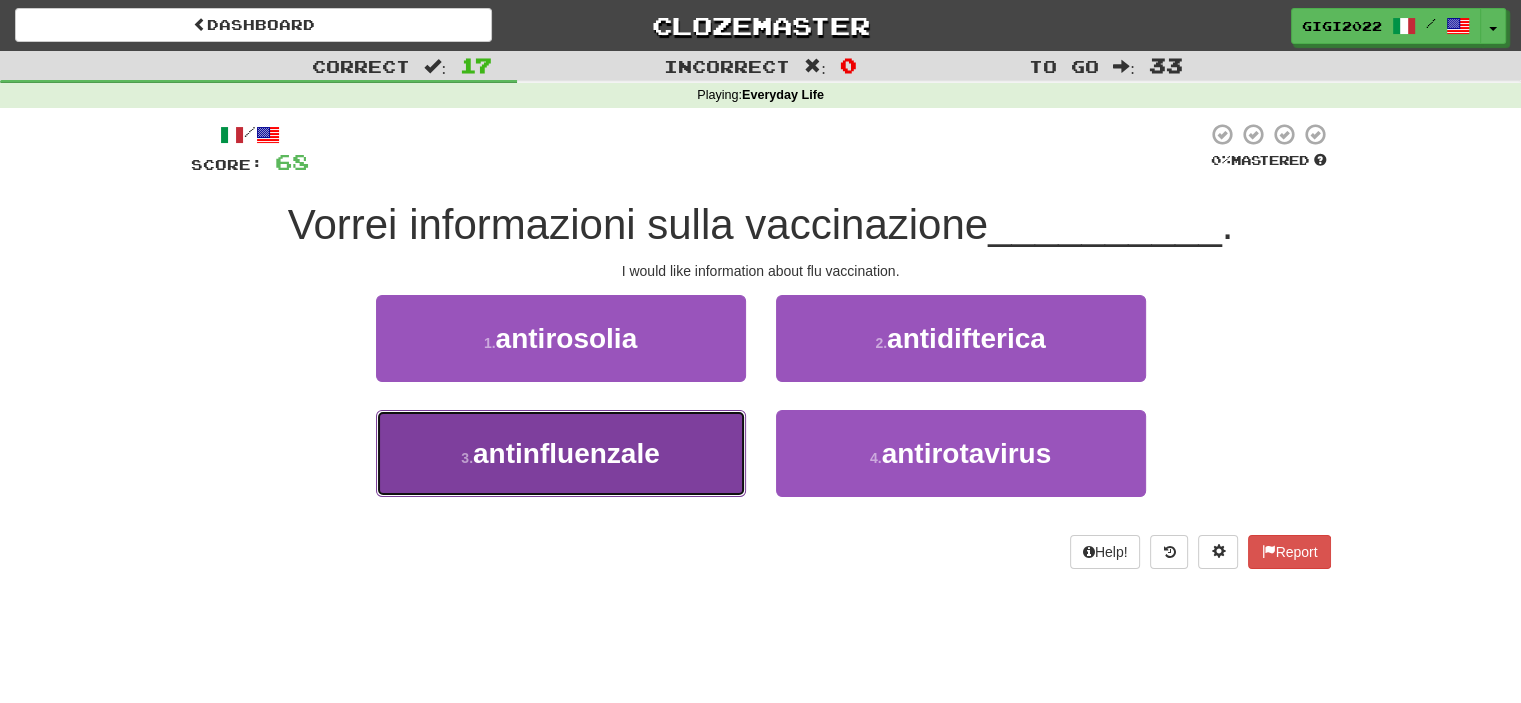 click on "3 .  antinfluenzale" at bounding box center [561, 453] 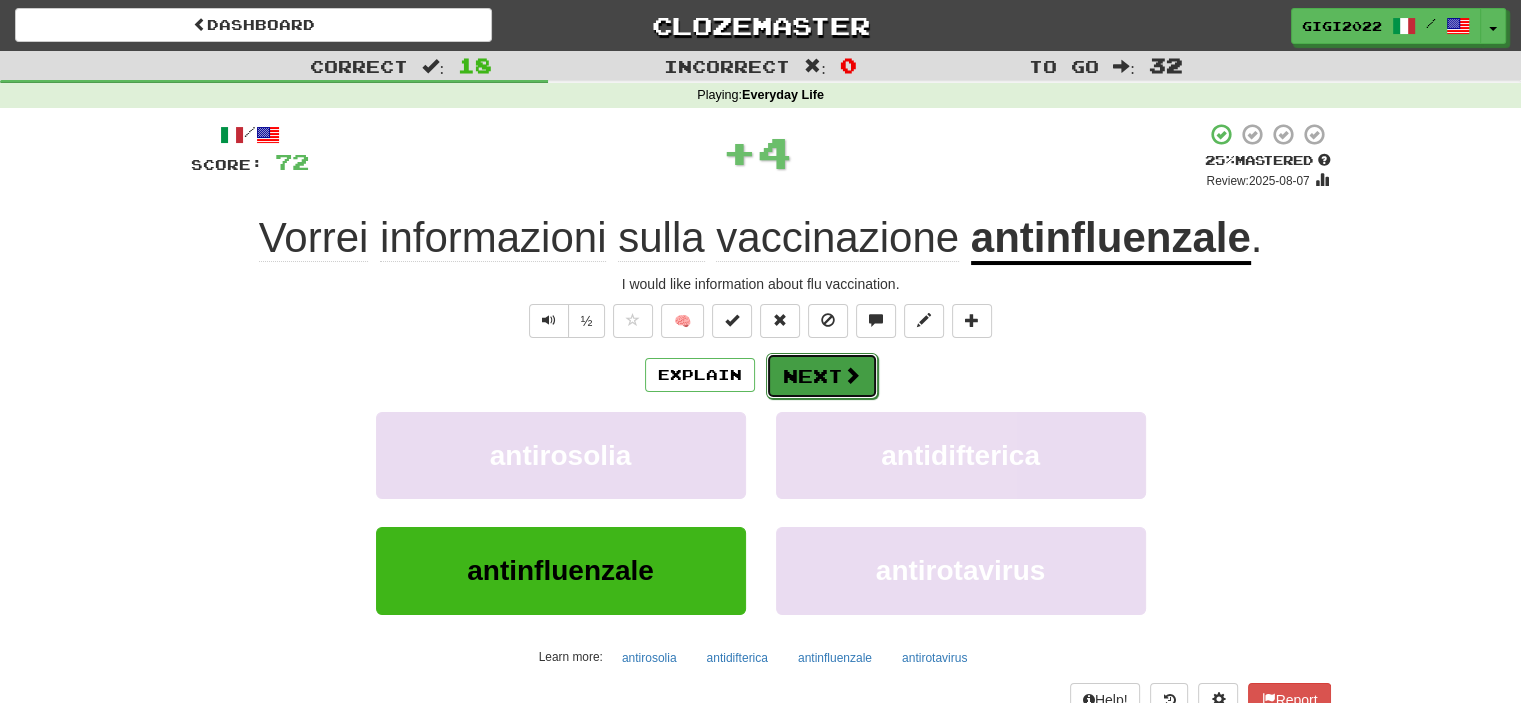 click on "Next" at bounding box center (822, 376) 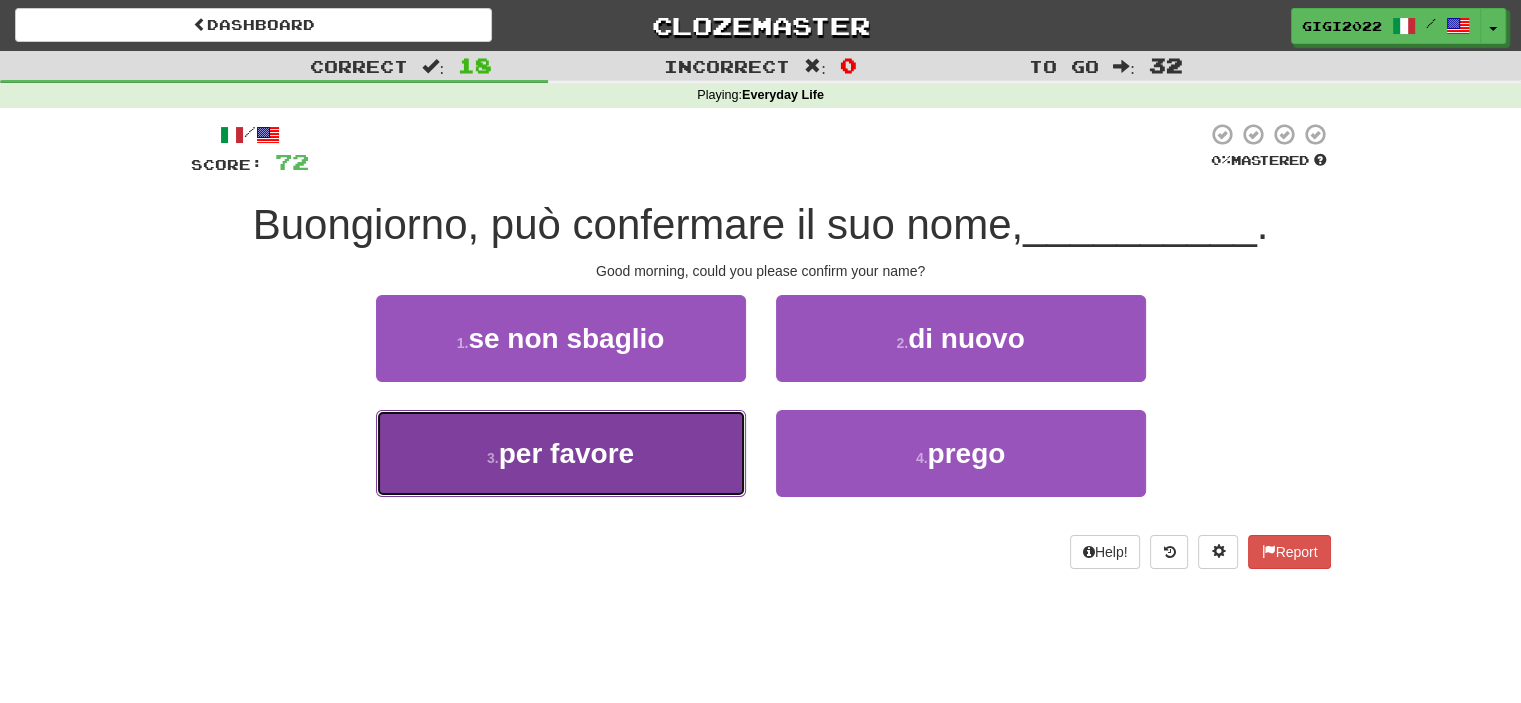 click on "3 .  per favore" at bounding box center [561, 453] 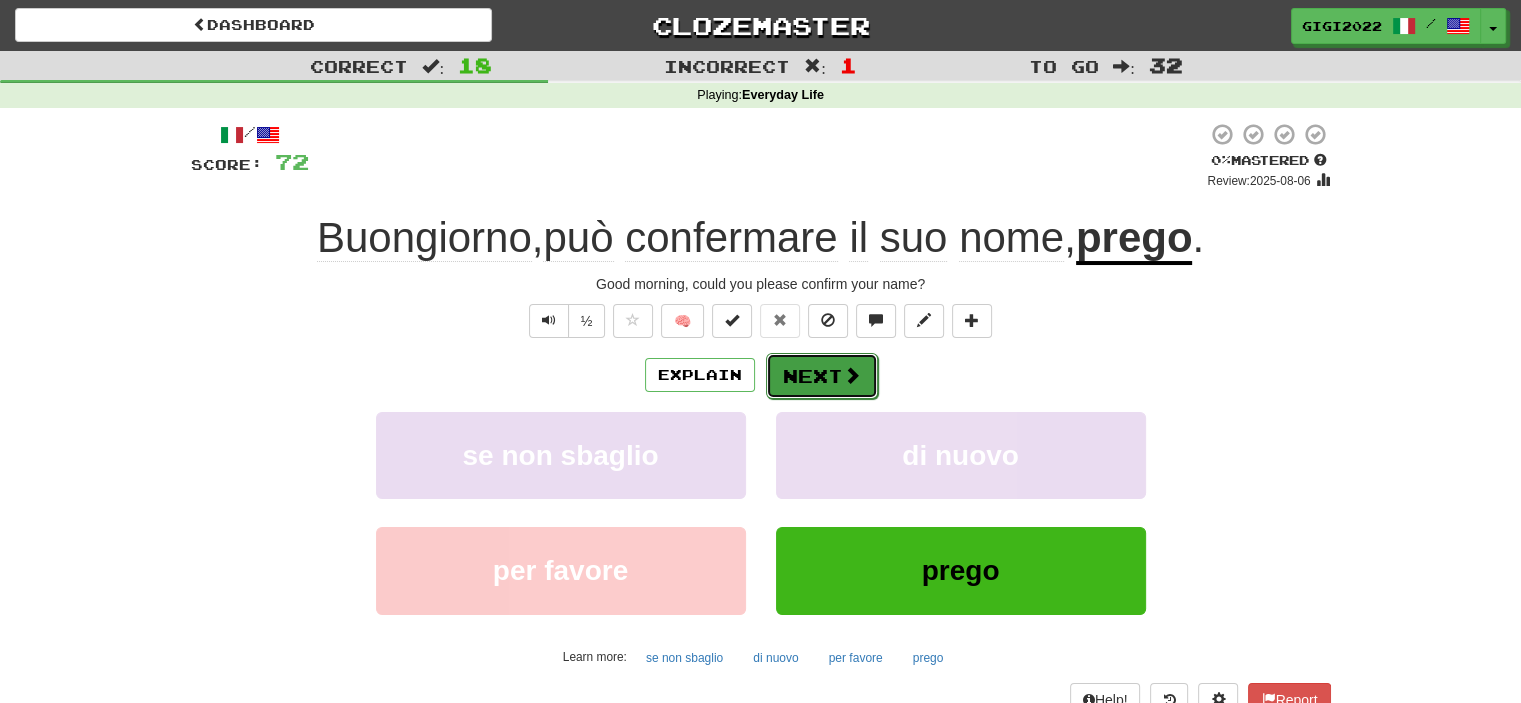 click on "Next" at bounding box center [822, 376] 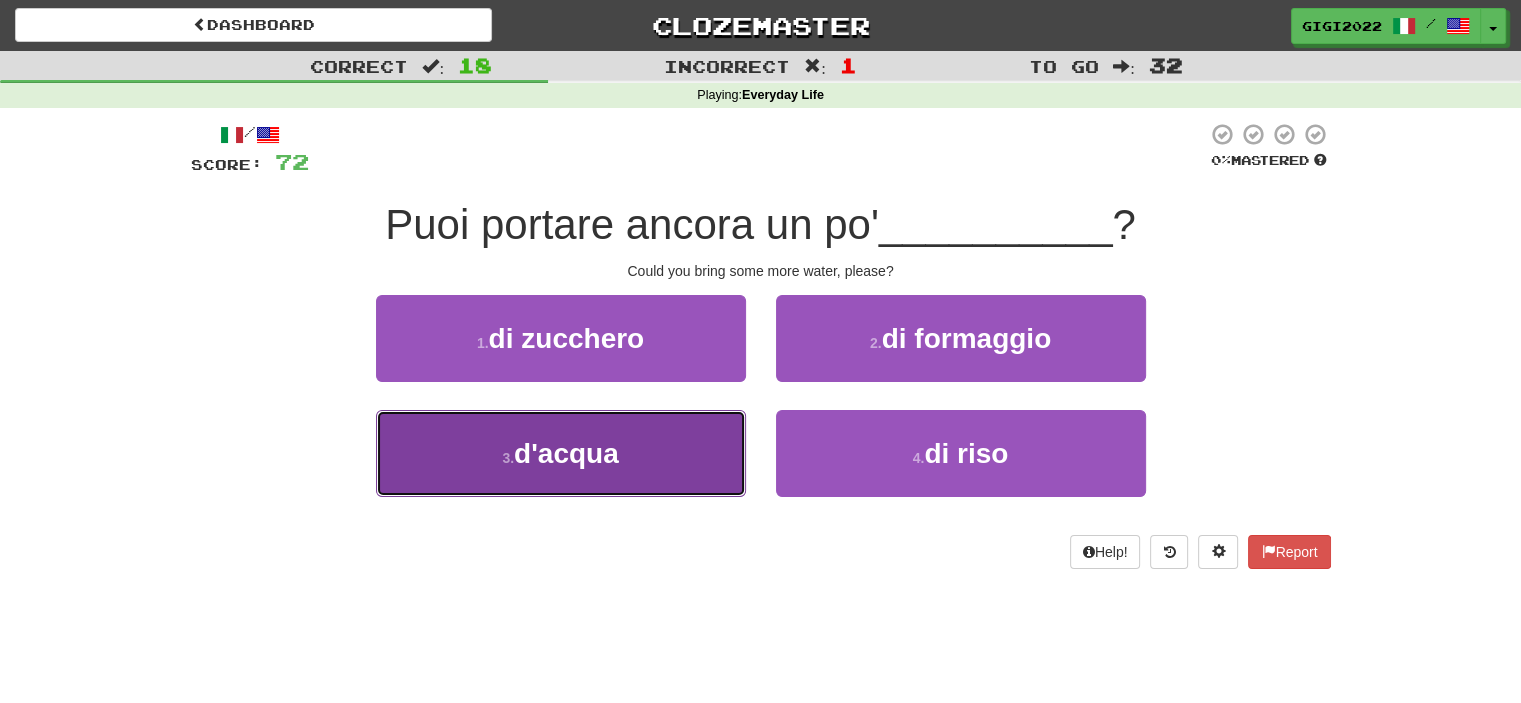 click on "3 .  d'acqua" at bounding box center [561, 453] 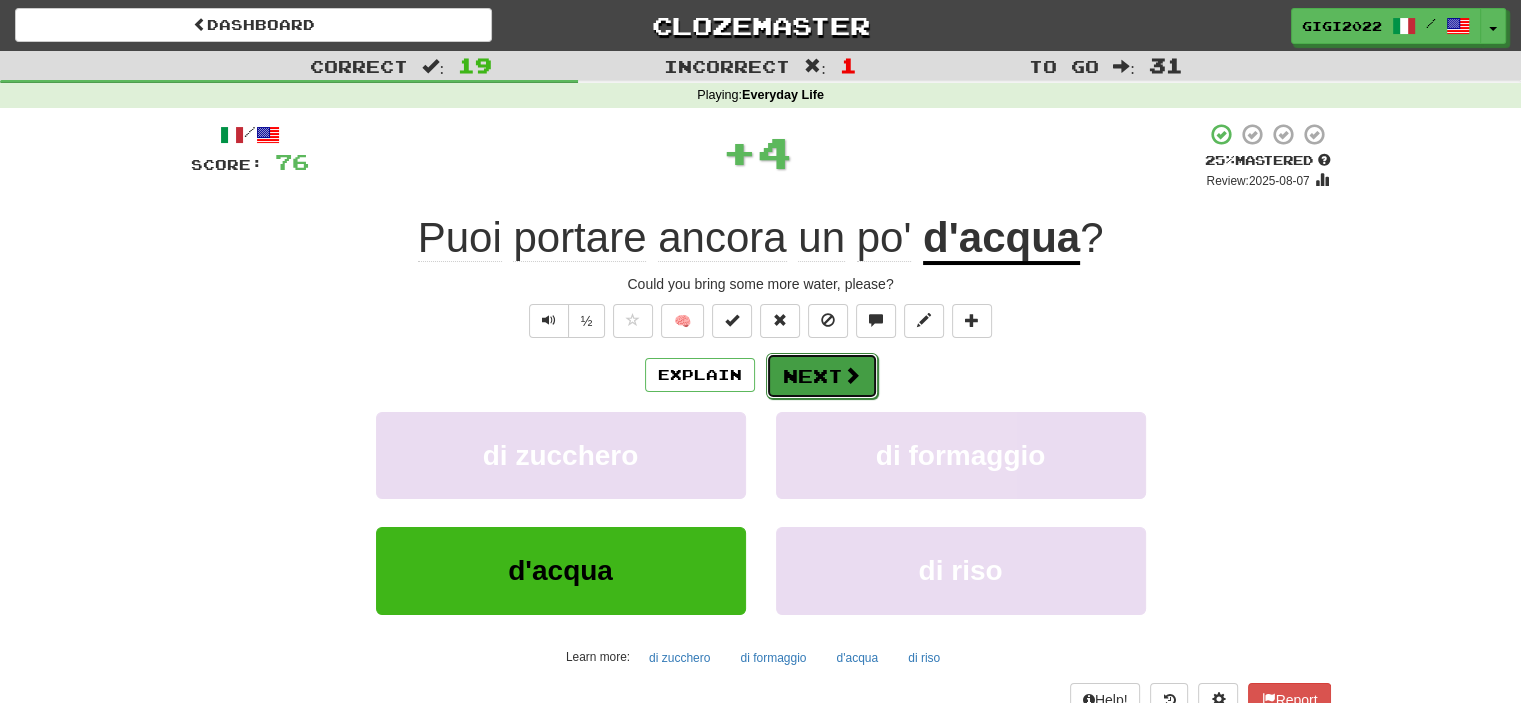 click on "Next" at bounding box center (822, 376) 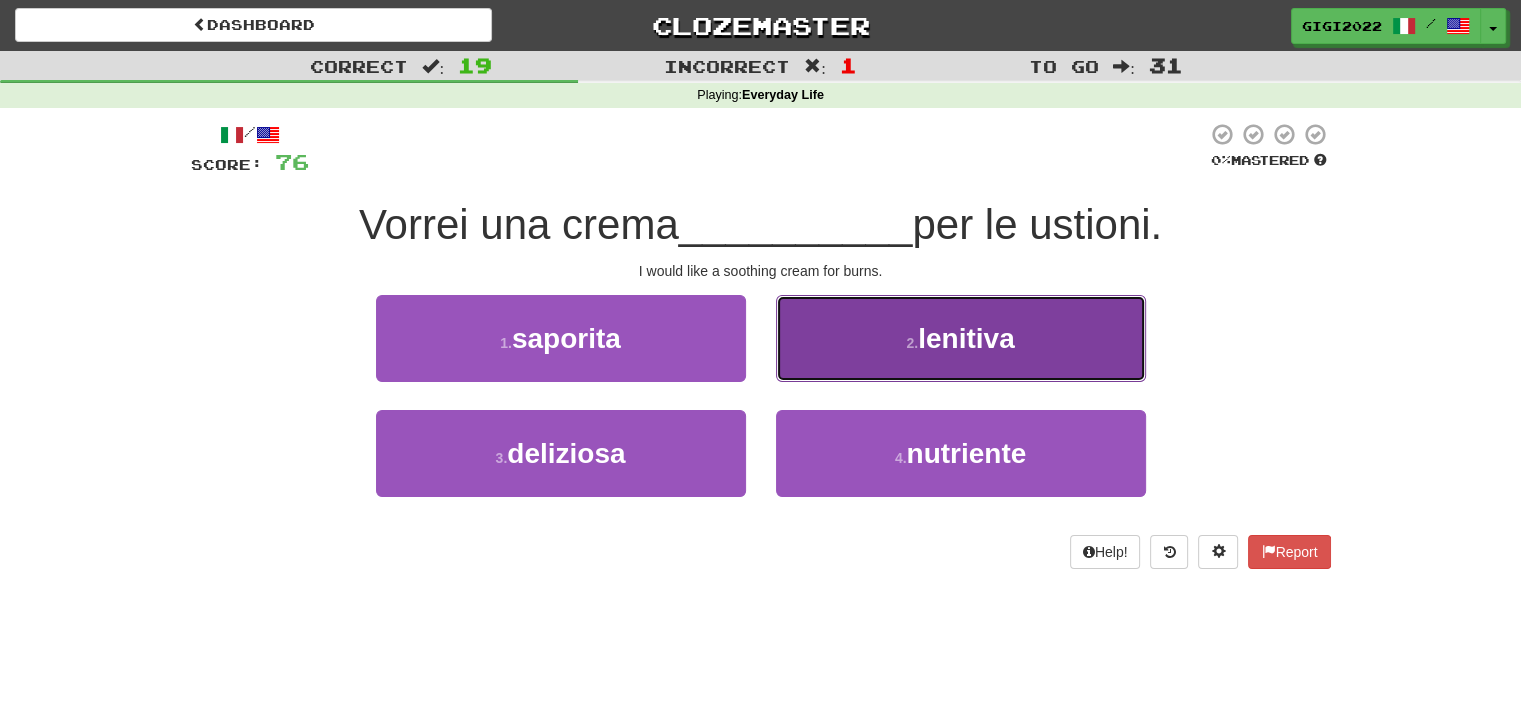 click on "2 .  lenitiva" at bounding box center [961, 338] 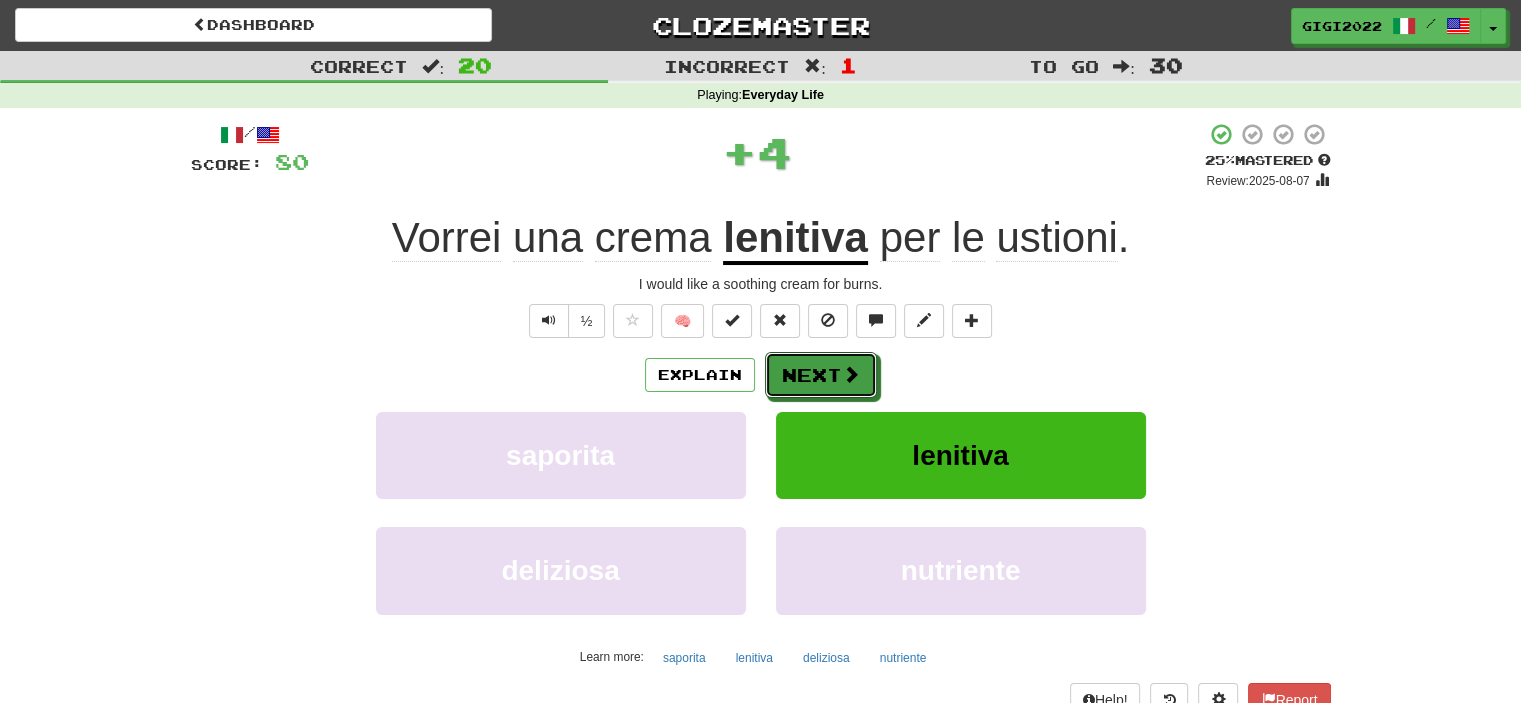 click at bounding box center (851, 374) 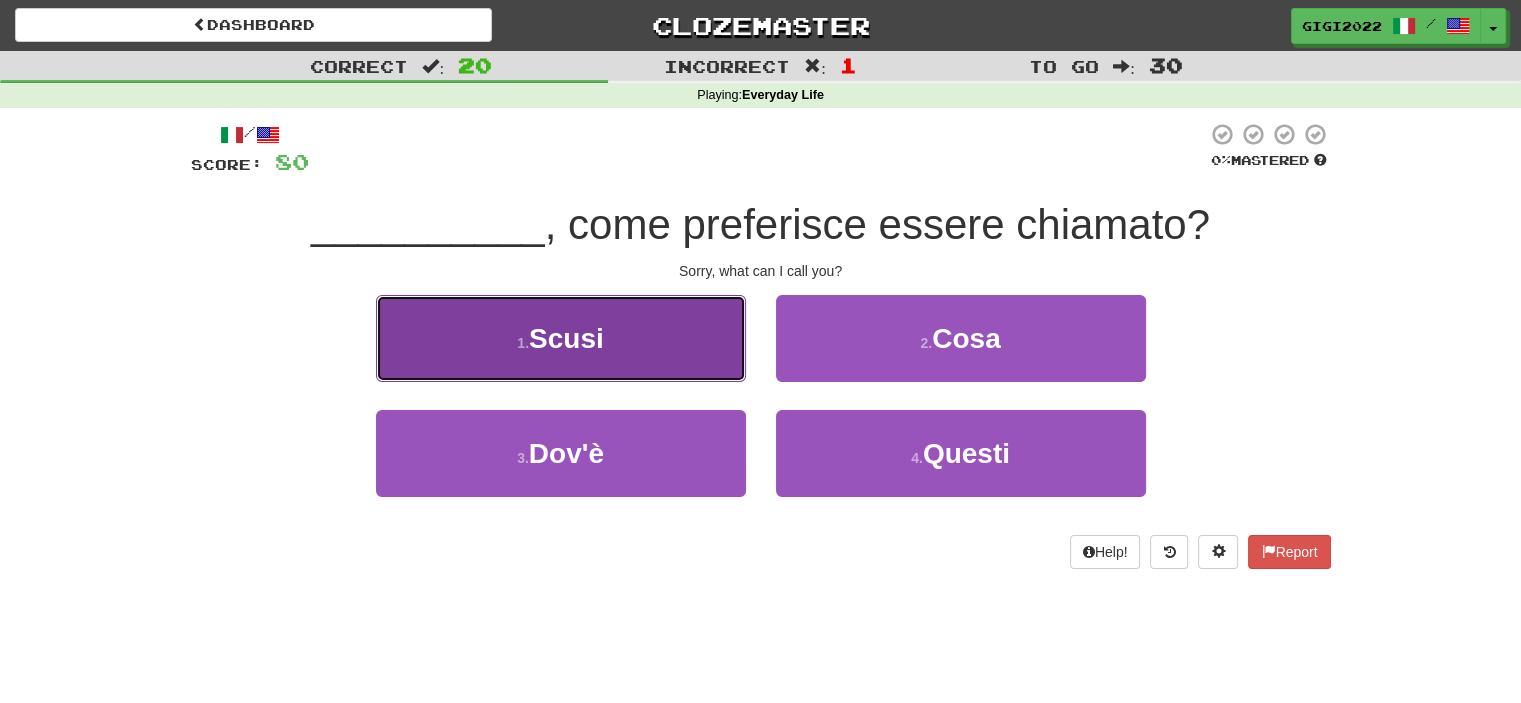 click on "1 .  Scusi" at bounding box center [561, 338] 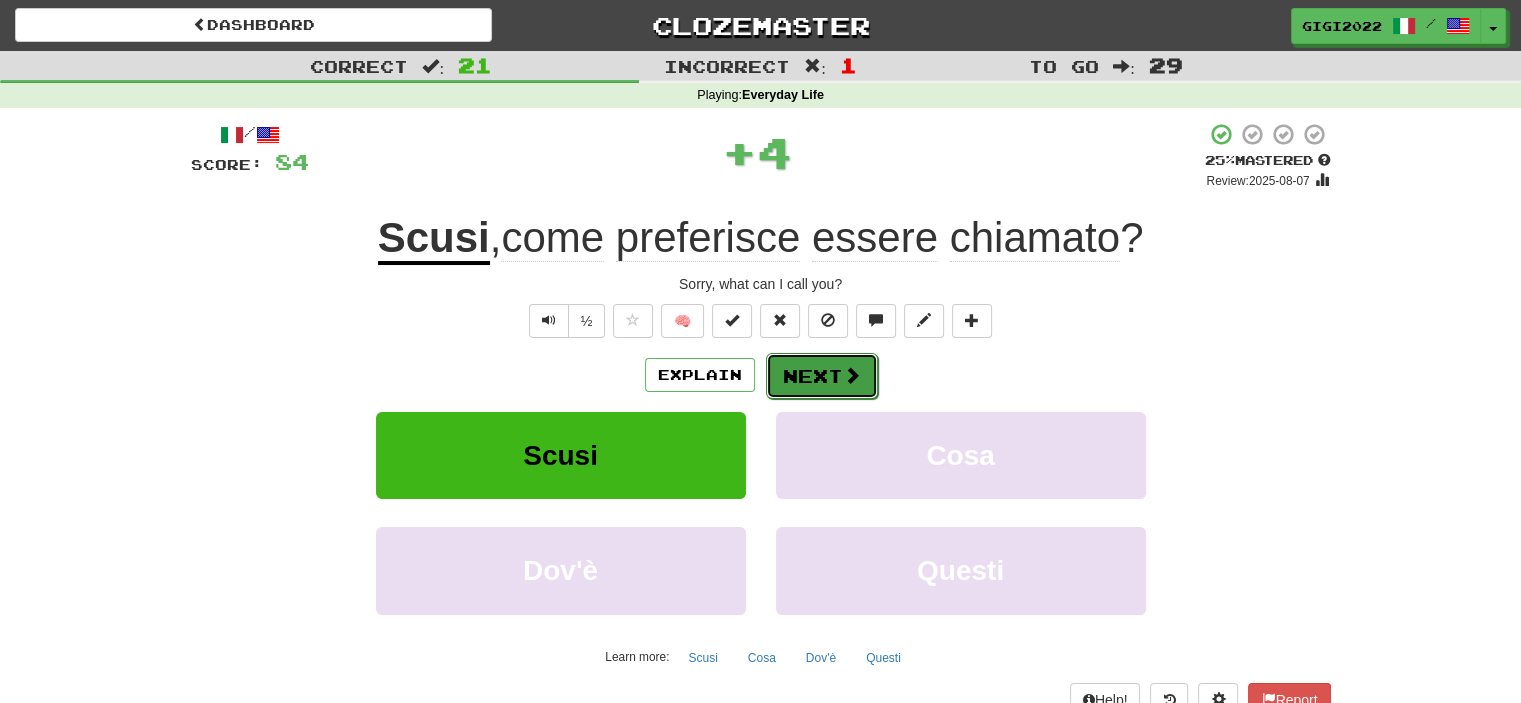 click on "Next" at bounding box center (822, 376) 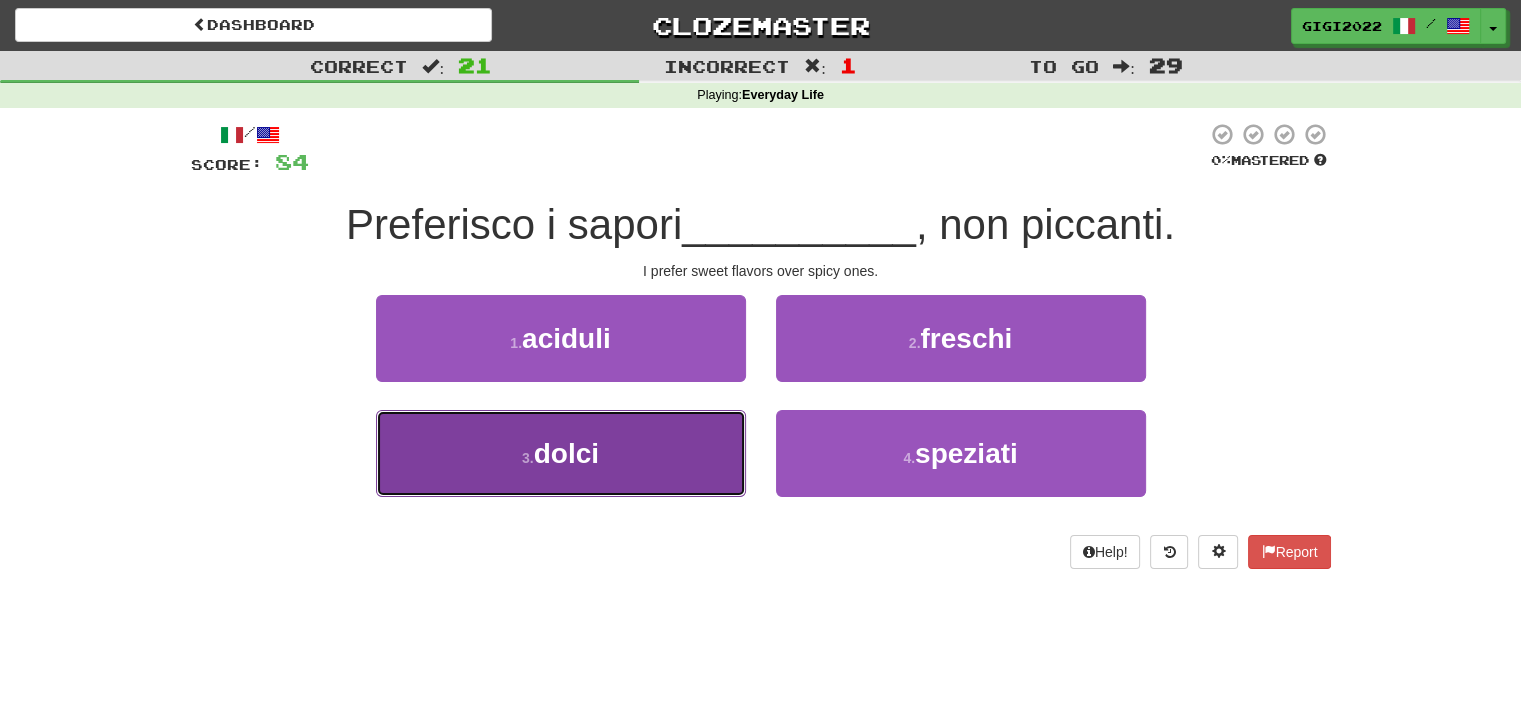 click on "3 .  dolci" at bounding box center (561, 453) 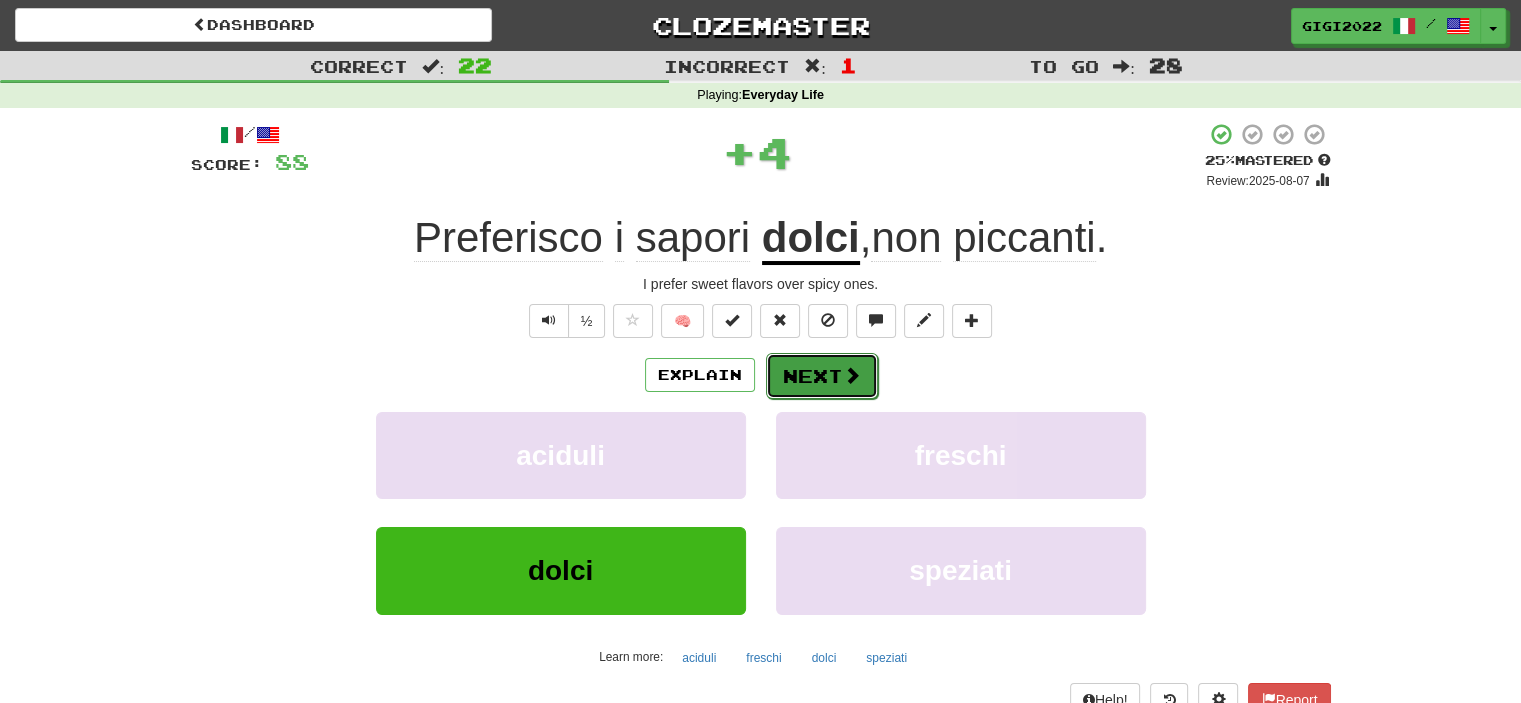 click on "Next" at bounding box center (822, 376) 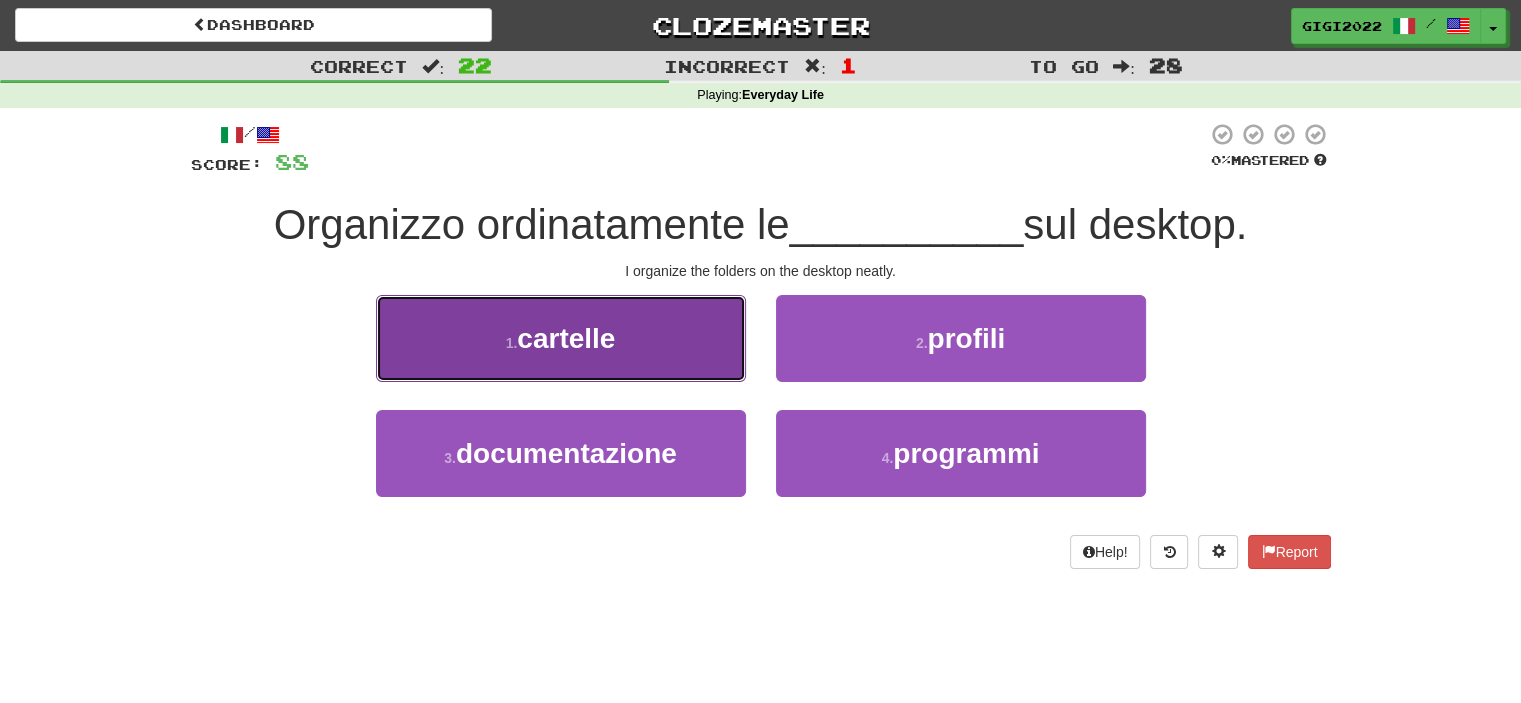click on "1 .  cartelle" at bounding box center [561, 338] 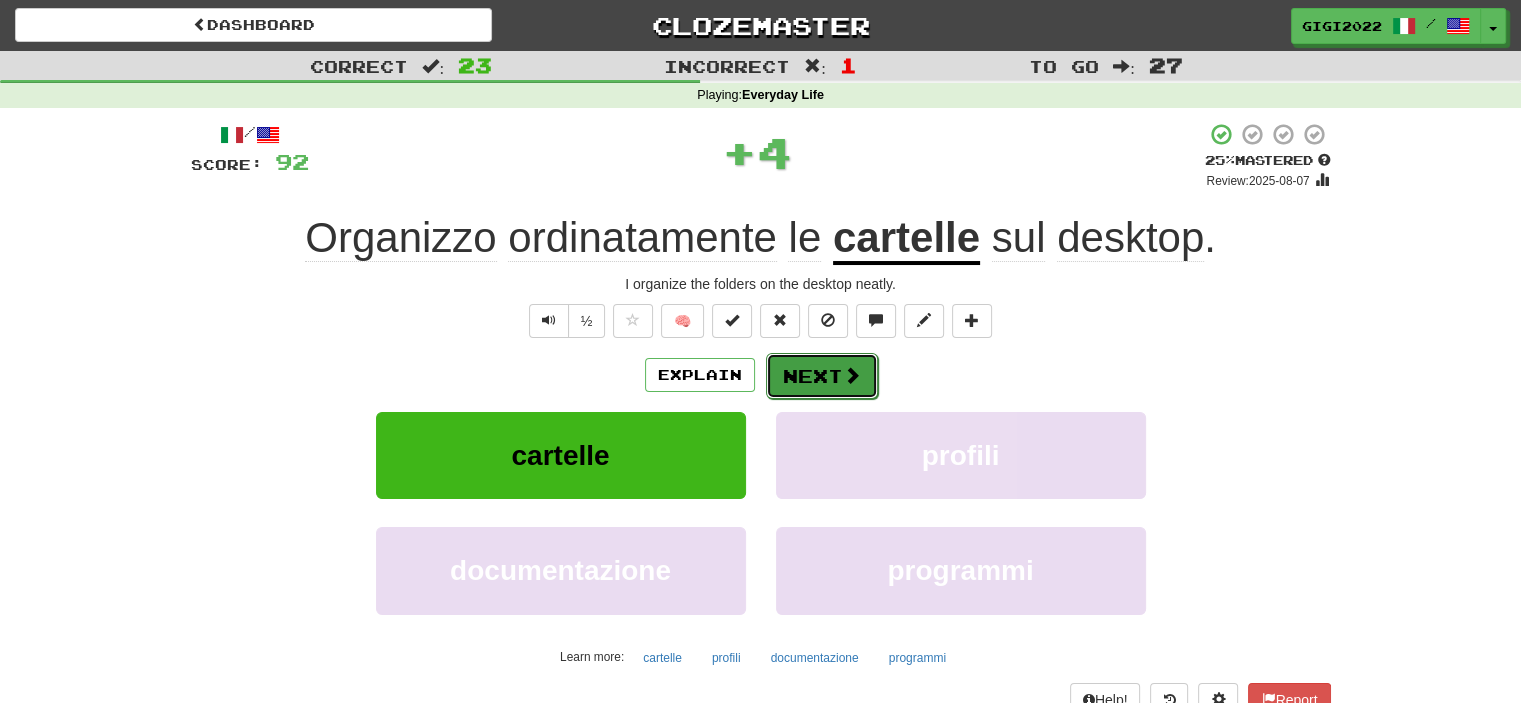 click on "Next" at bounding box center [822, 376] 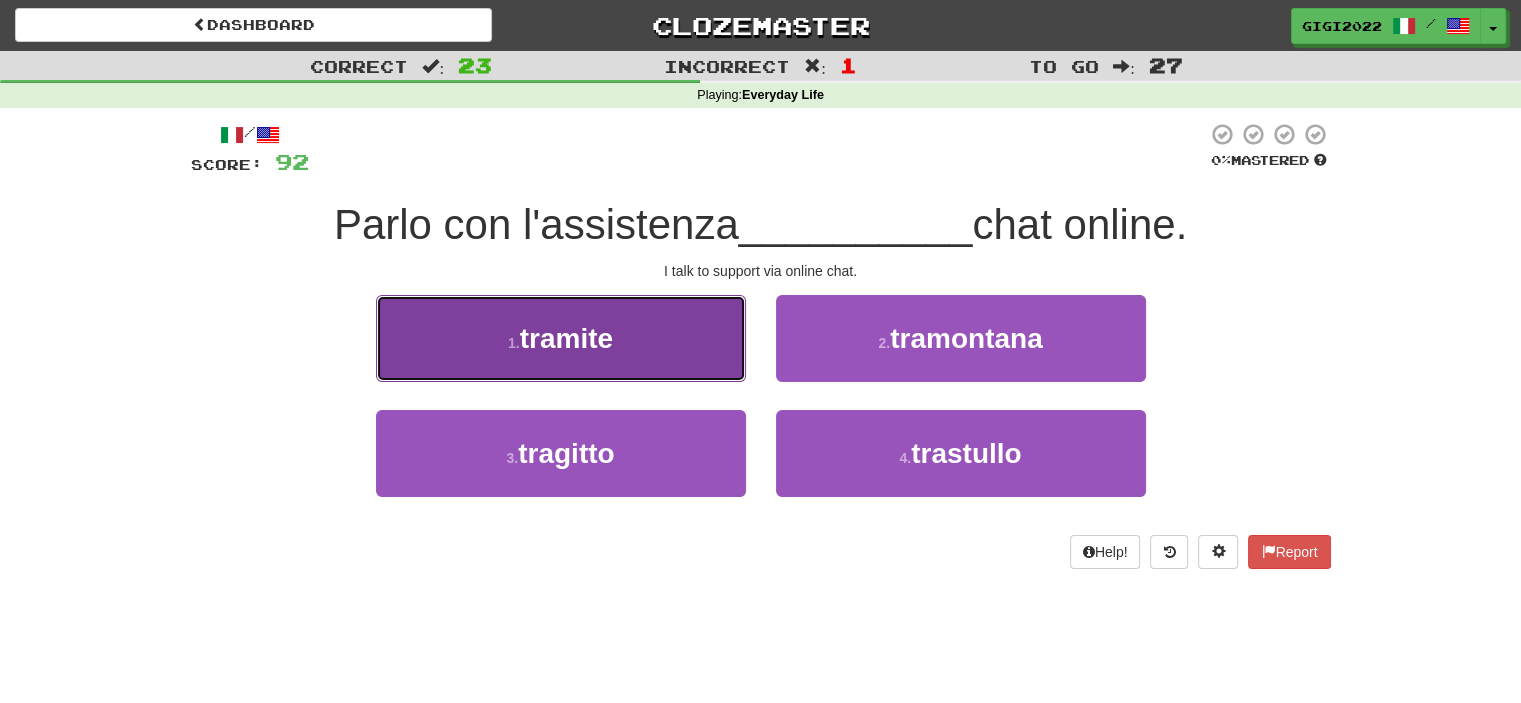 click on "1 .  tramite" at bounding box center (561, 338) 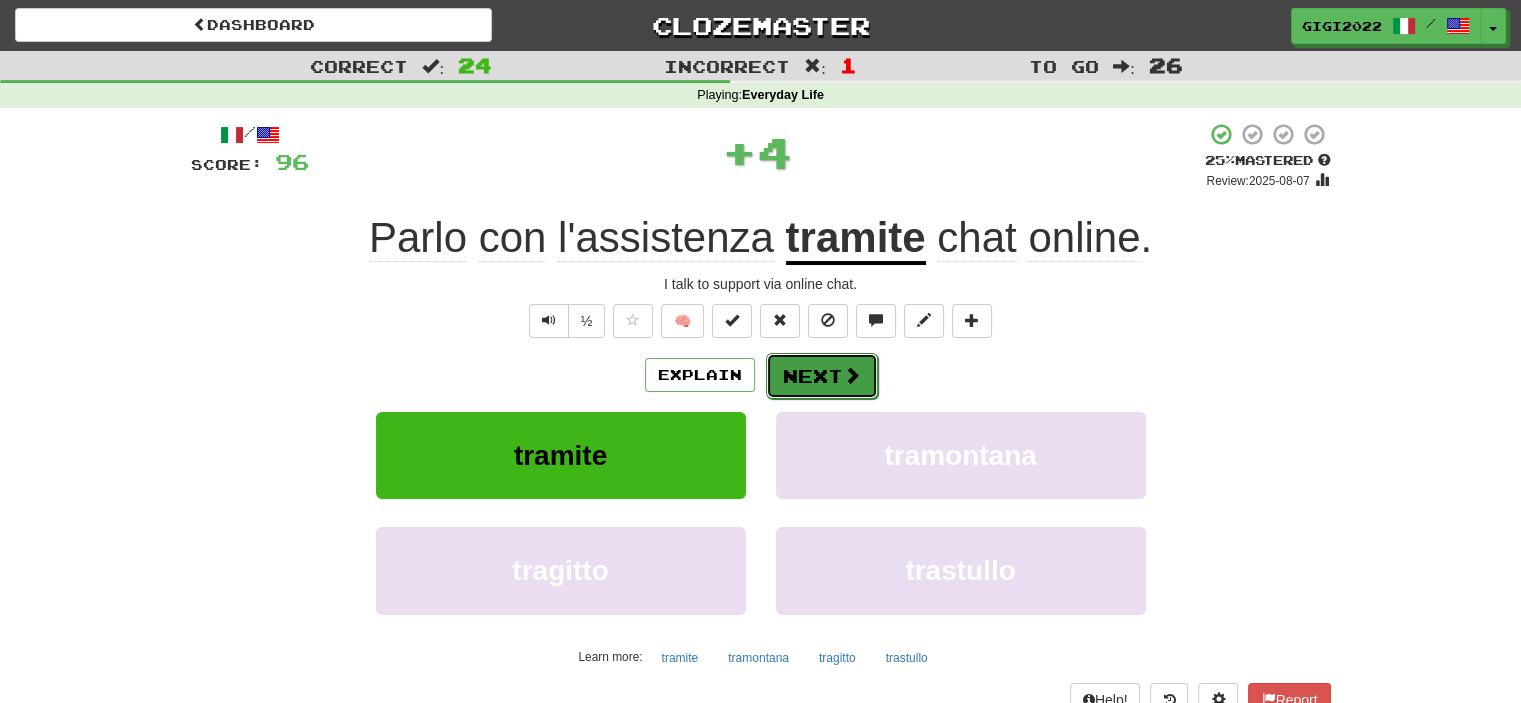 click on "Next" at bounding box center [822, 376] 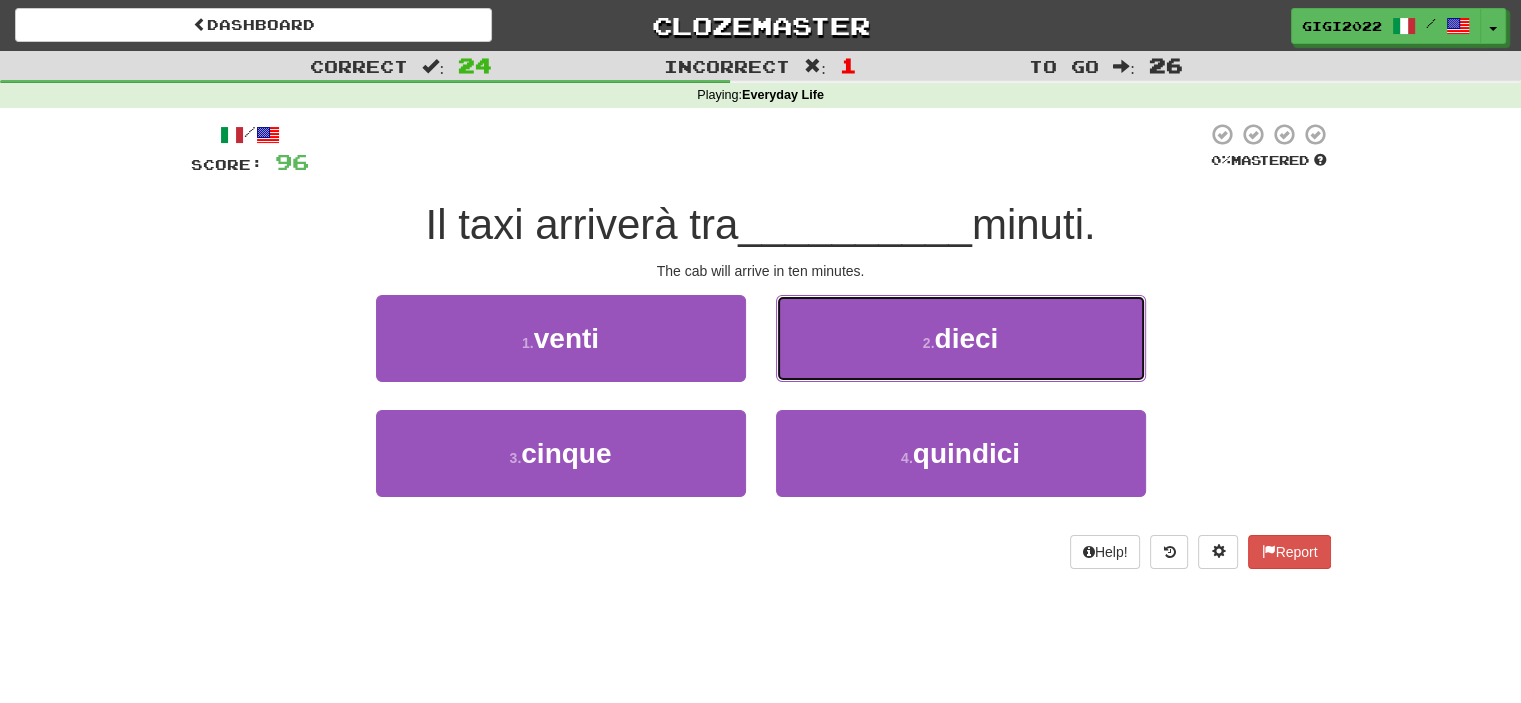 click on "2 .  dieci" at bounding box center [961, 338] 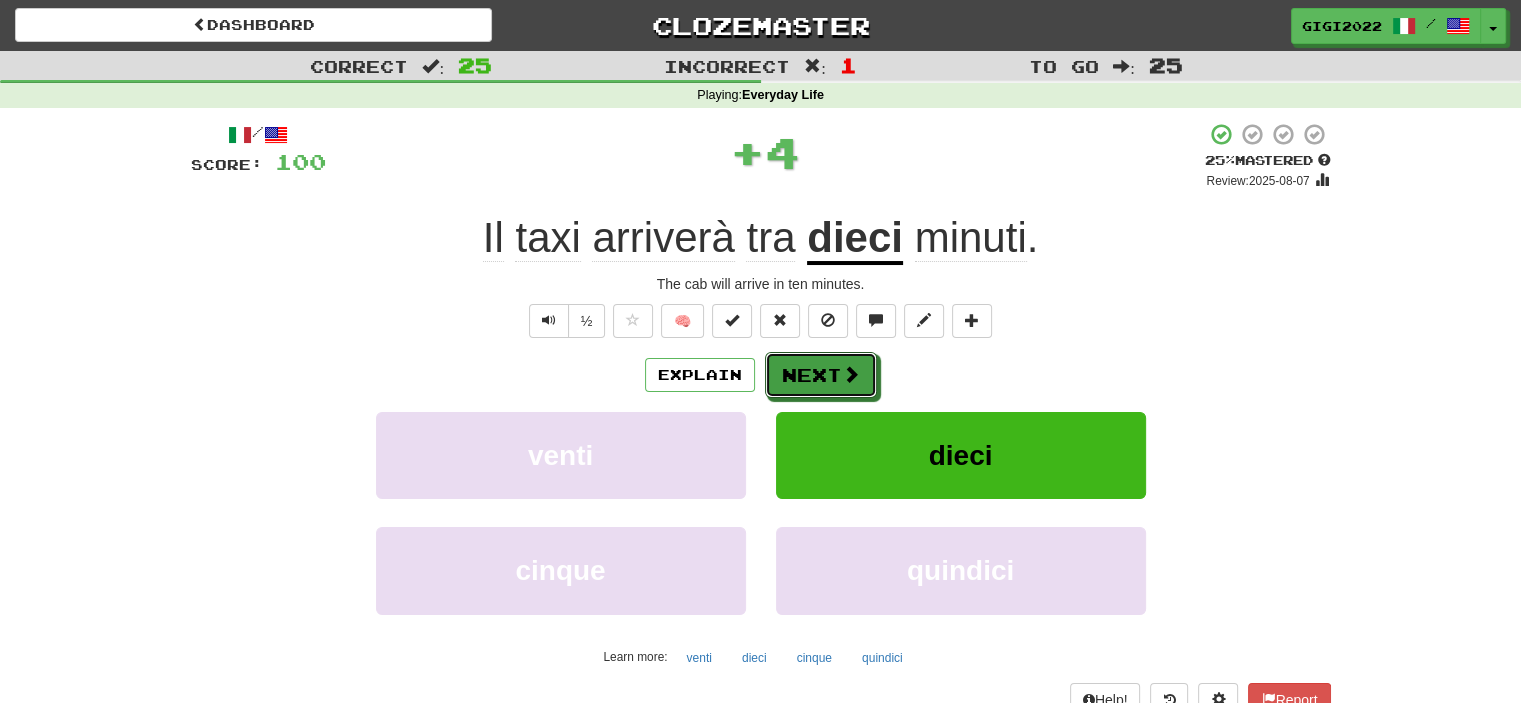click on "Next" at bounding box center [821, 375] 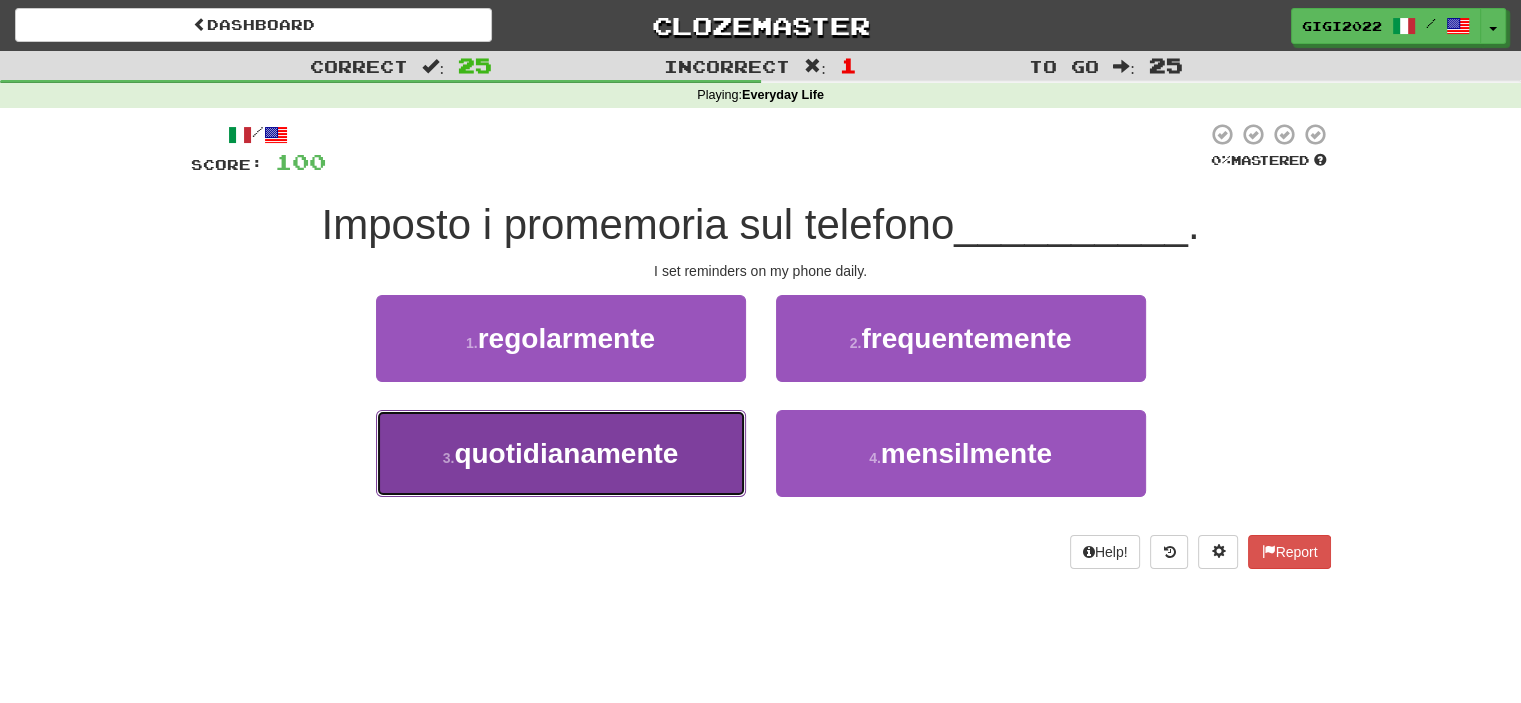 click on "3 .  quotidianamente" at bounding box center [561, 453] 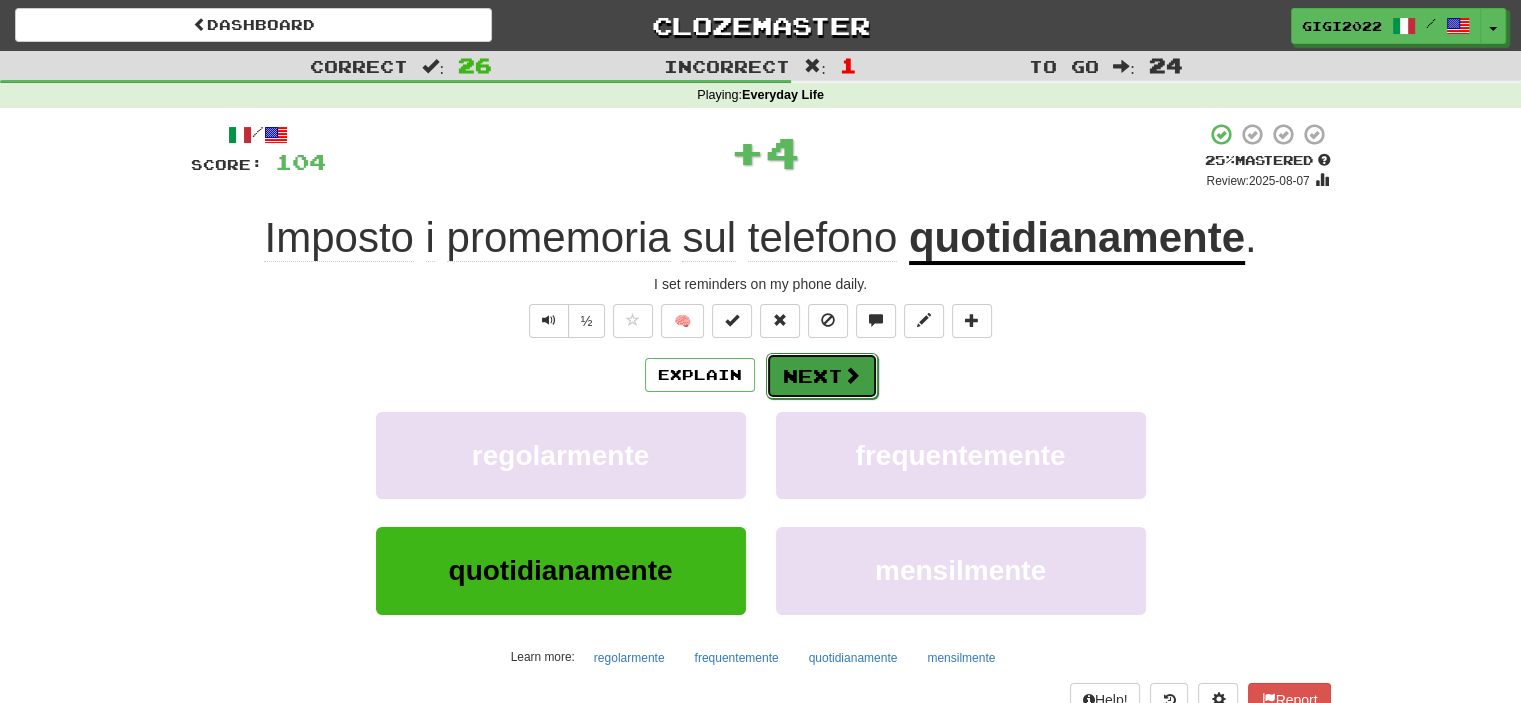 click on "Next" at bounding box center [822, 376] 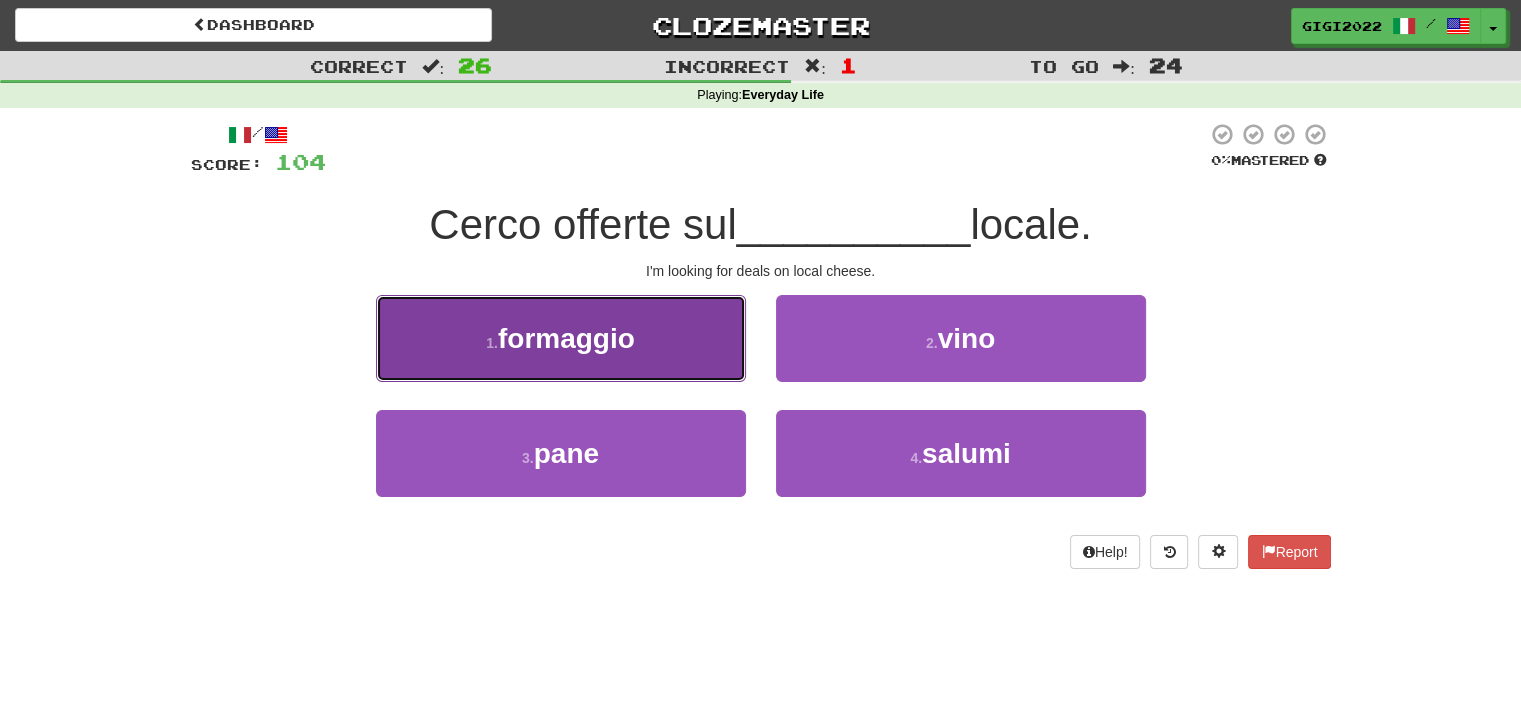click on "1 .  formaggio" at bounding box center (561, 338) 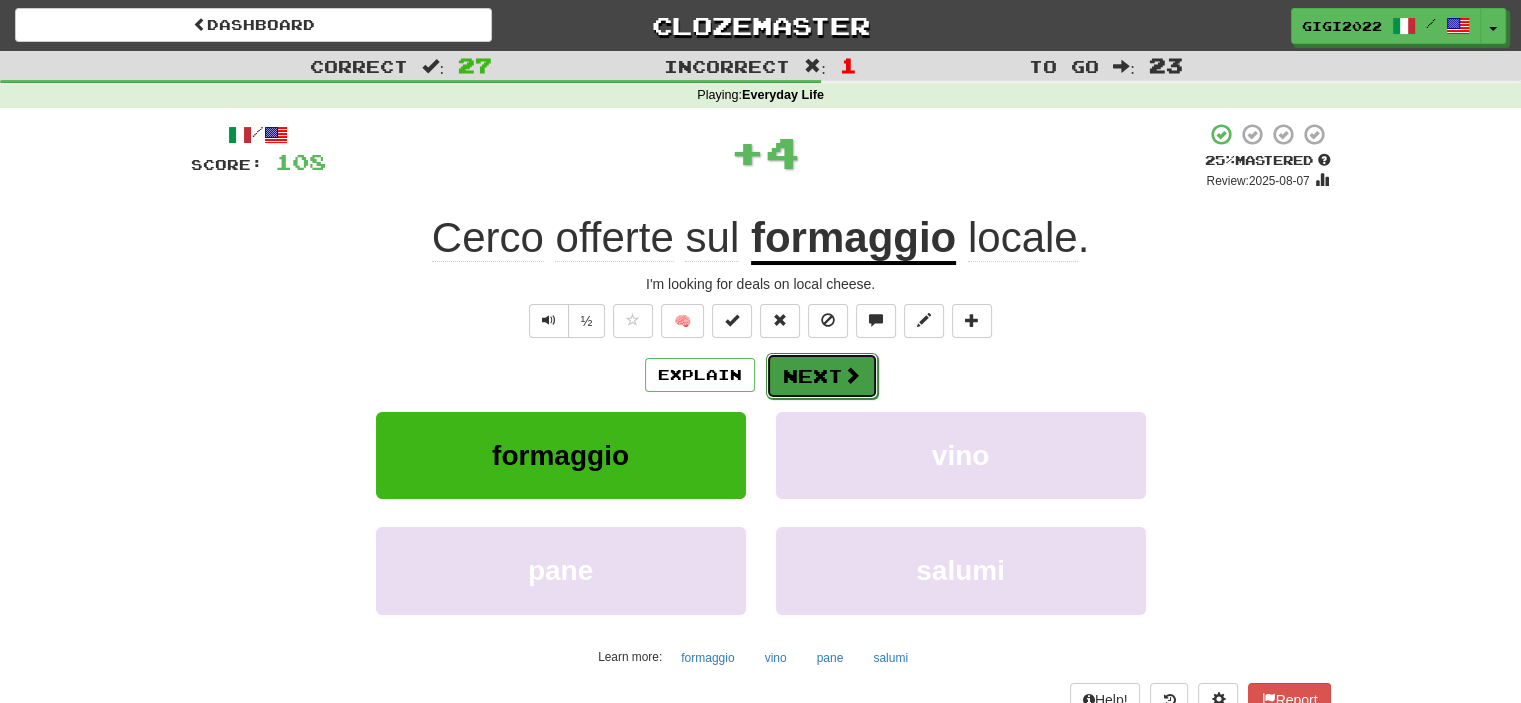click on "Next" at bounding box center [822, 376] 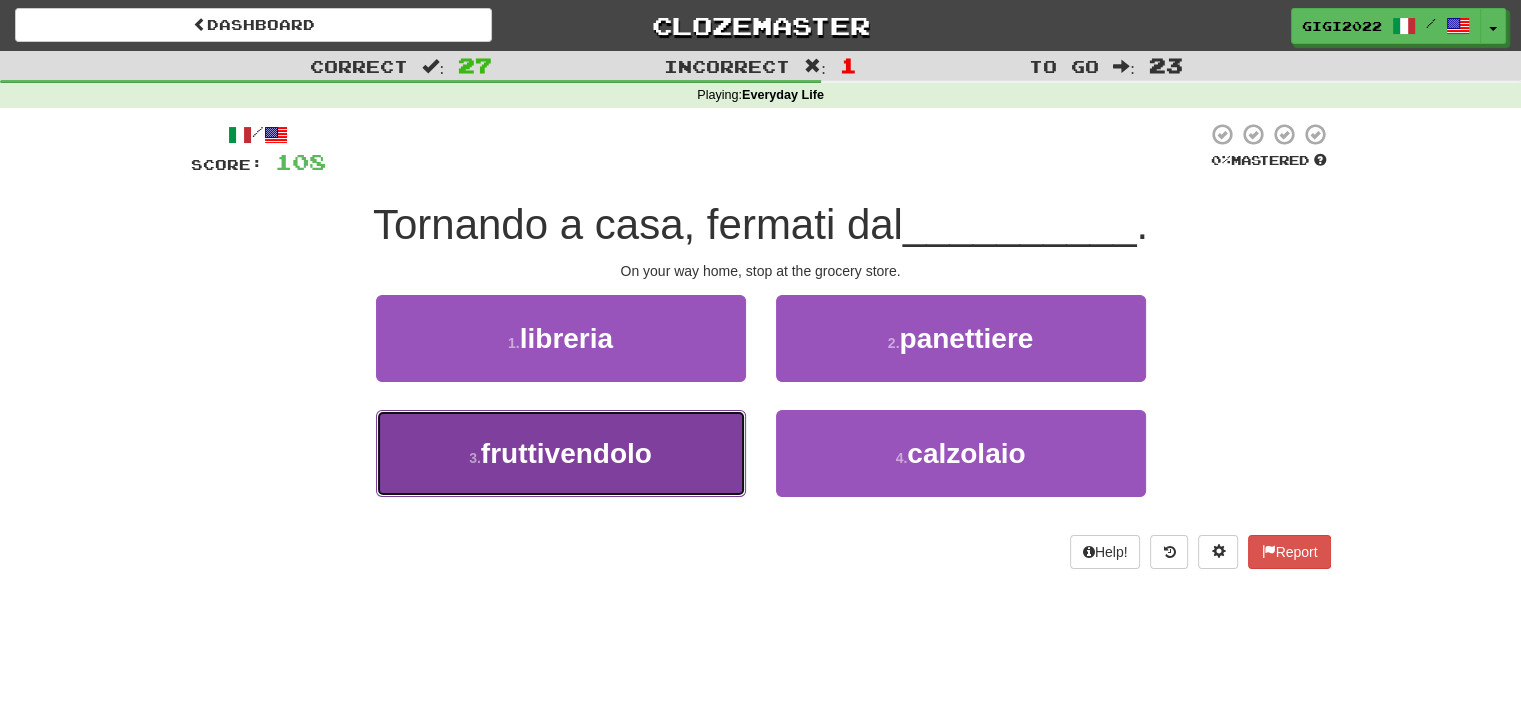 click on "3 .  fruttivendolo" at bounding box center (561, 453) 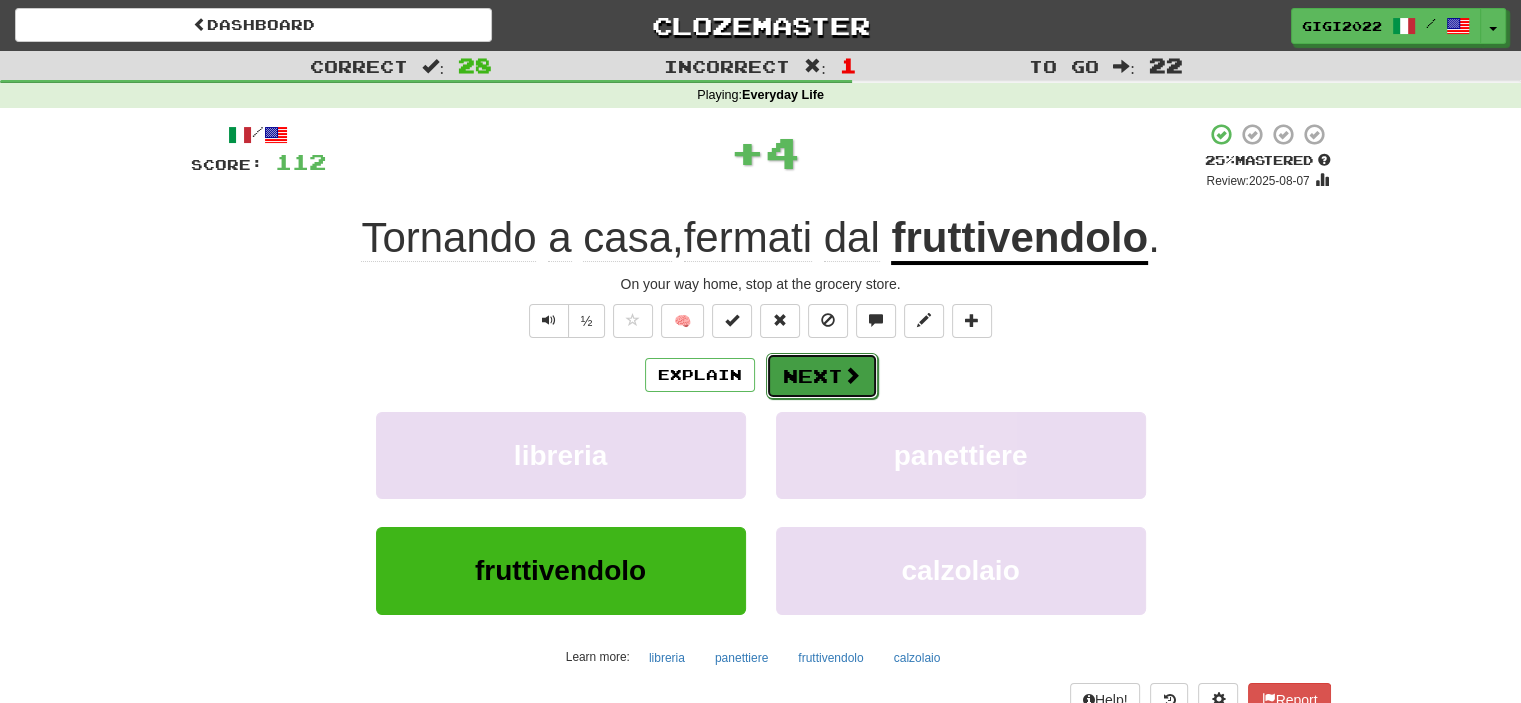 click on "Next" at bounding box center [822, 376] 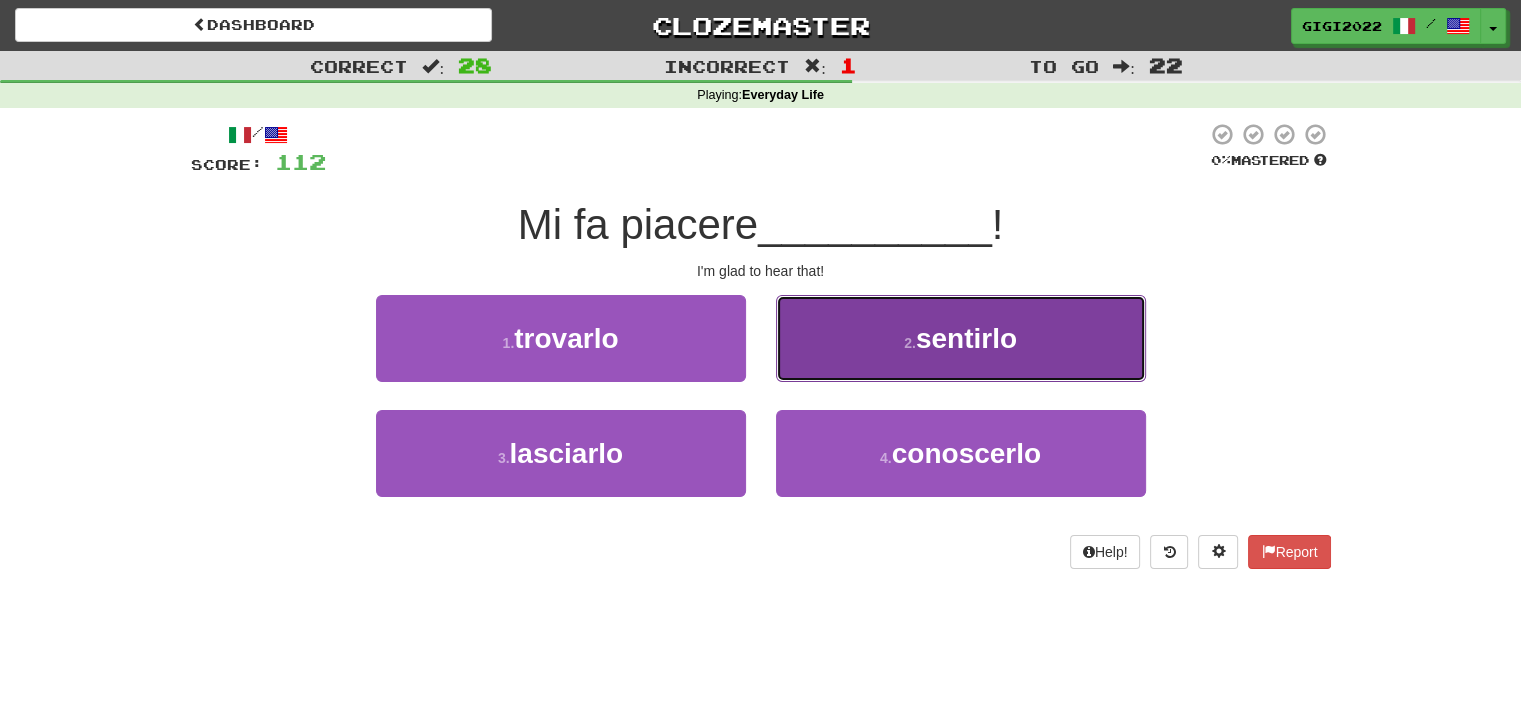 click on "2 .  sentirlo" at bounding box center [961, 338] 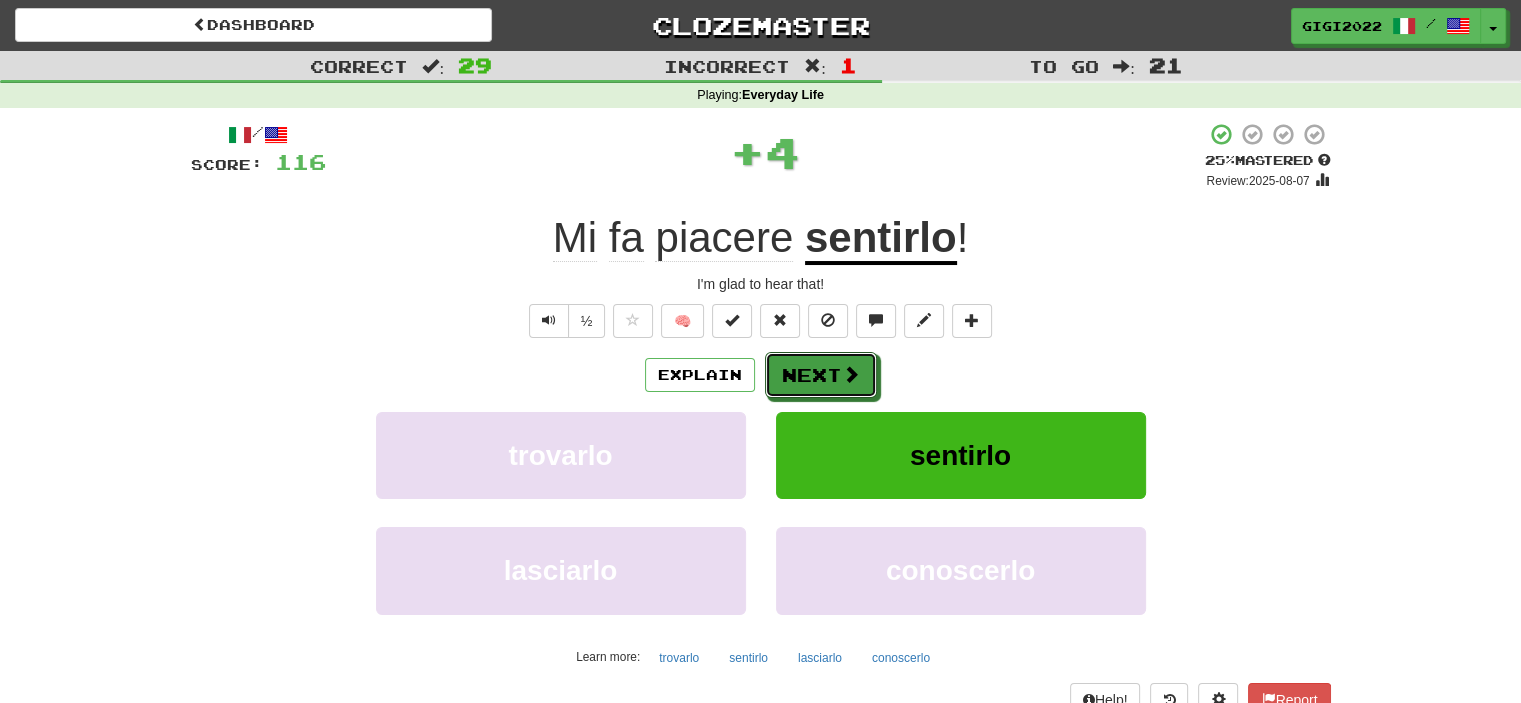 click on "Next" at bounding box center [821, 375] 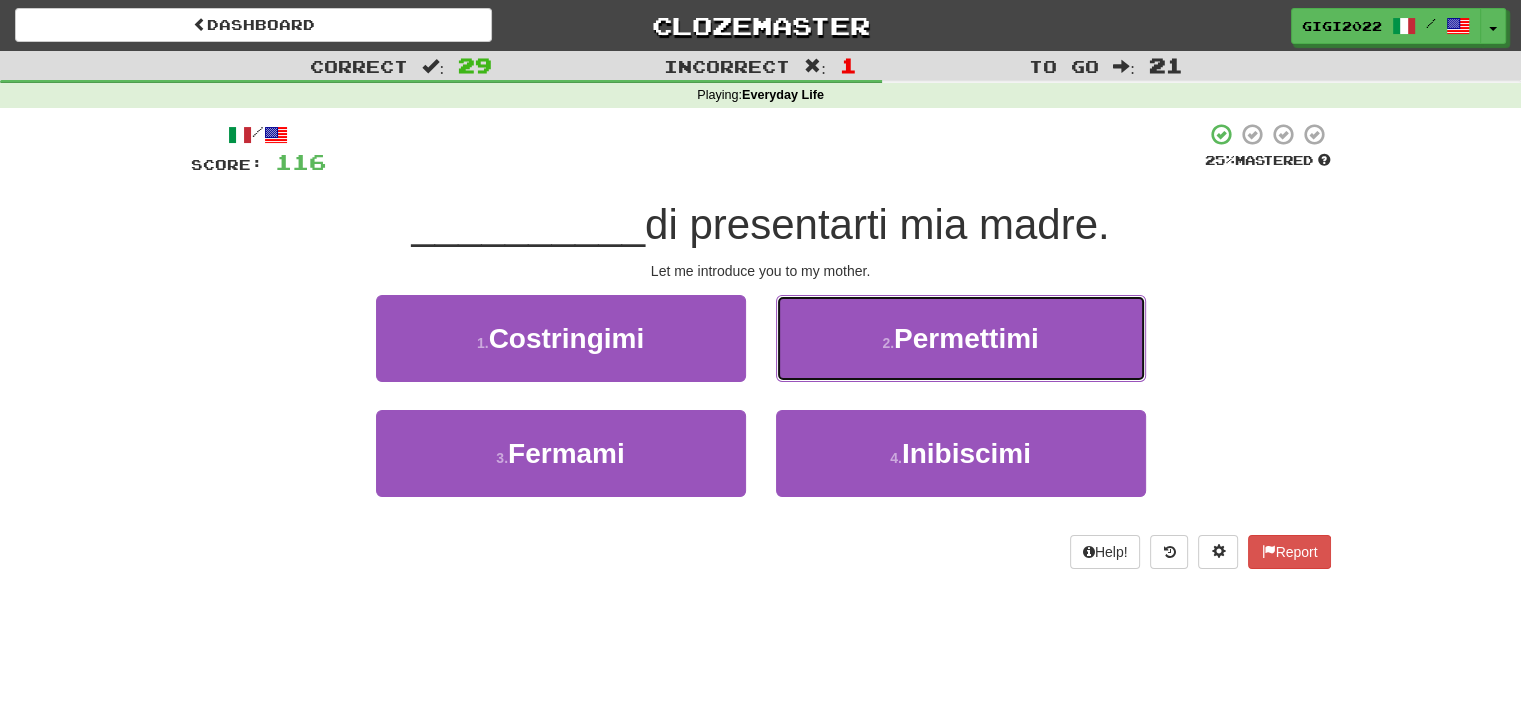 click on "2 .  Permettimi" at bounding box center [961, 338] 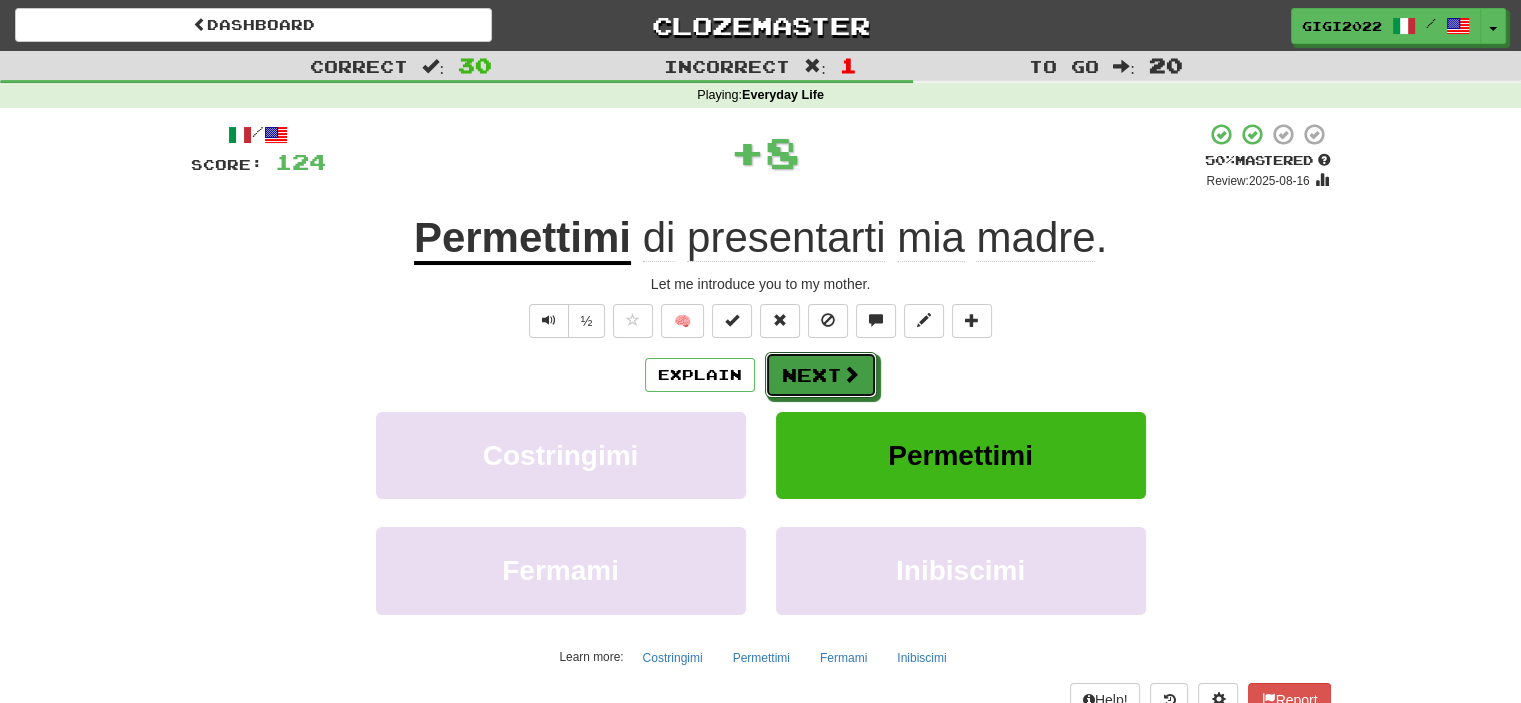 click on "Next" at bounding box center [821, 375] 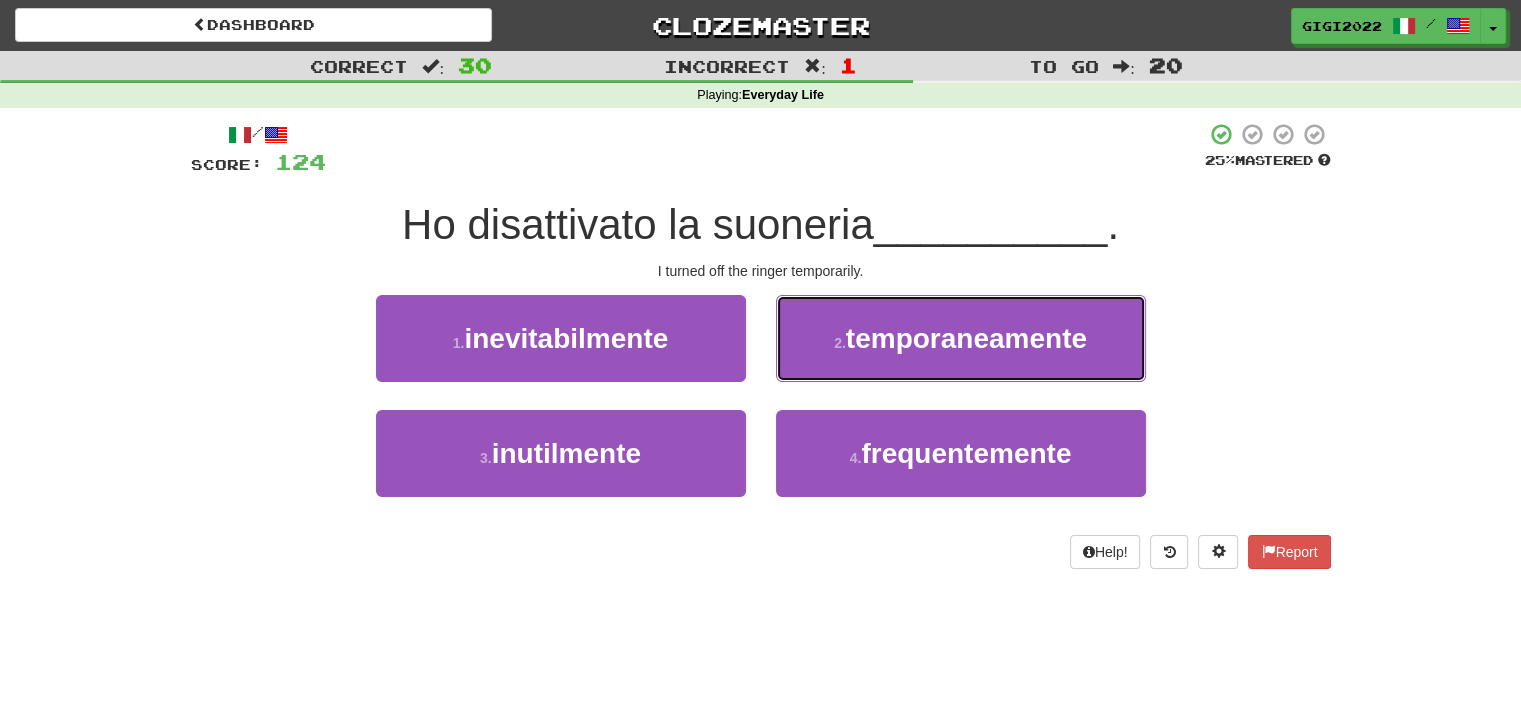 click on "2 .  temporaneamente" at bounding box center [961, 338] 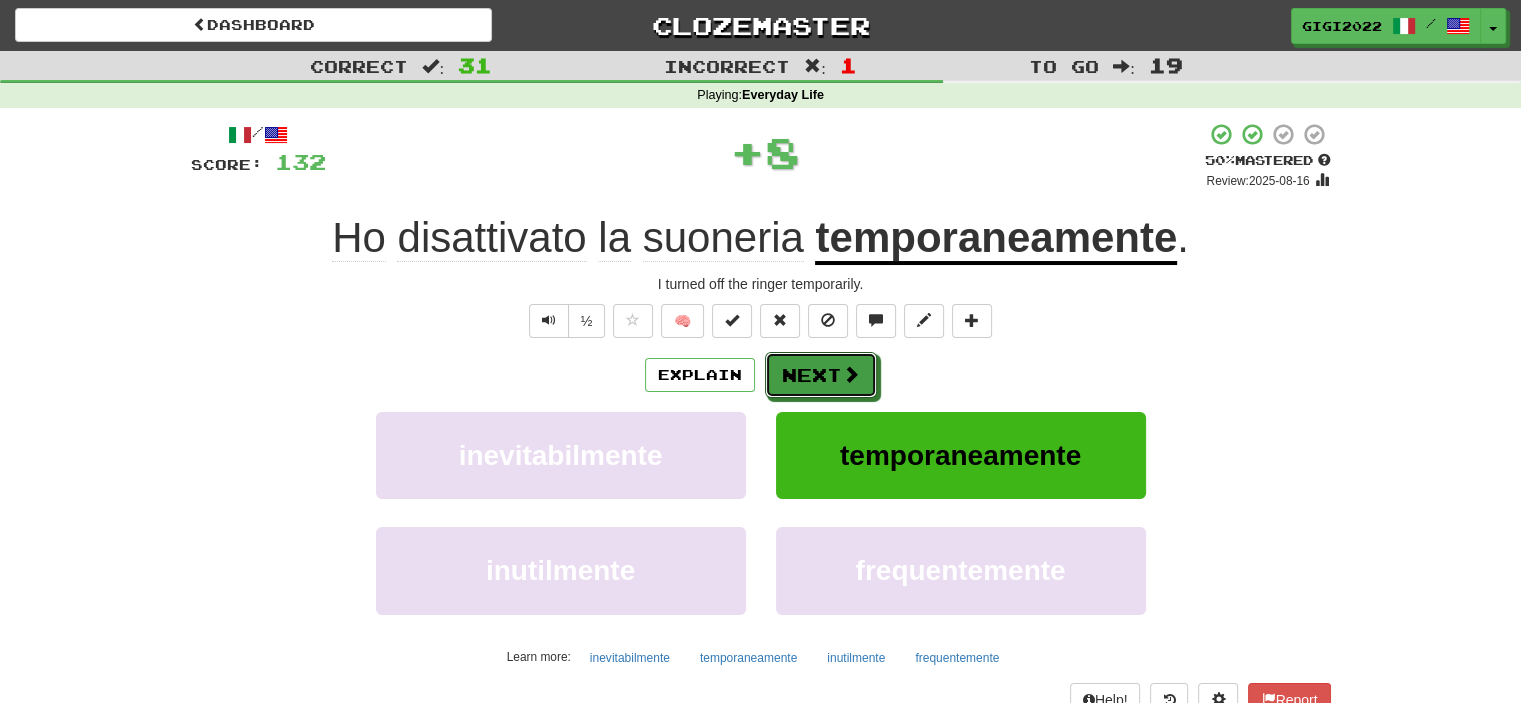 click on "Next" at bounding box center (821, 375) 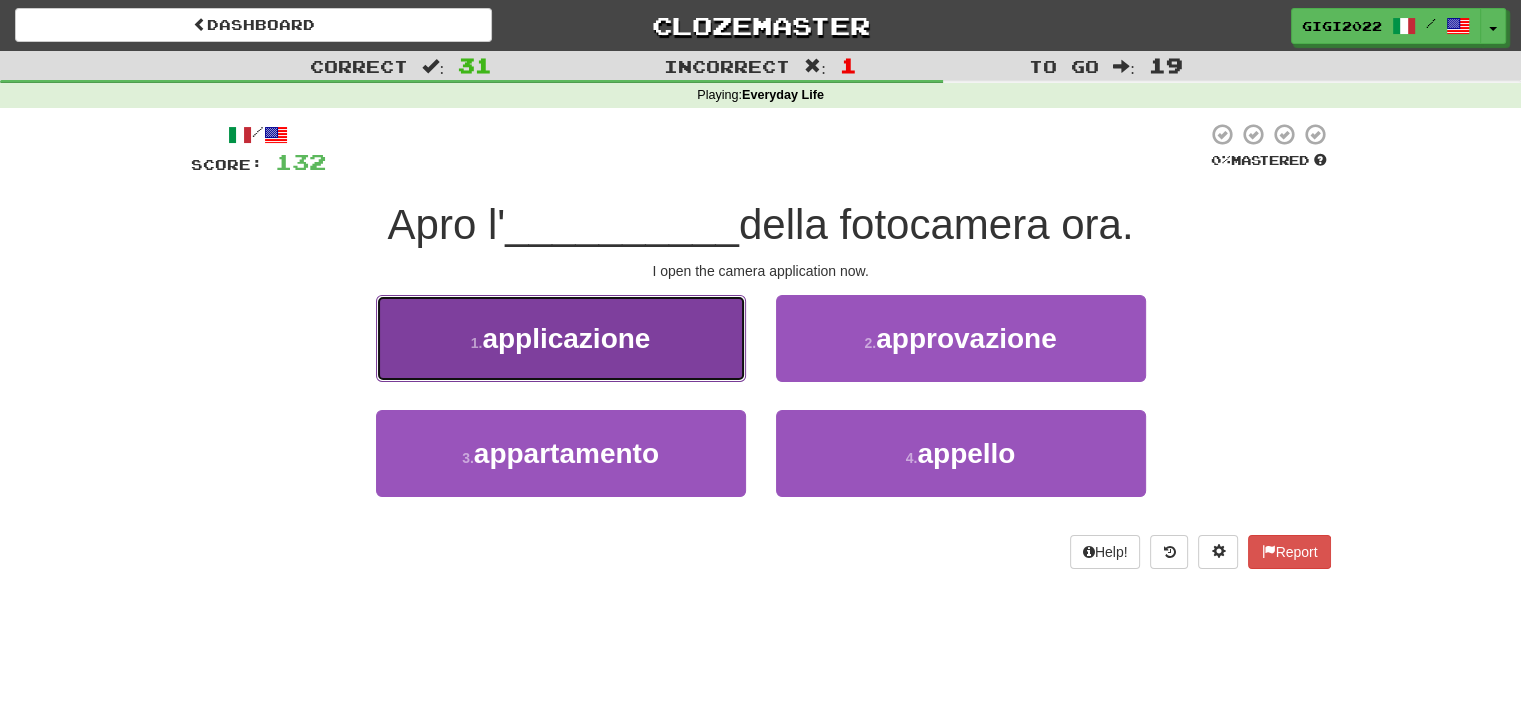 click on "1 .  applicazione" at bounding box center [561, 338] 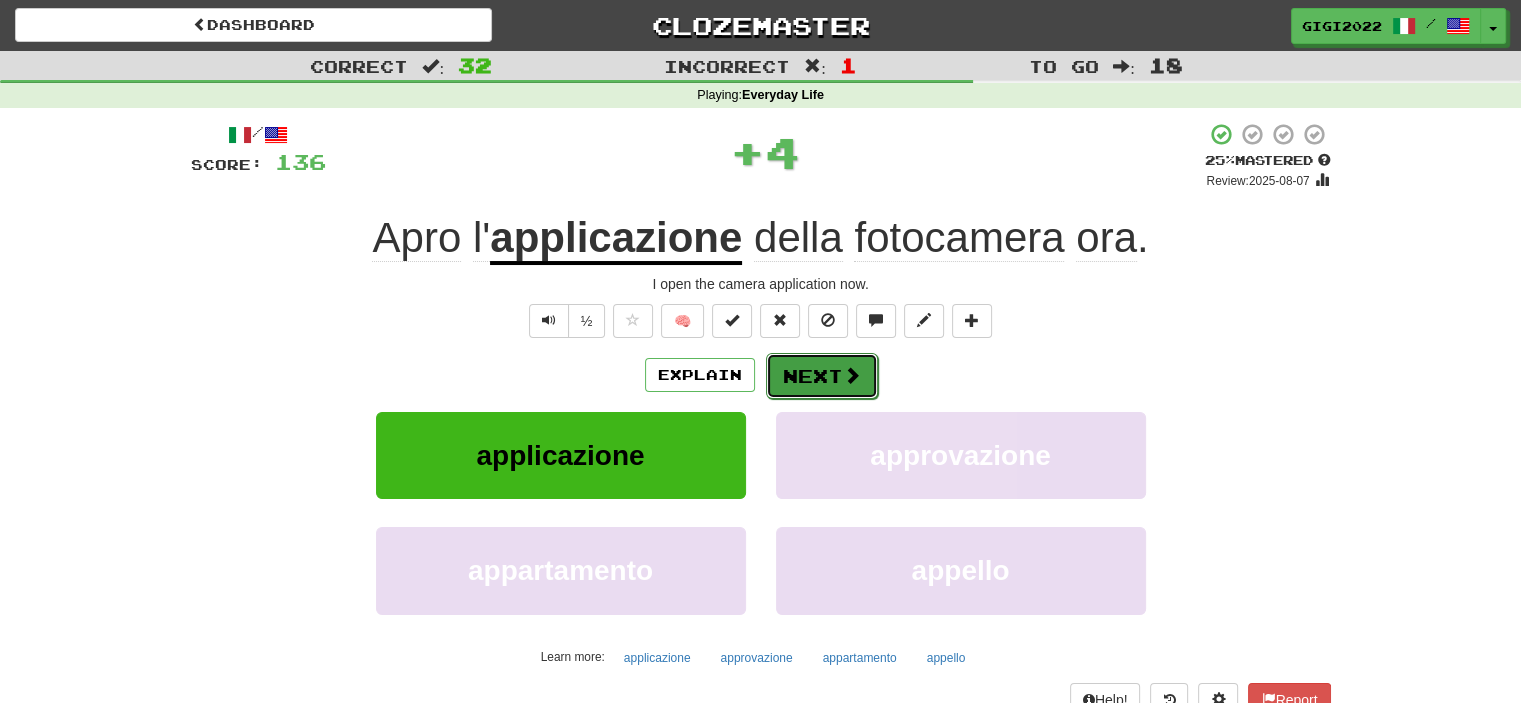 click on "Next" at bounding box center [822, 376] 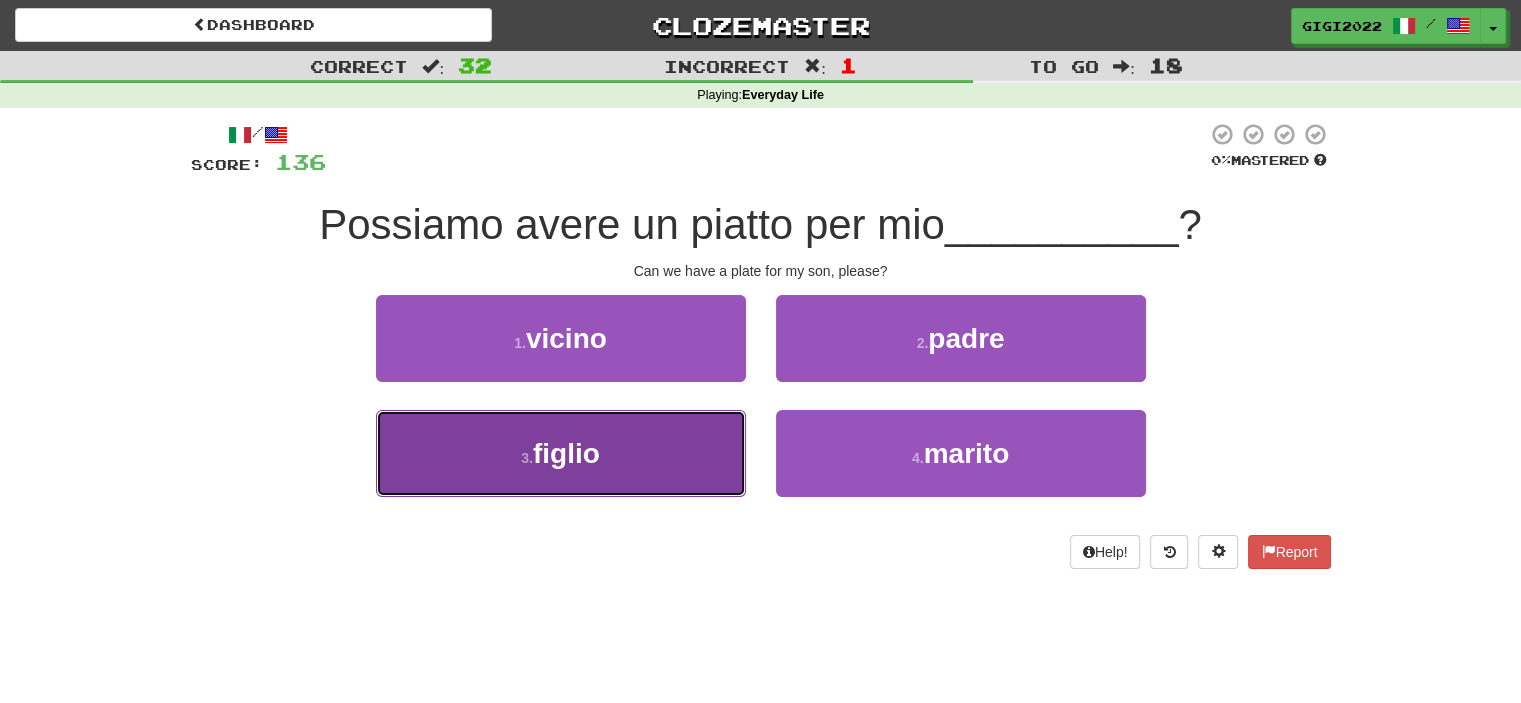 click on "3 .  figlio" at bounding box center (561, 453) 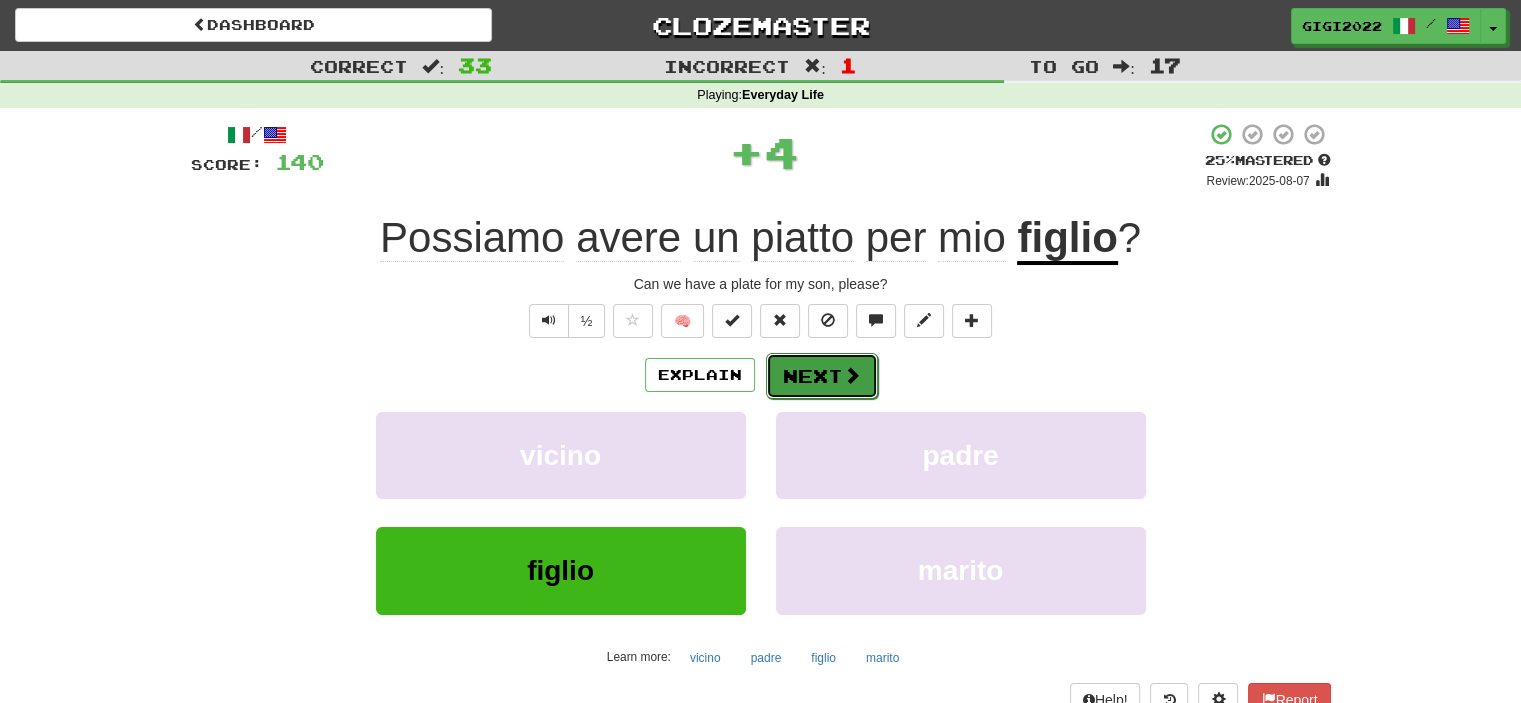 click on "Next" at bounding box center (822, 376) 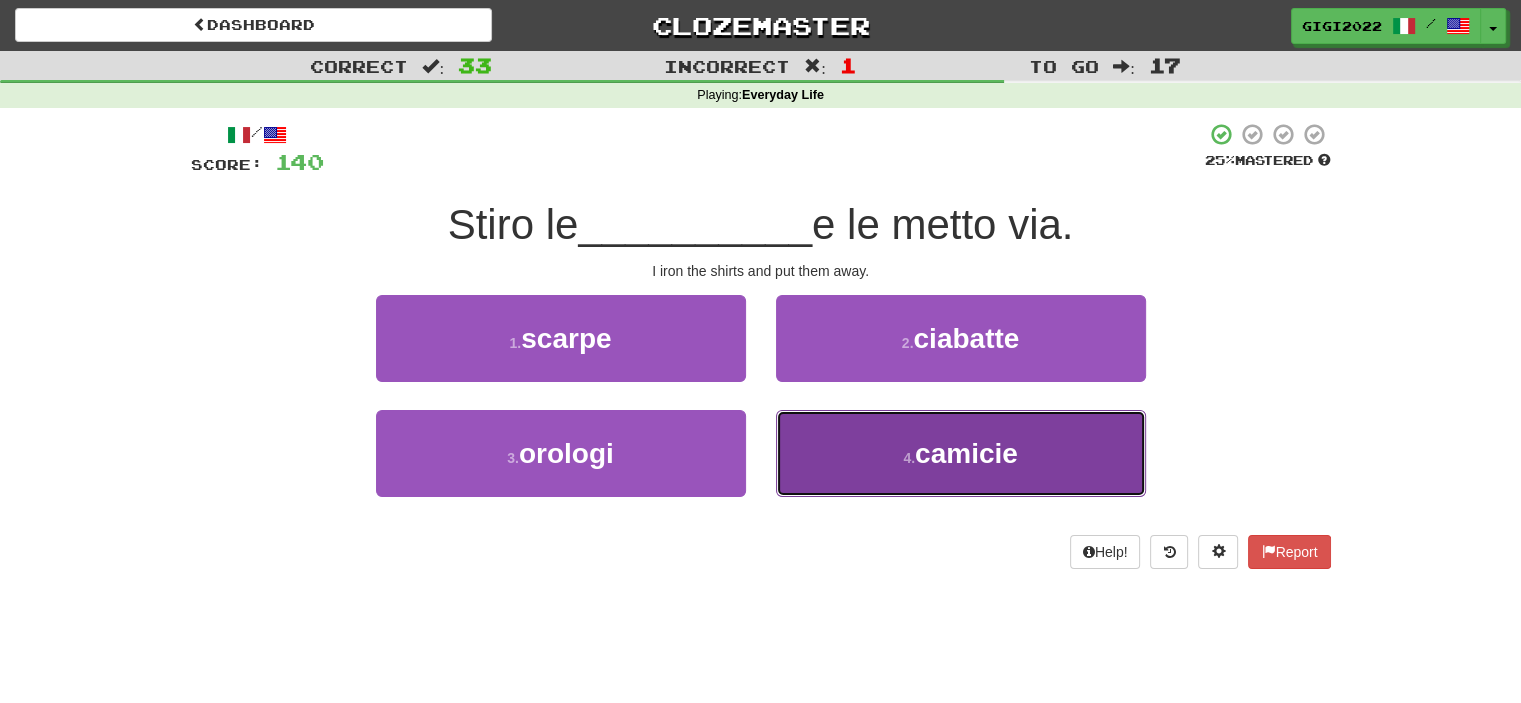 click on "4 .  camicie" at bounding box center [961, 453] 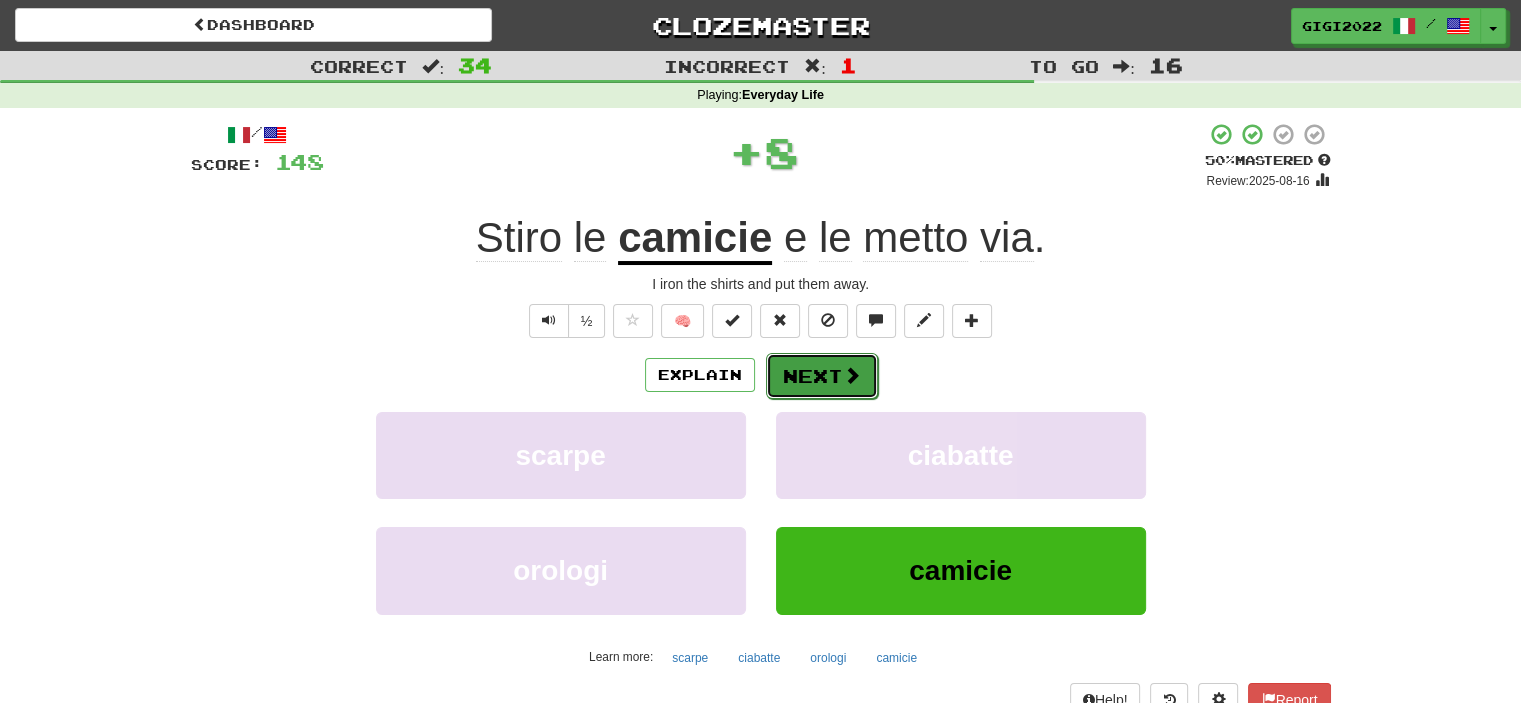 click on "Next" at bounding box center [822, 376] 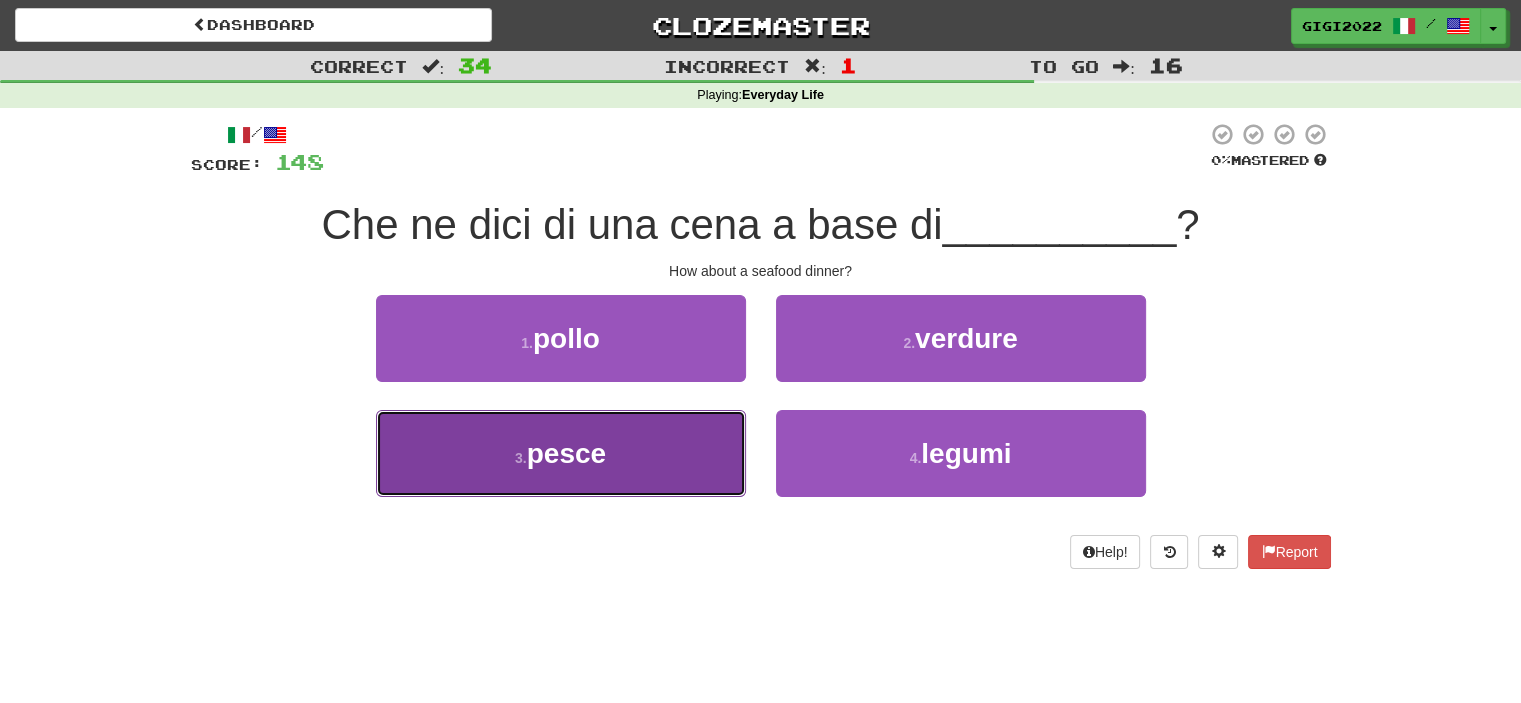 click on "3 .  pesce" at bounding box center (561, 453) 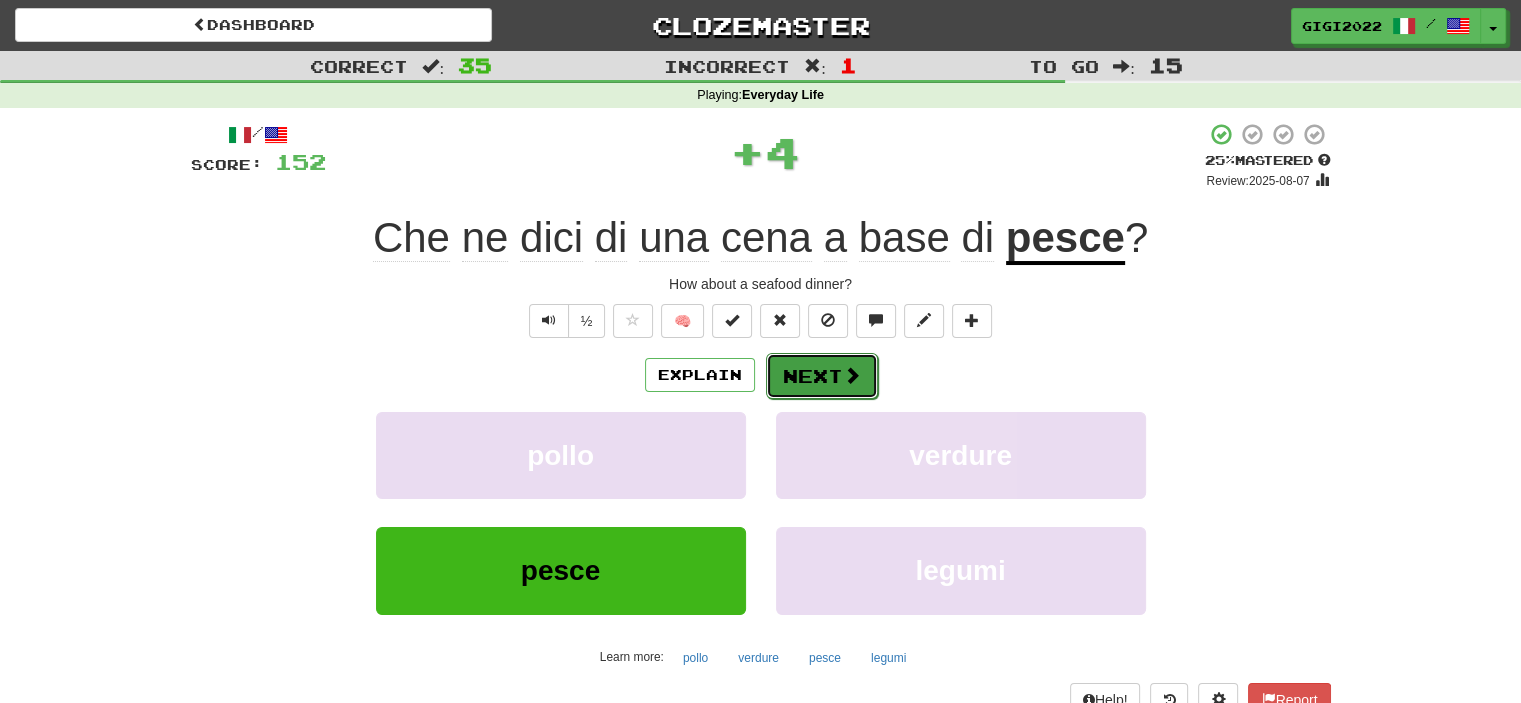 click on "Next" at bounding box center (822, 376) 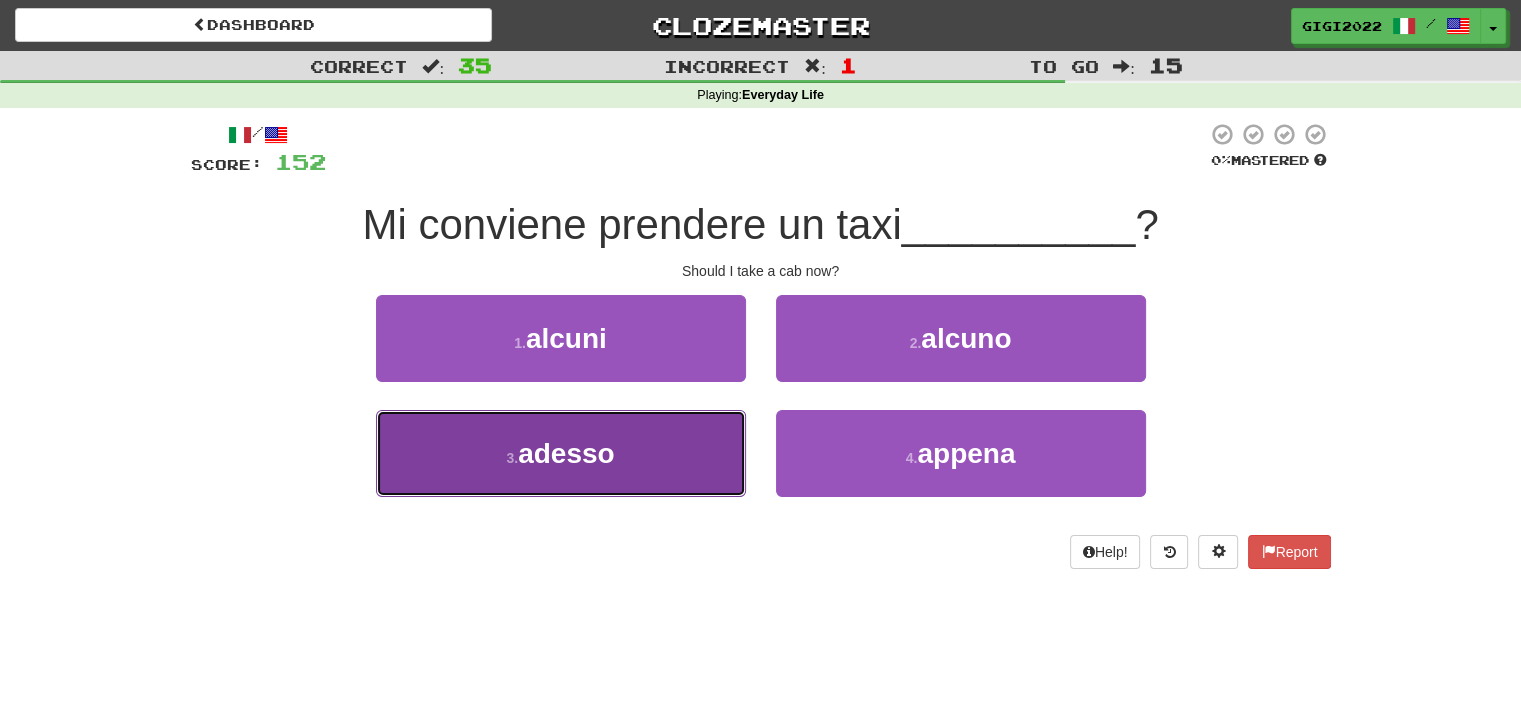 click on "3 .  adesso" at bounding box center (561, 453) 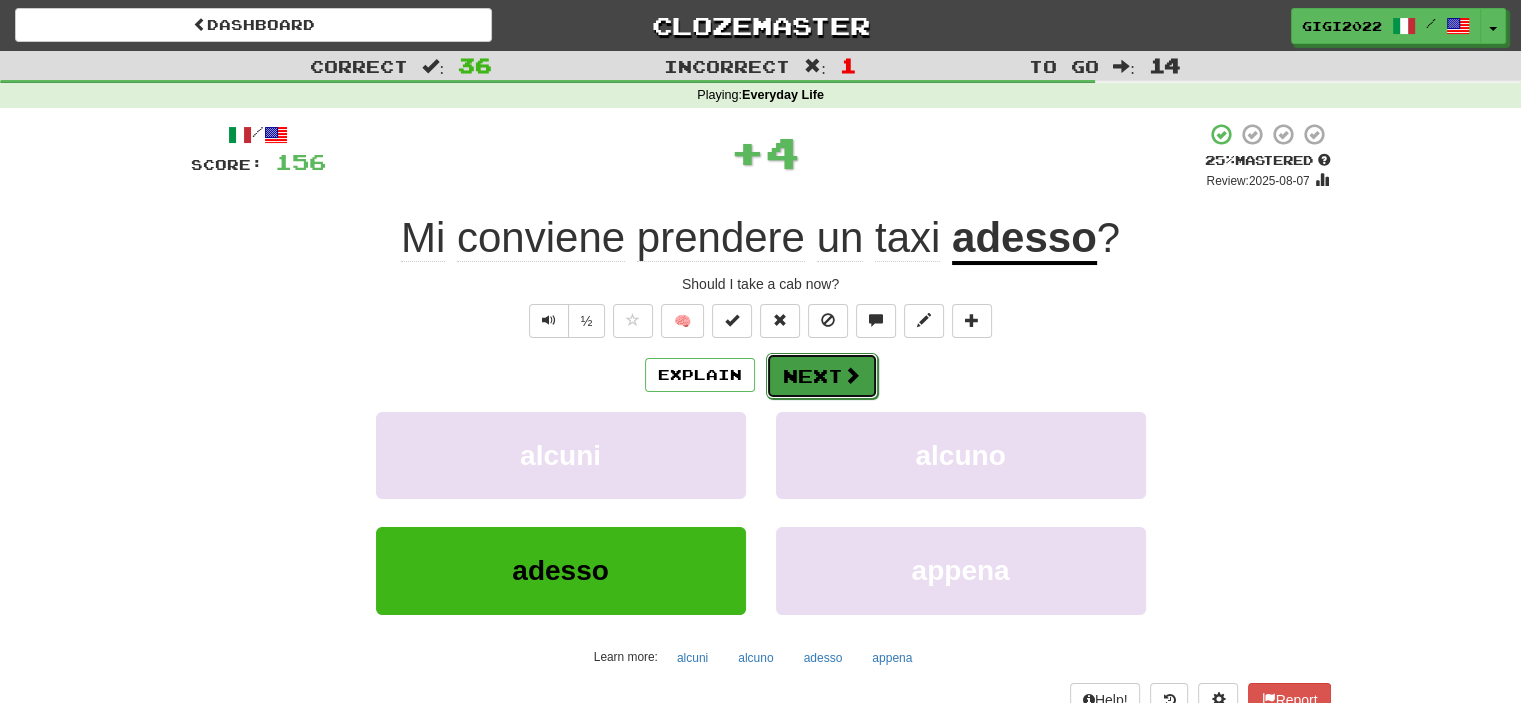 click on "Next" at bounding box center [822, 376] 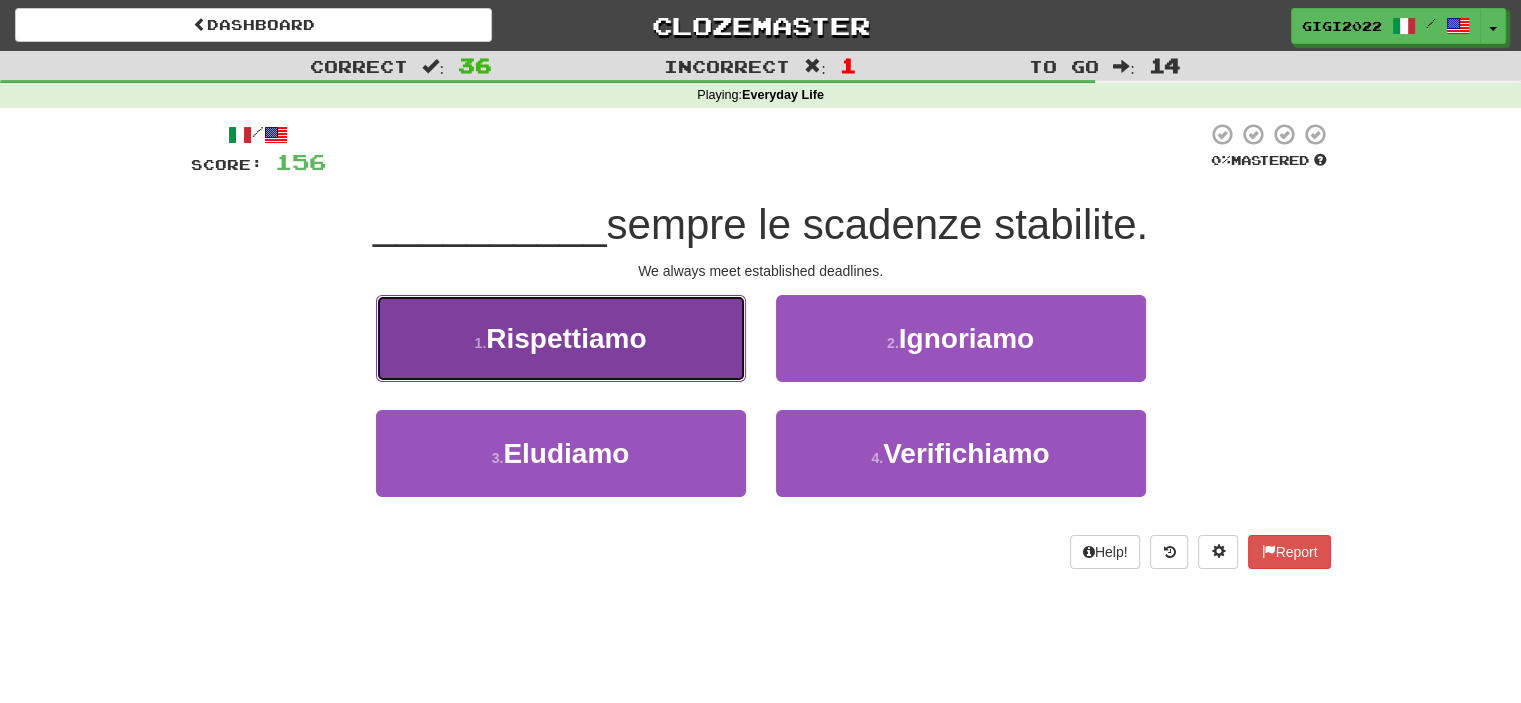 click on "1 .  Rispettiamo" at bounding box center (561, 338) 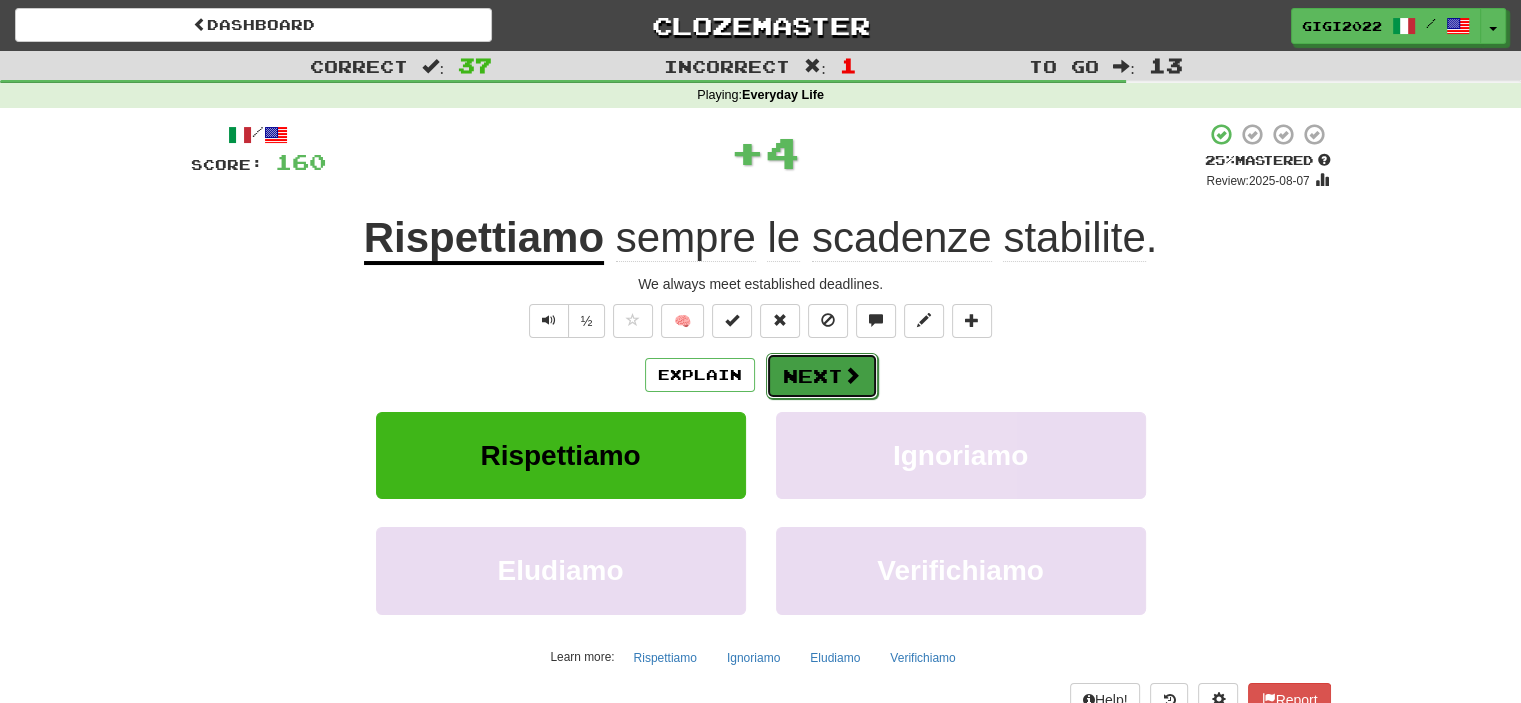 click on "Next" at bounding box center (822, 376) 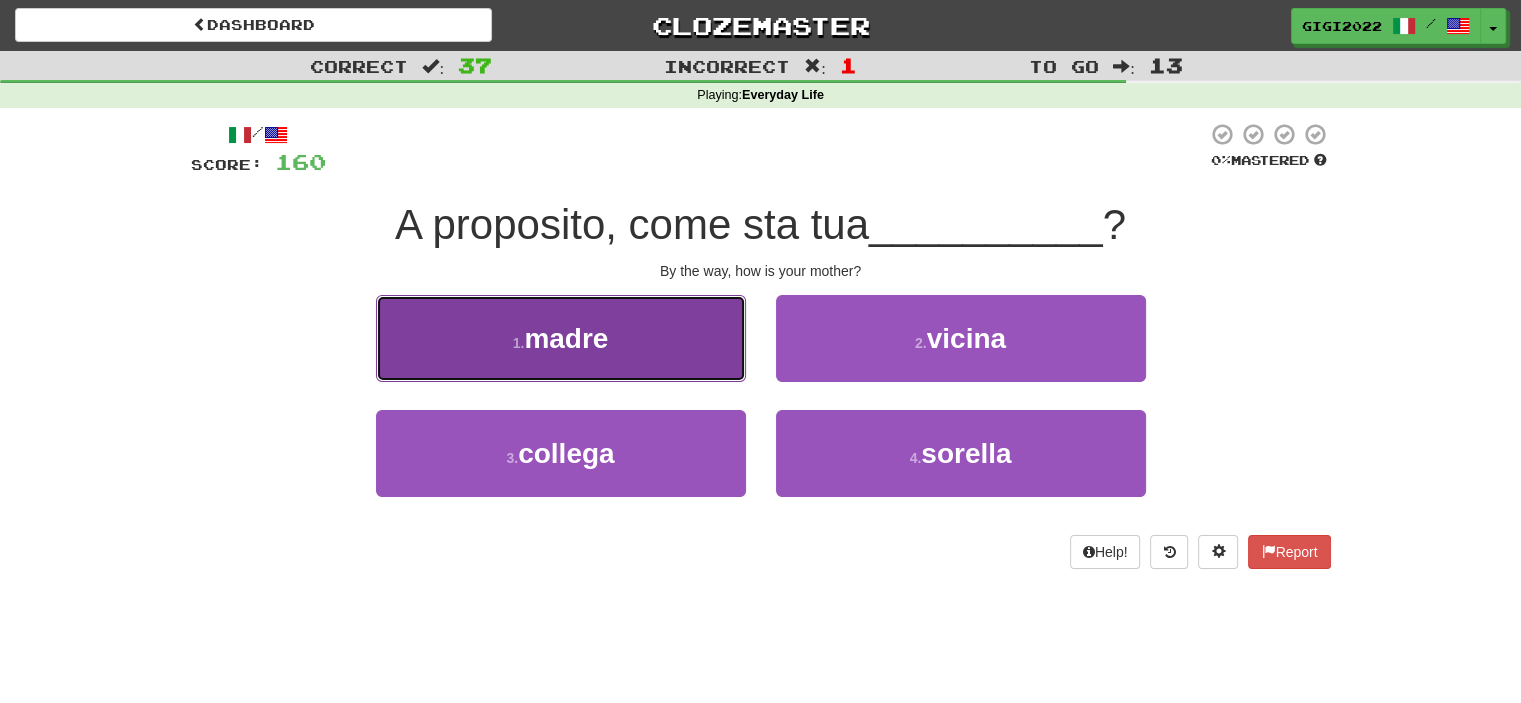 click on "1 .  madre" at bounding box center (561, 338) 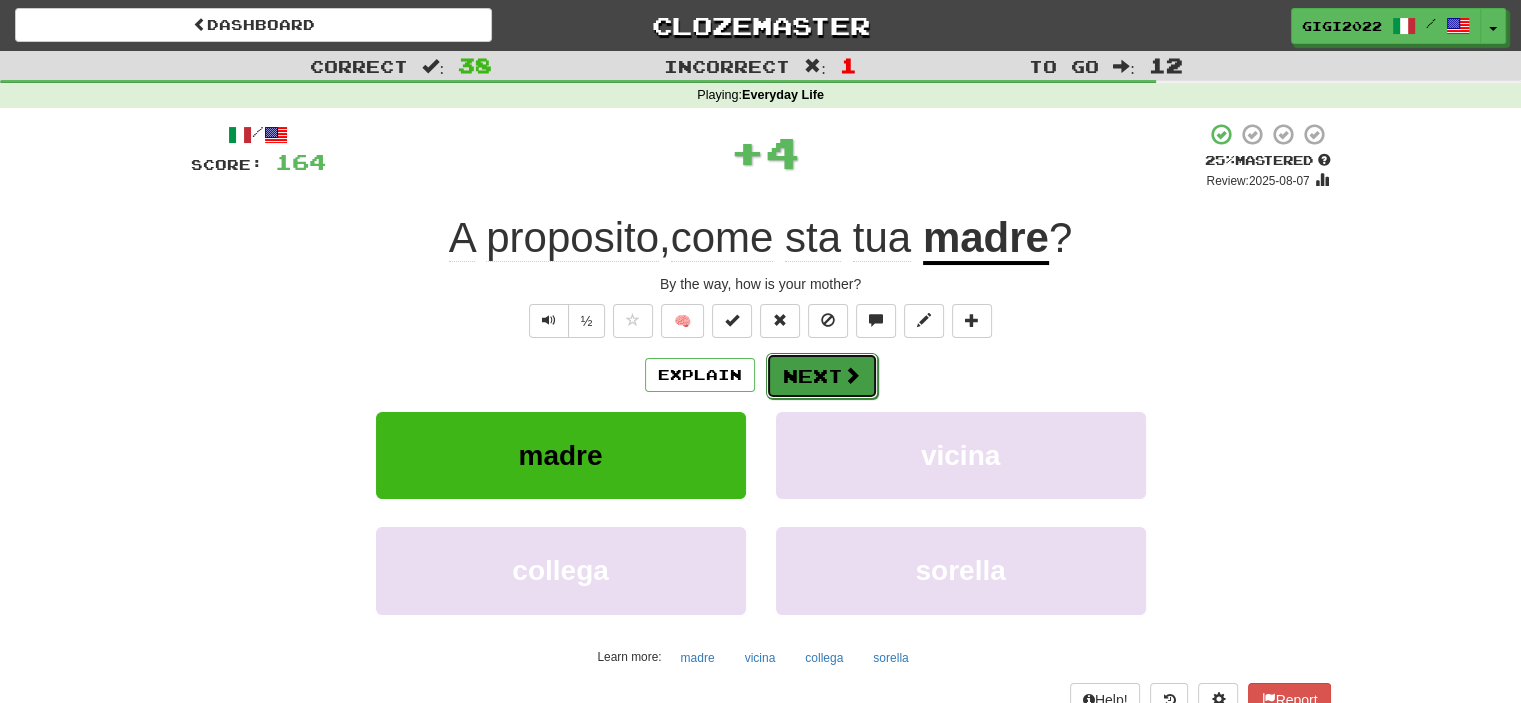 click on "Next" at bounding box center [822, 376] 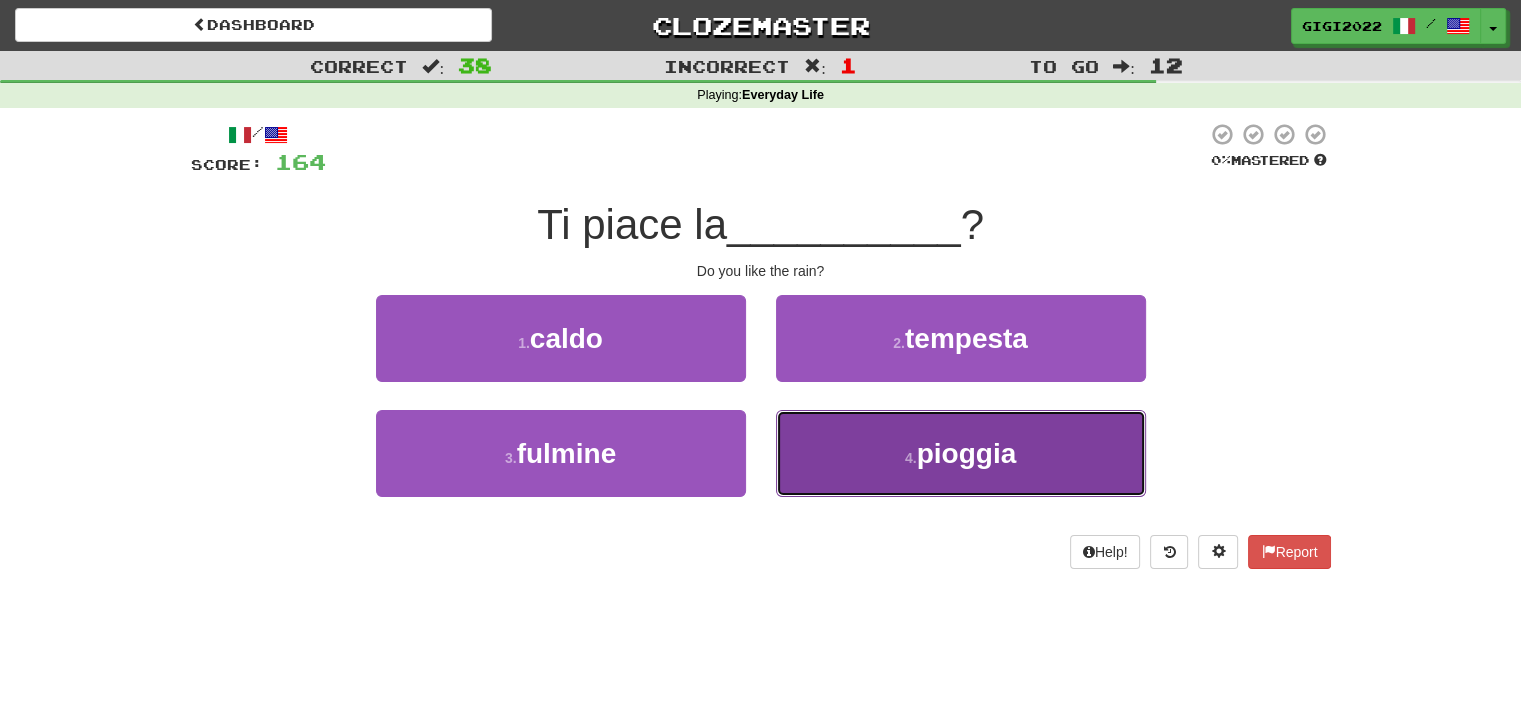 click on "4 .  pioggia" at bounding box center (961, 453) 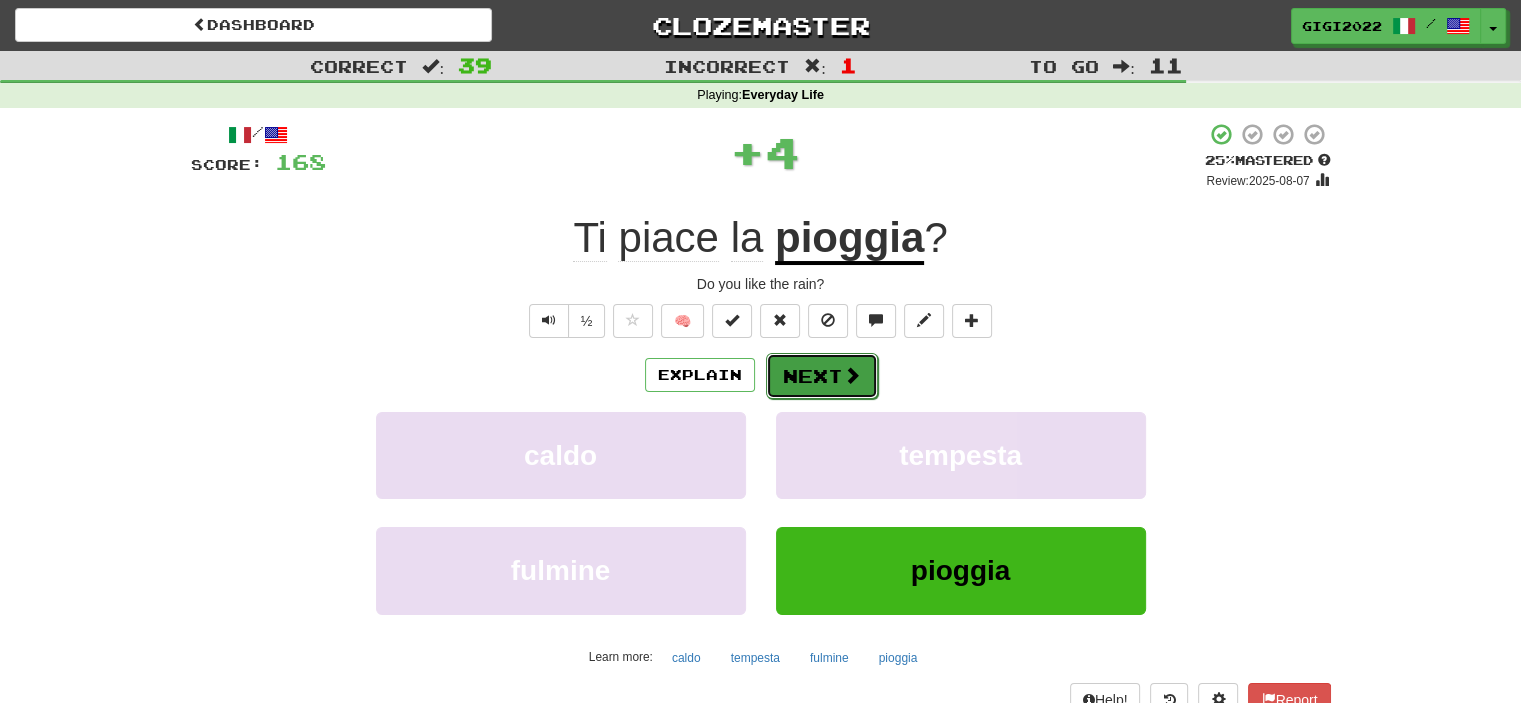 click on "Next" at bounding box center (822, 376) 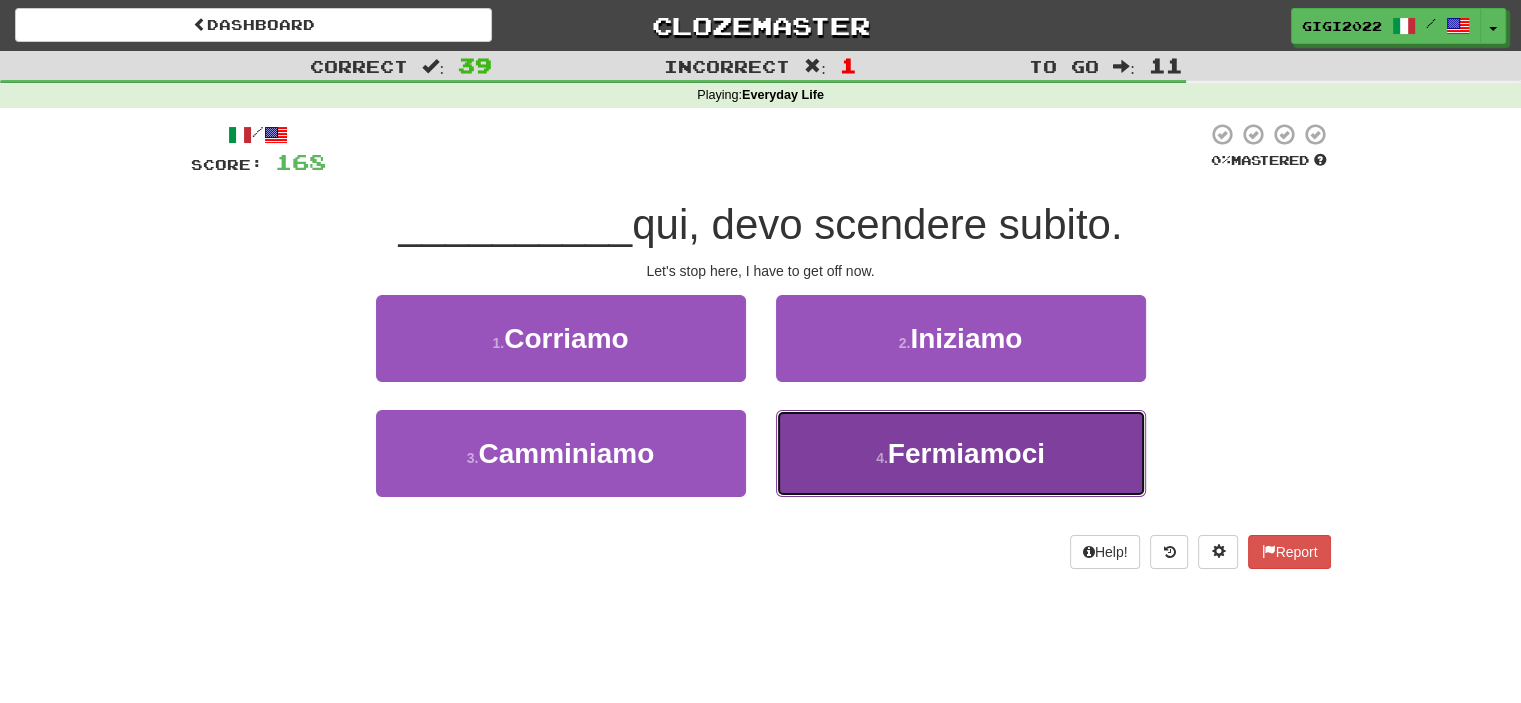 click on "4 .  Fermiamoci" at bounding box center [961, 453] 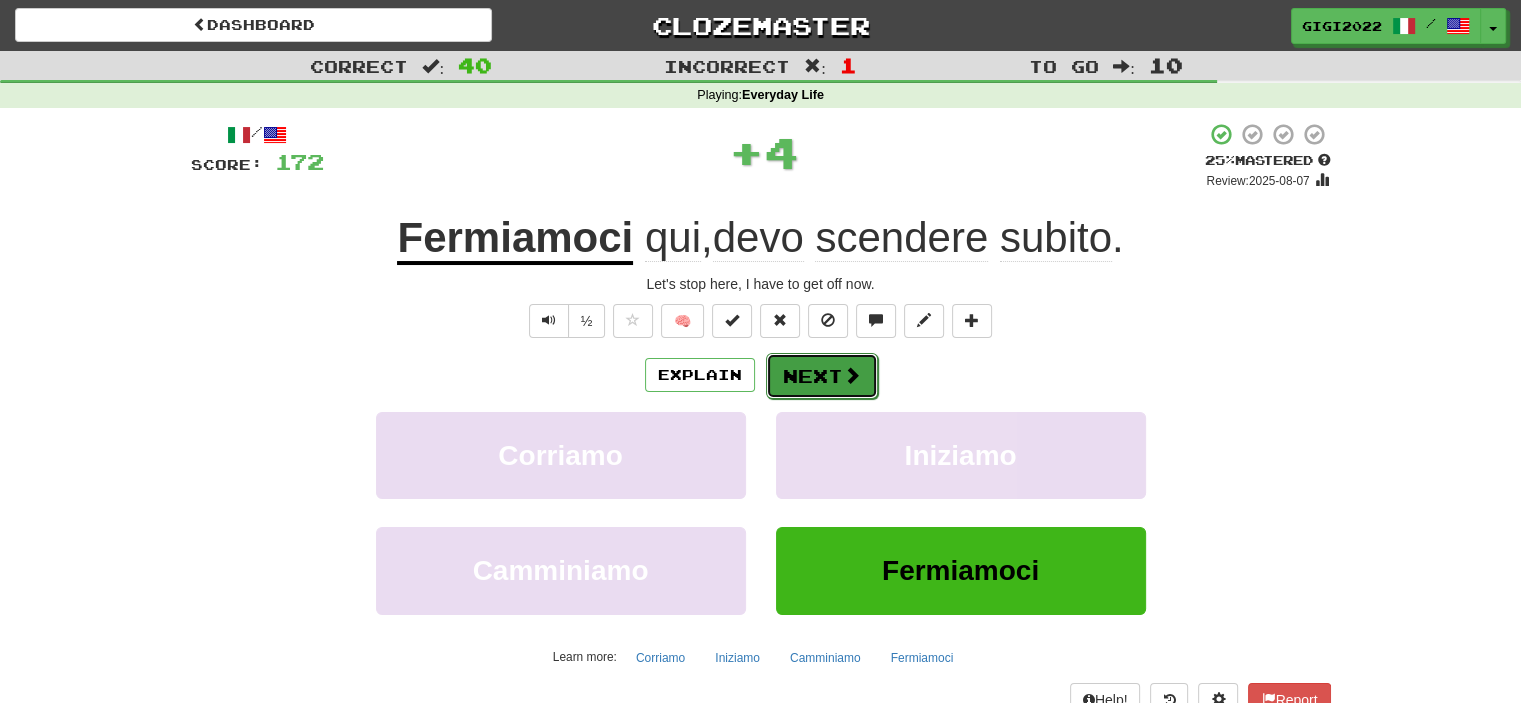 click on "Next" at bounding box center [822, 376] 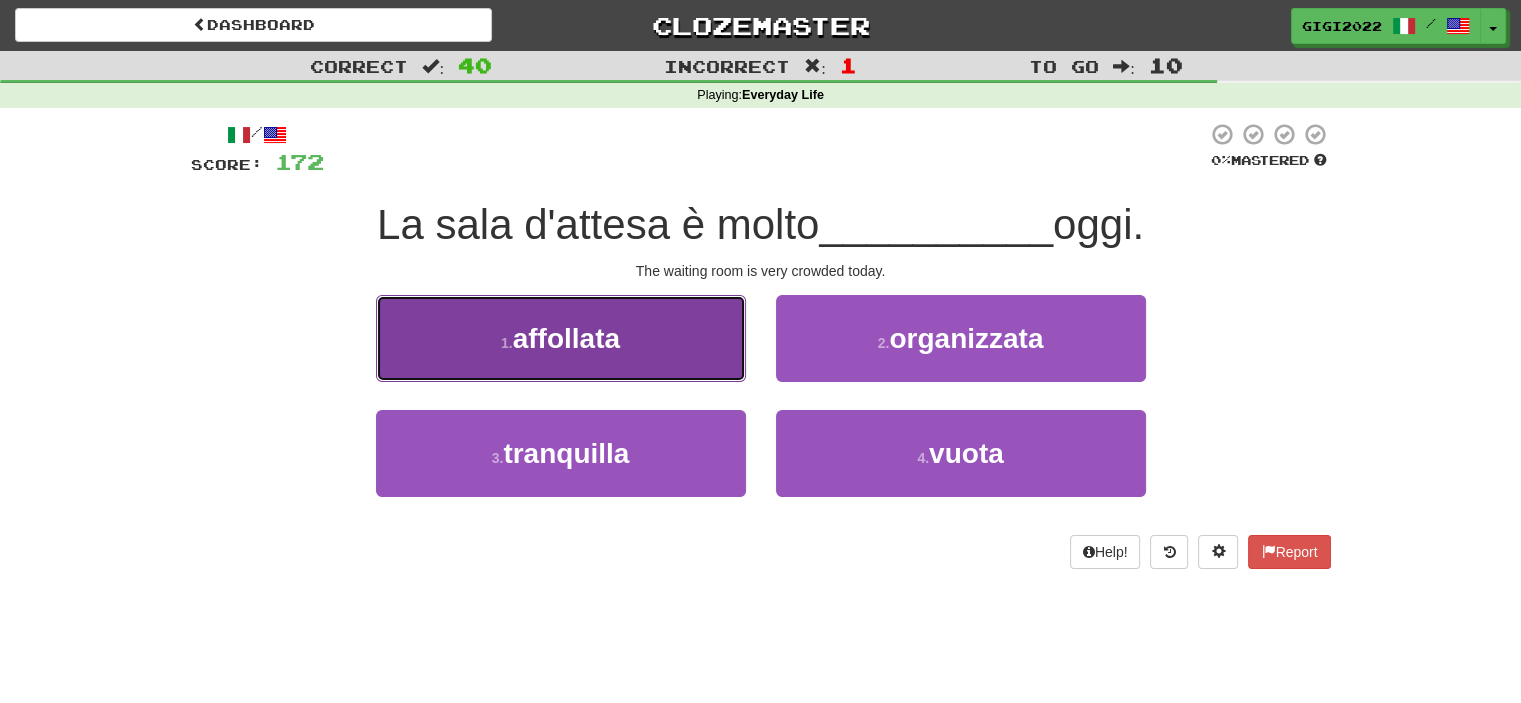 click on "1 .  affollata" at bounding box center [561, 338] 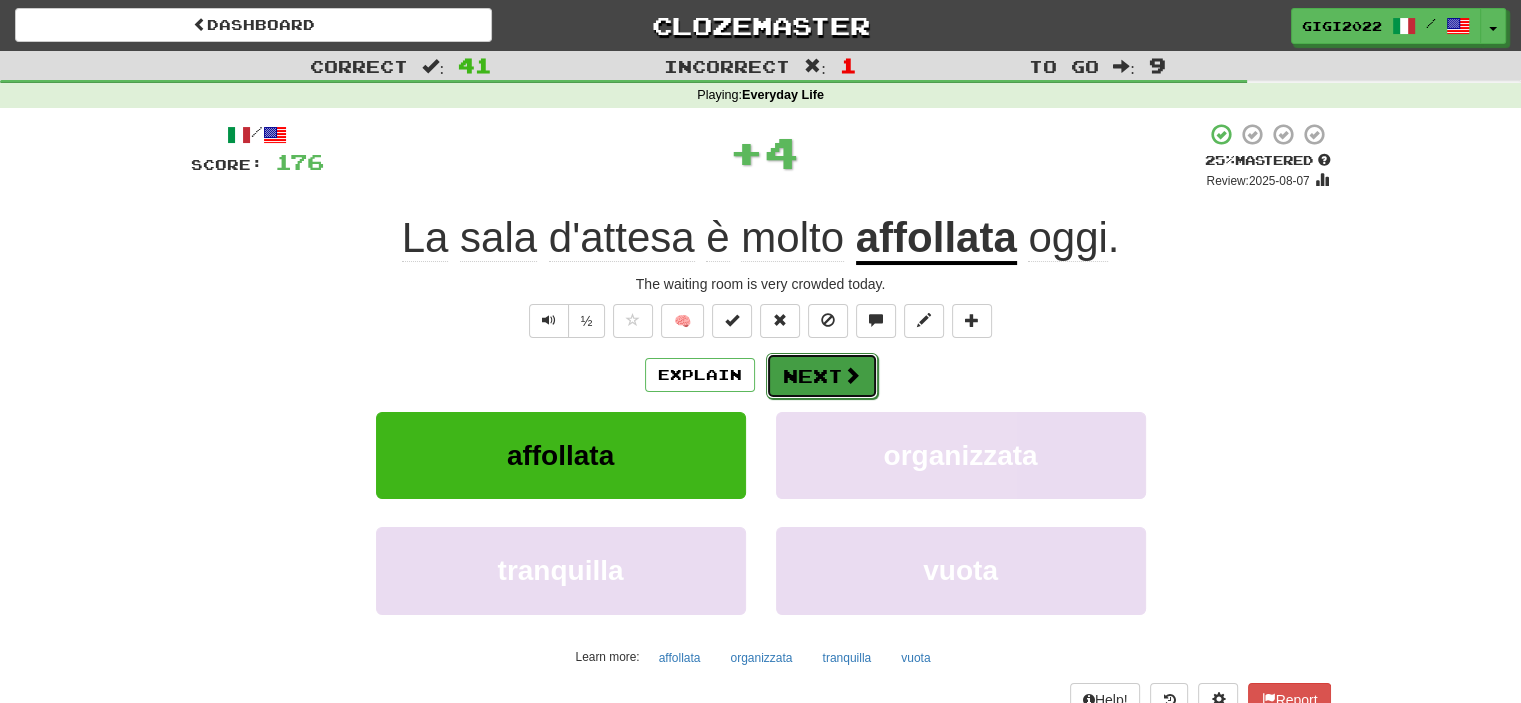 click on "Next" at bounding box center [822, 376] 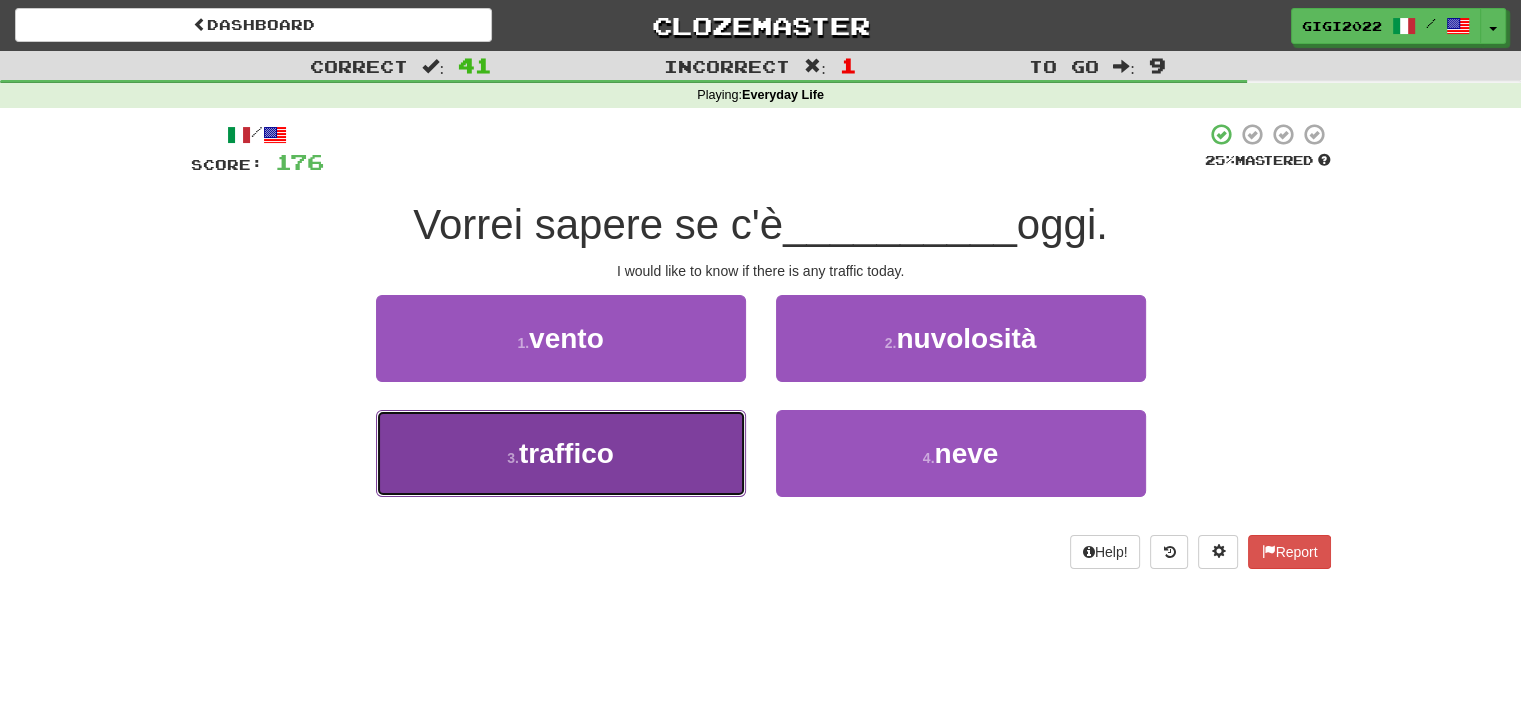 click on "3 .  traffico" at bounding box center (561, 453) 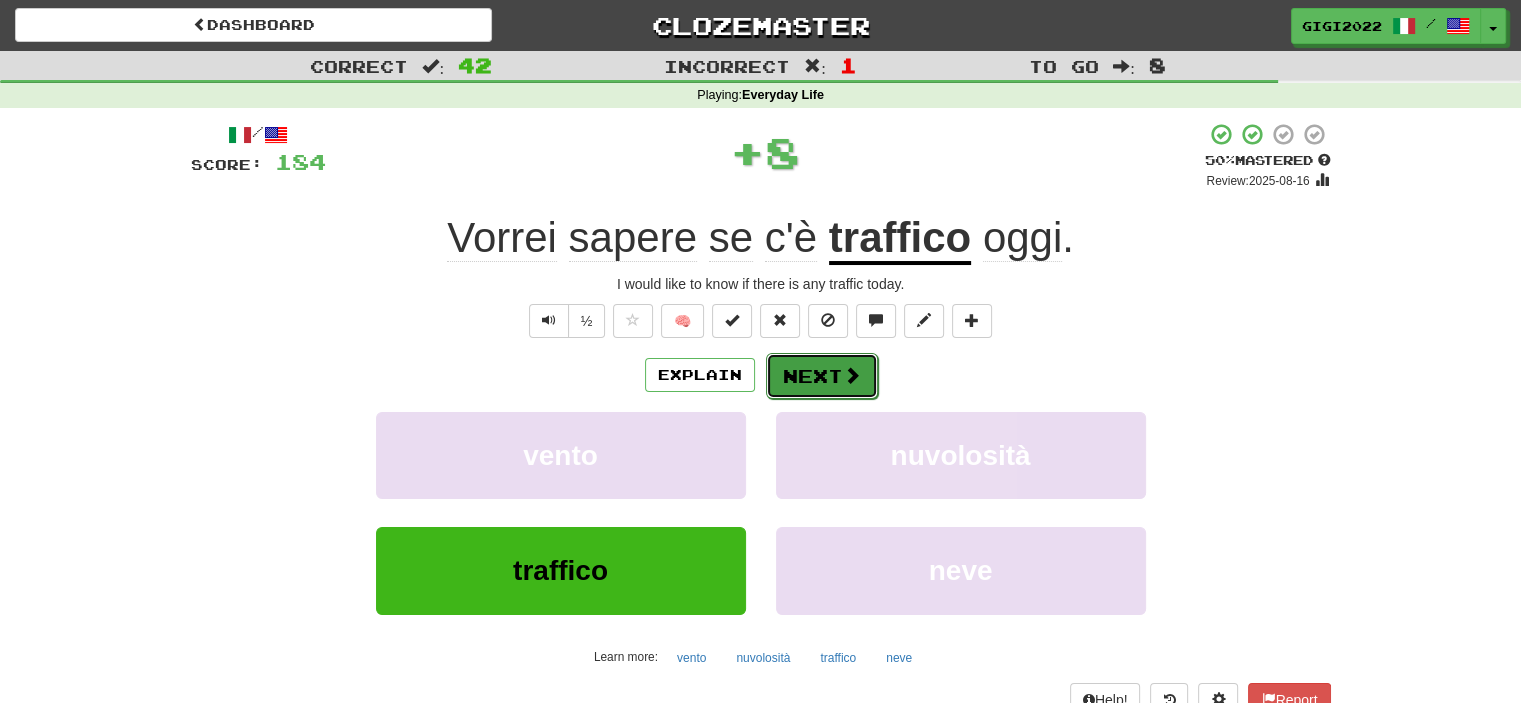 click on "Next" at bounding box center [822, 376] 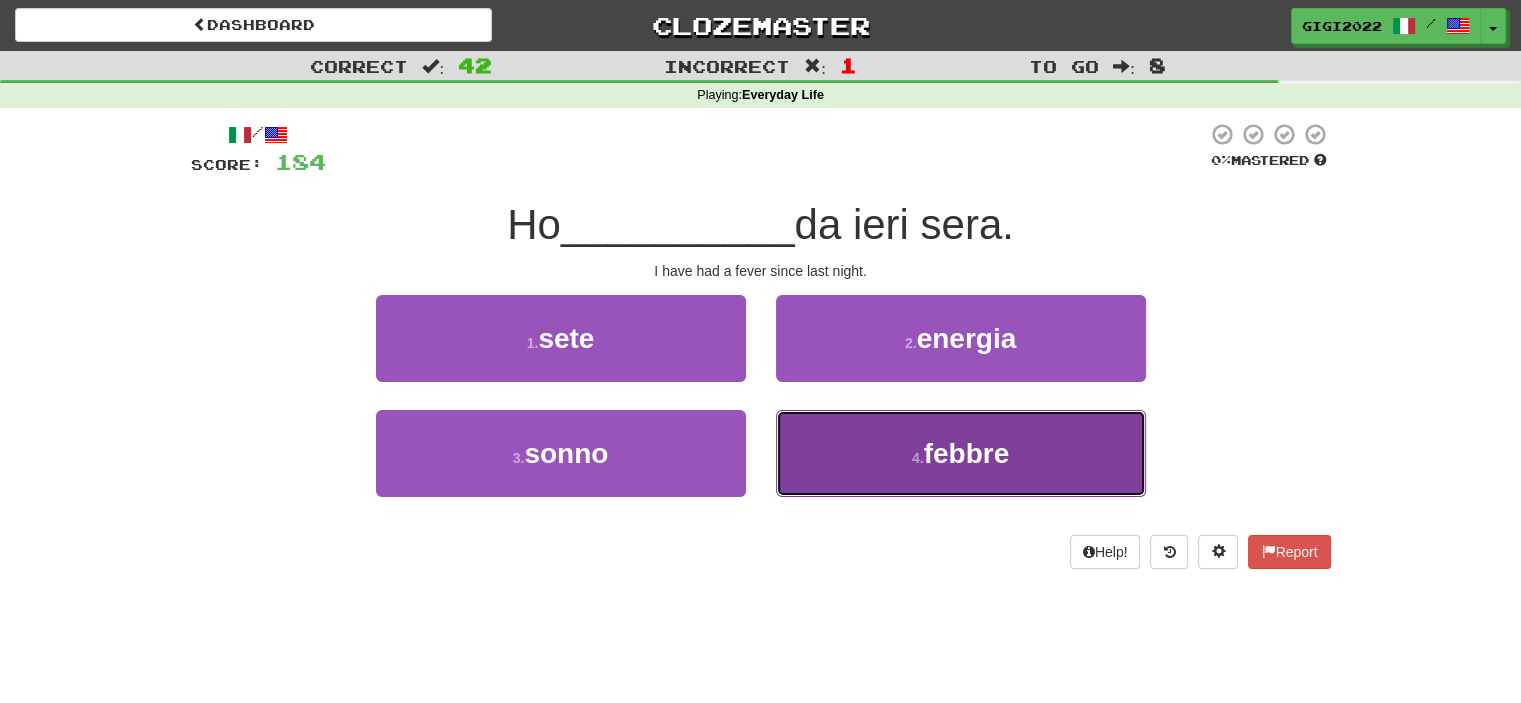 click on "4 .  febbre" at bounding box center (961, 453) 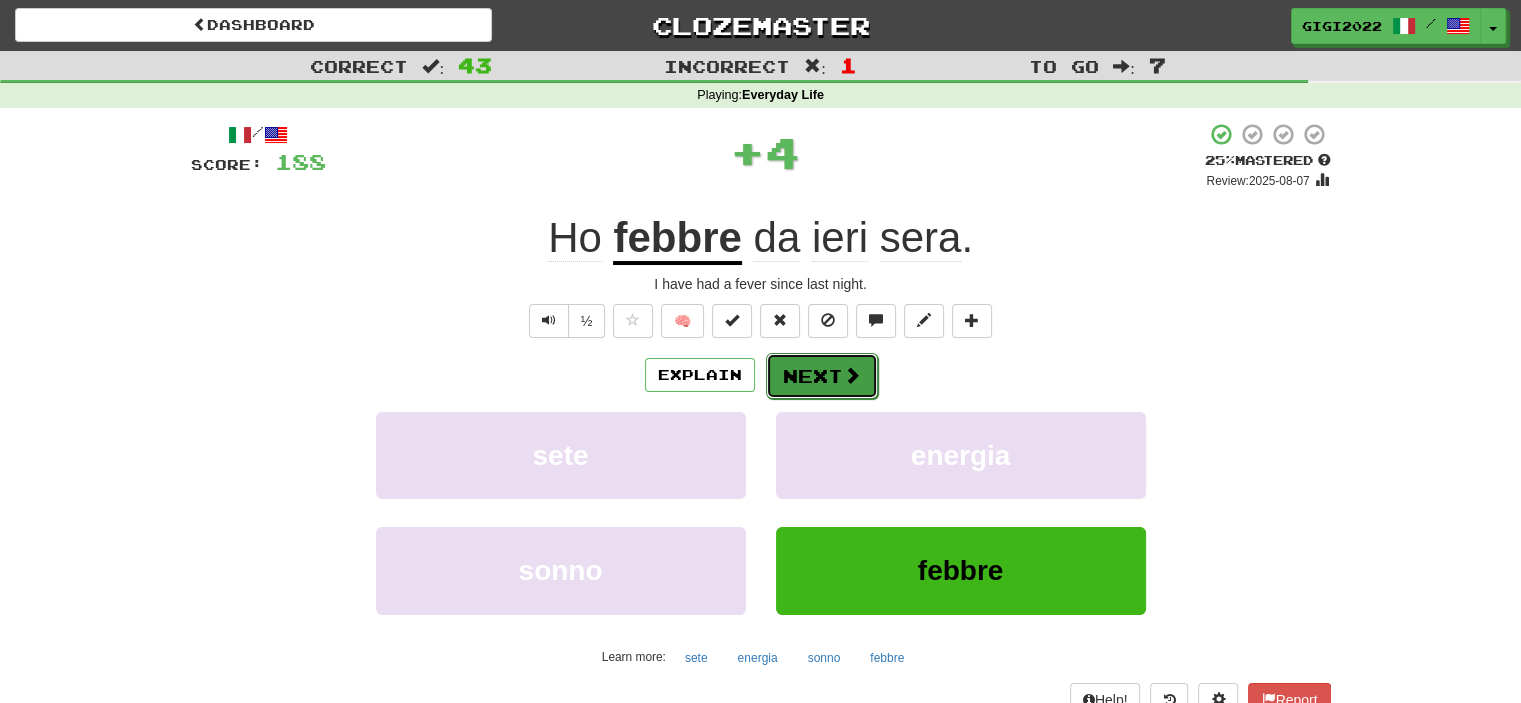 click on "Next" at bounding box center [822, 376] 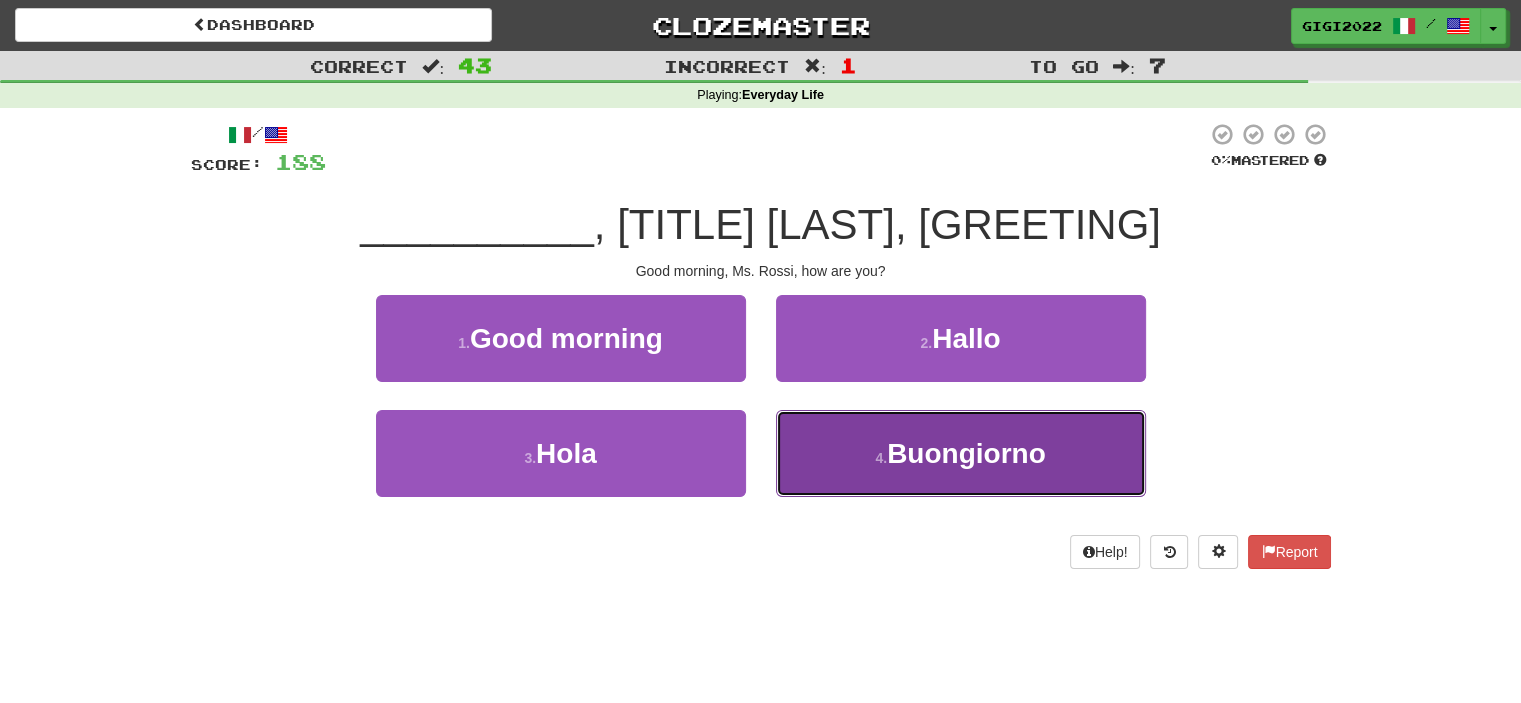click on "4 .  Buongiorno" at bounding box center [961, 453] 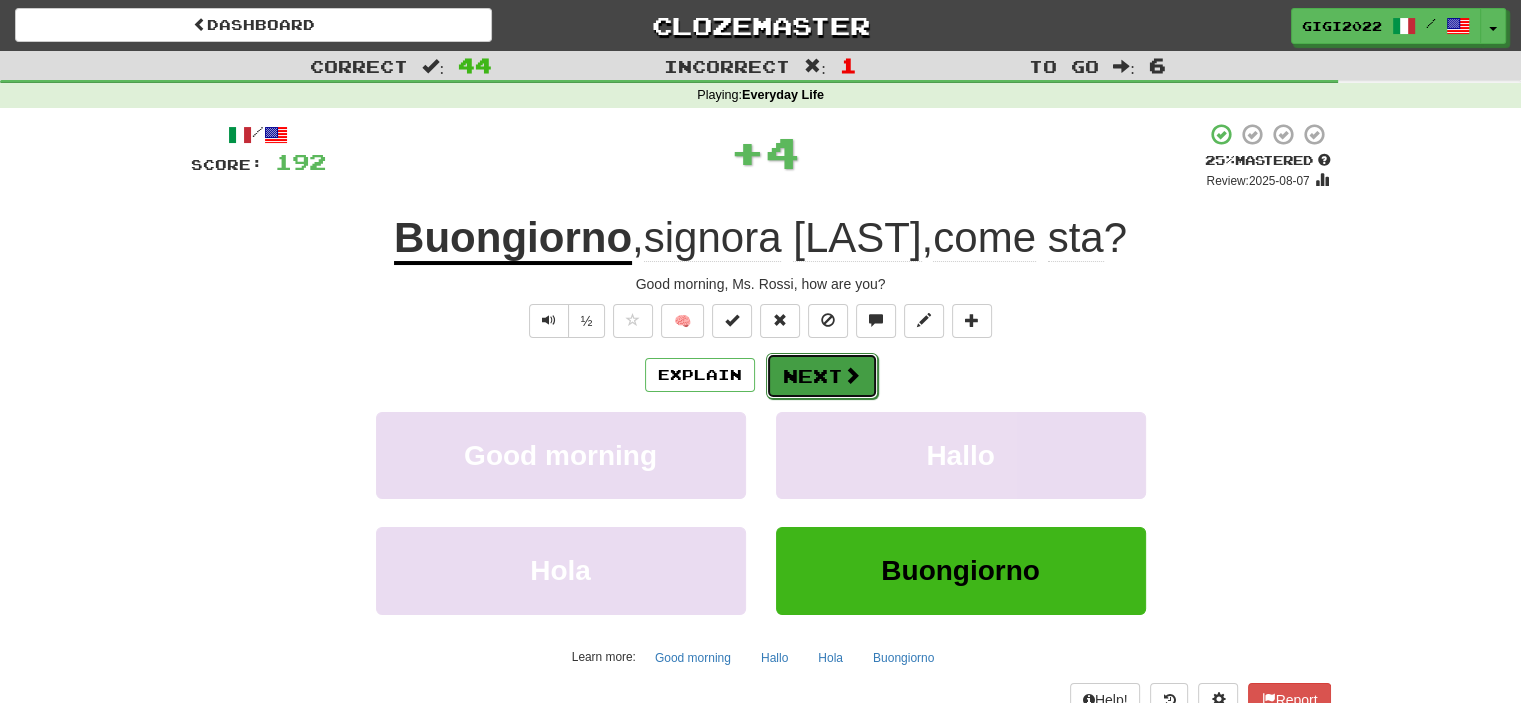click on "Next" at bounding box center [822, 376] 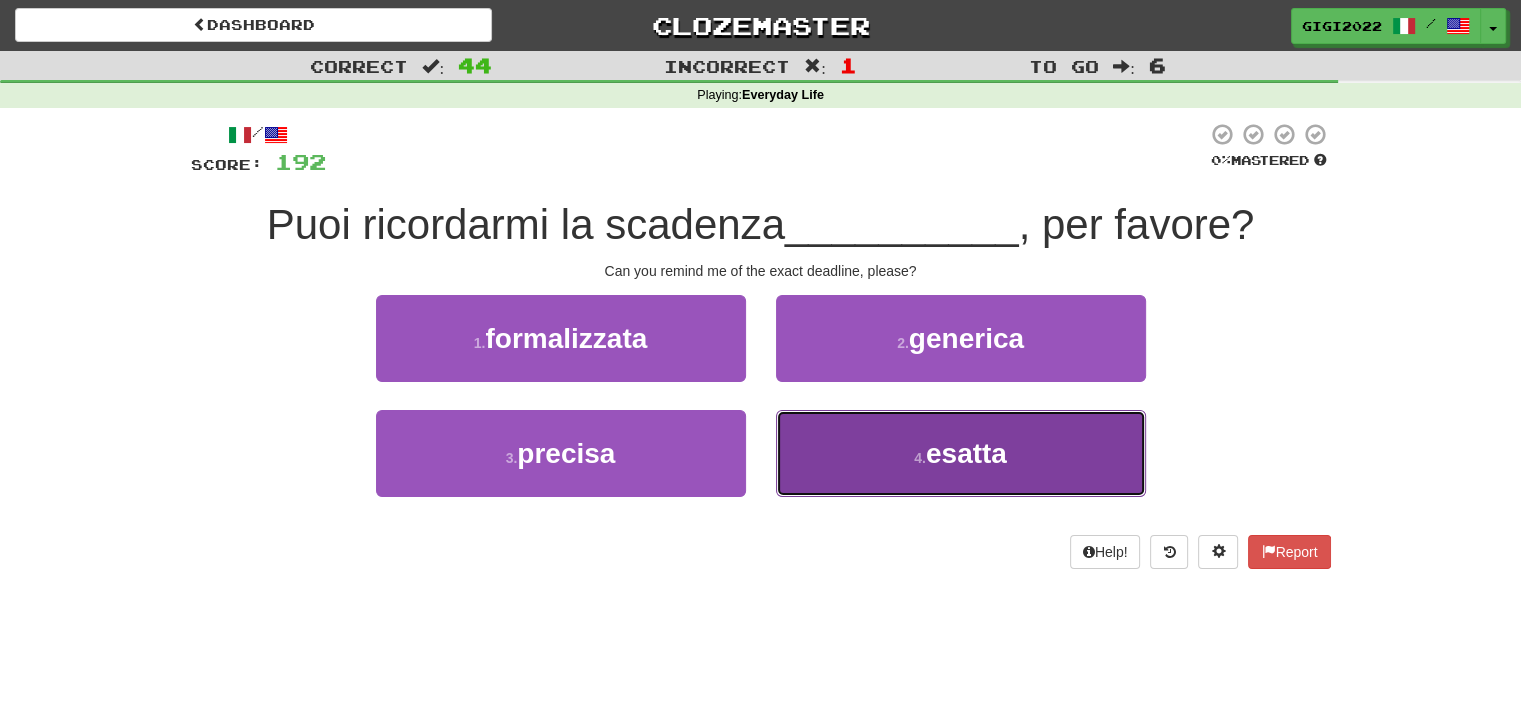 click on "4 .  esatta" at bounding box center (961, 453) 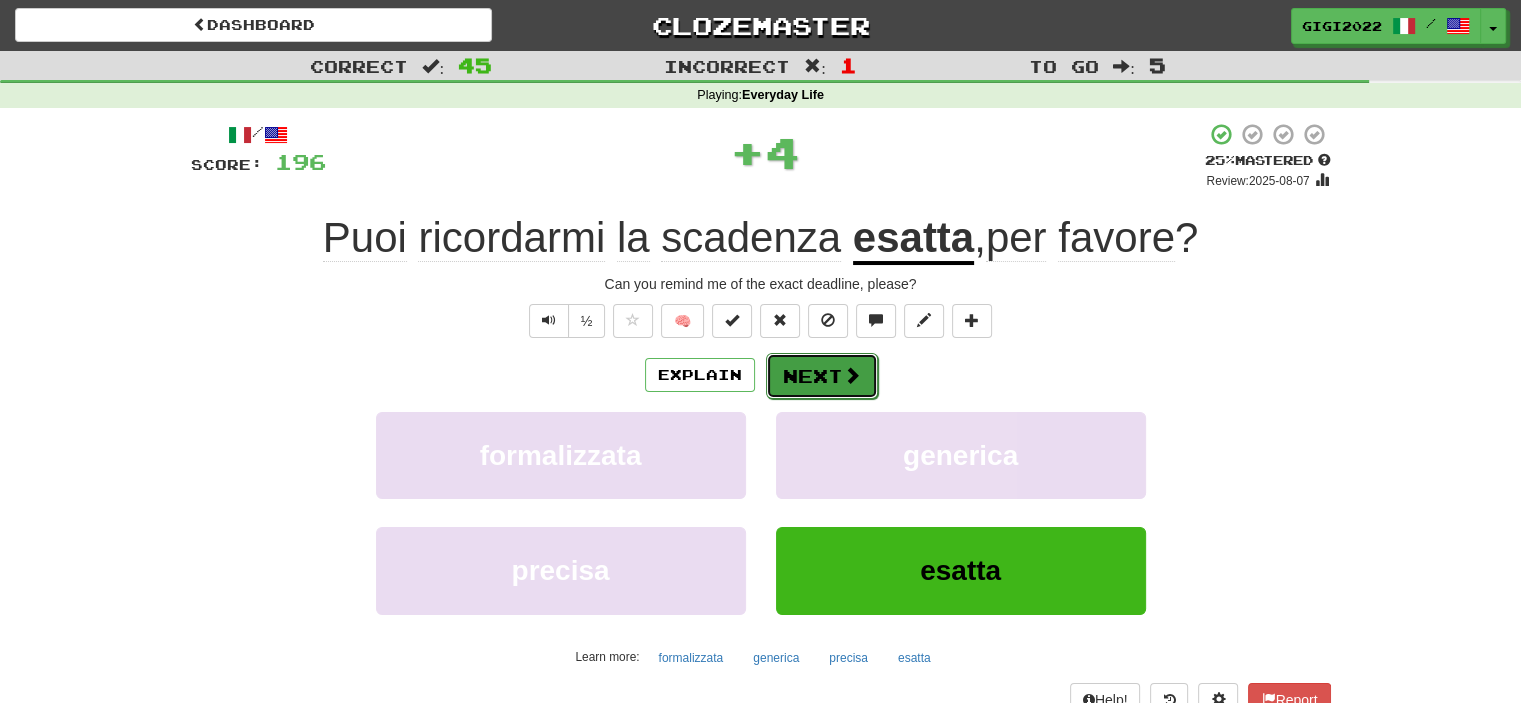 click on "Next" at bounding box center (822, 376) 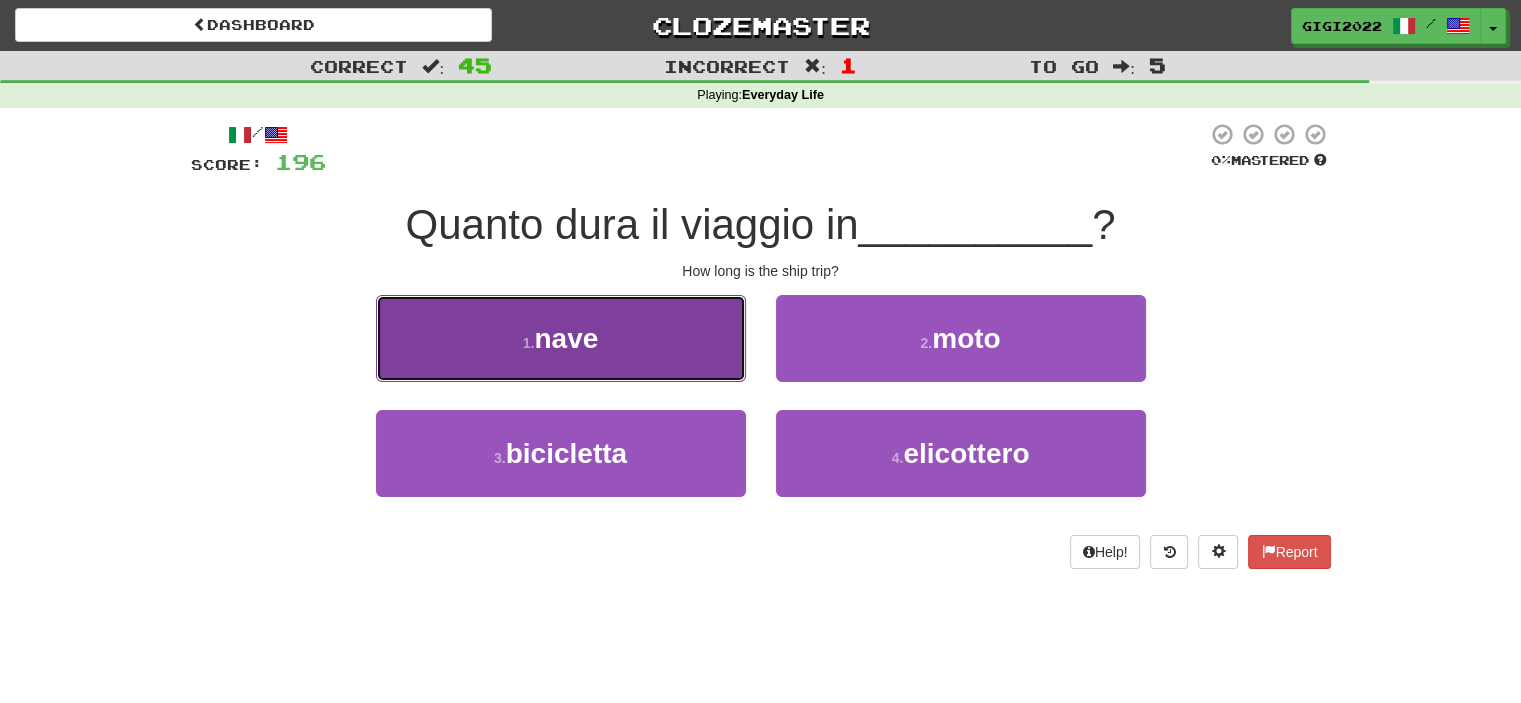 click on "1 .  nave" at bounding box center (561, 338) 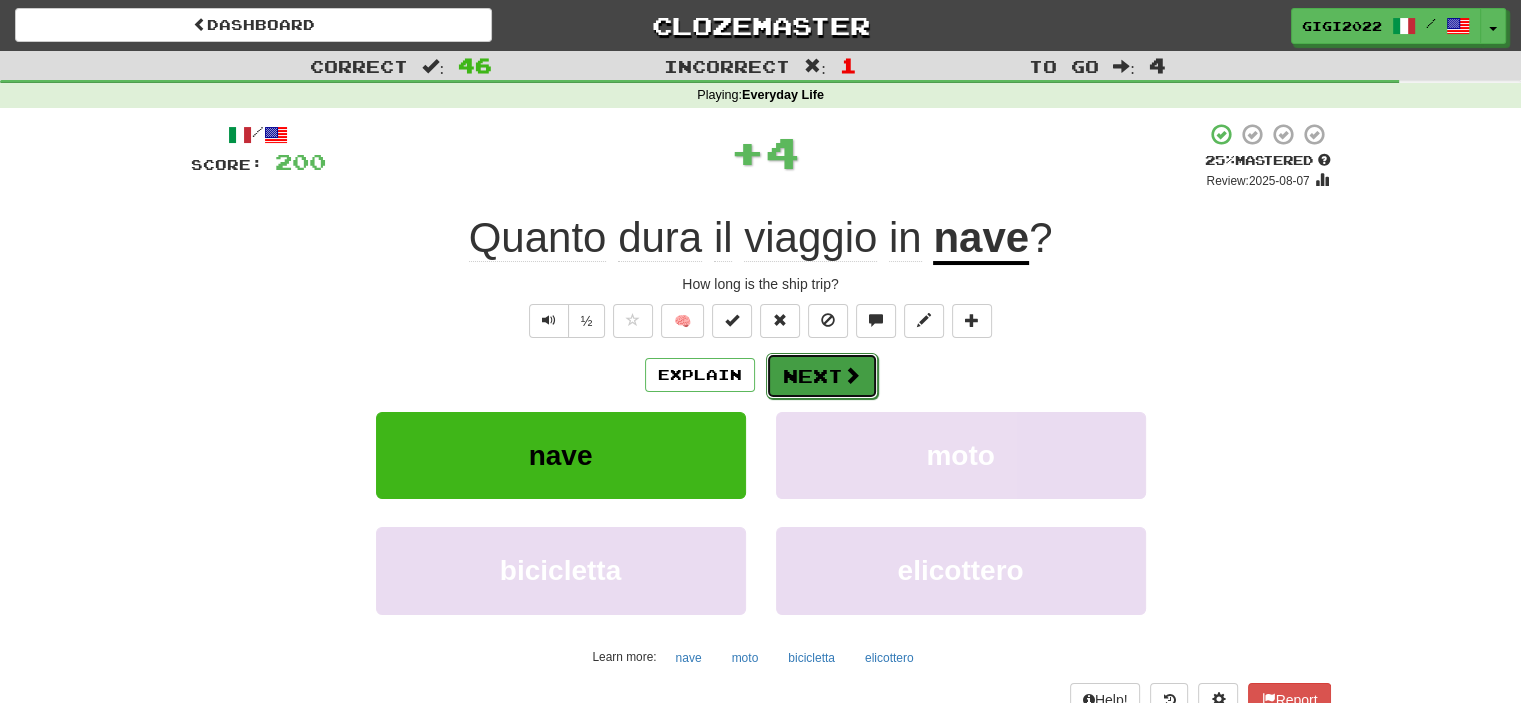 click on "Next" at bounding box center [822, 376] 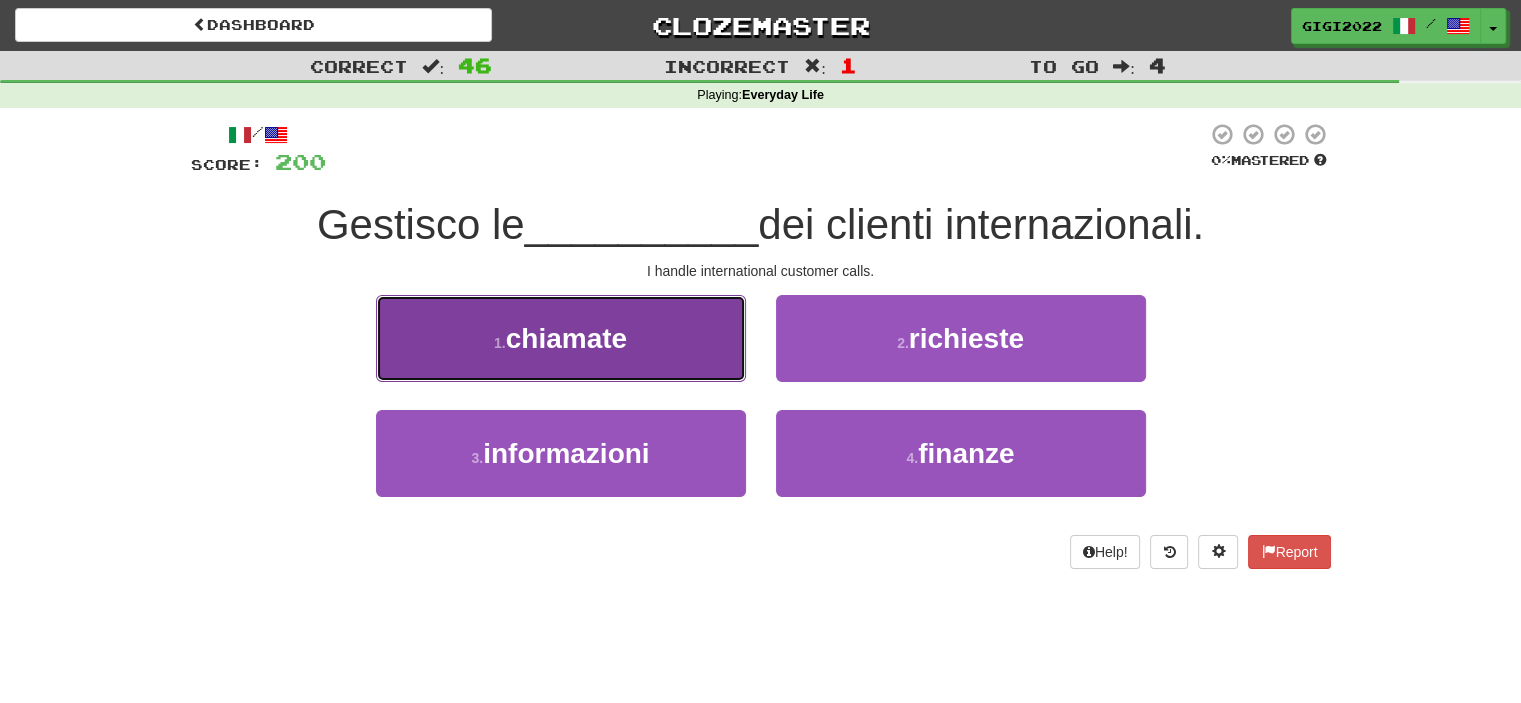 click on "1 .  chiamate" at bounding box center [561, 338] 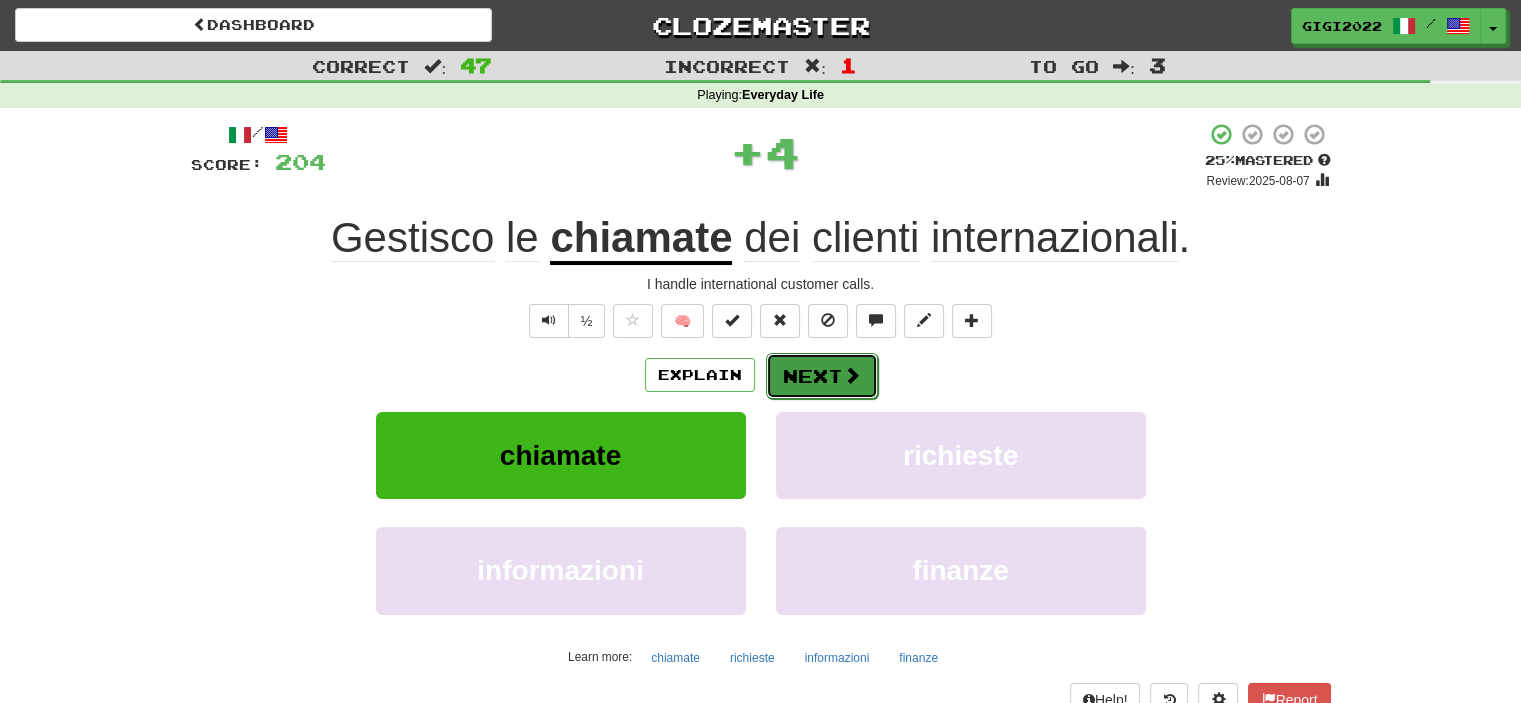 click on "Next" at bounding box center [822, 376] 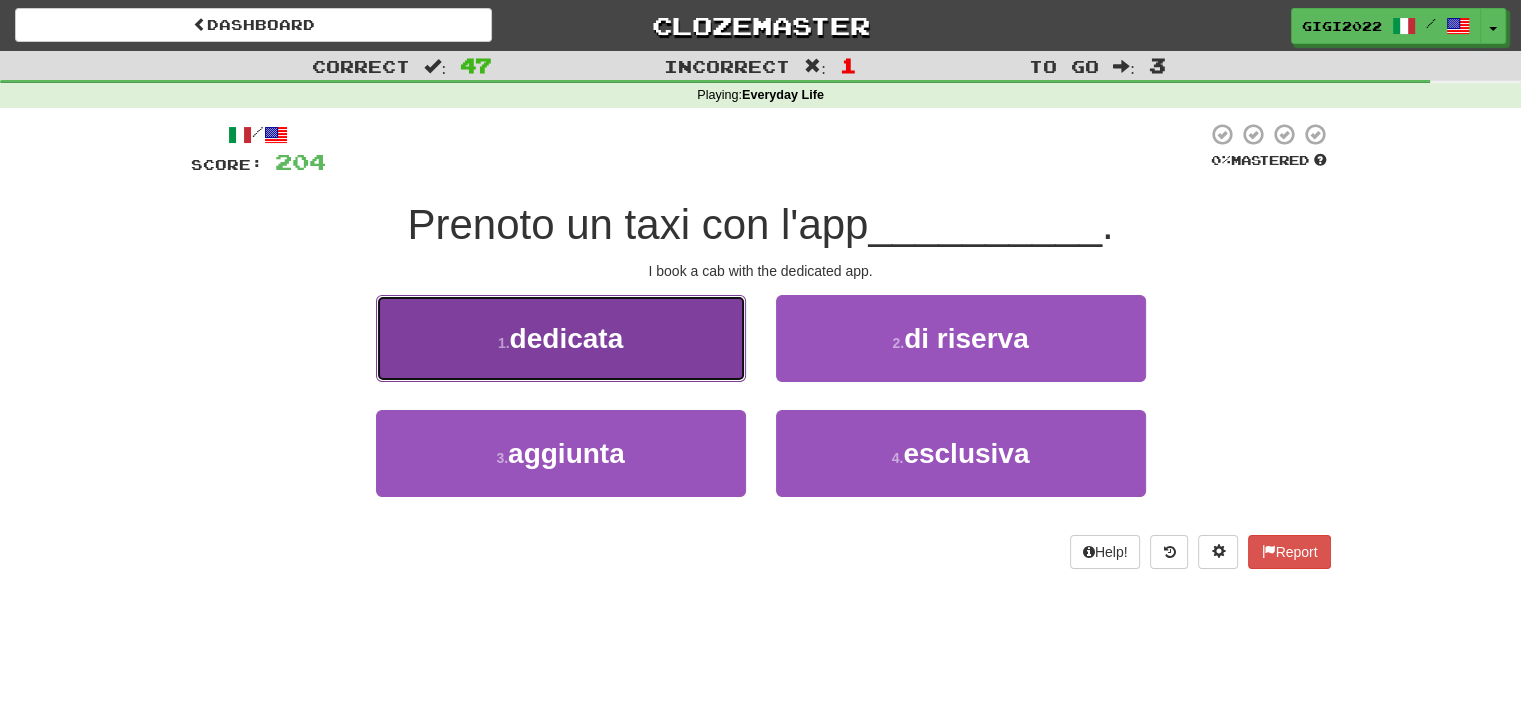 click on "1 .  dedicata" at bounding box center [561, 338] 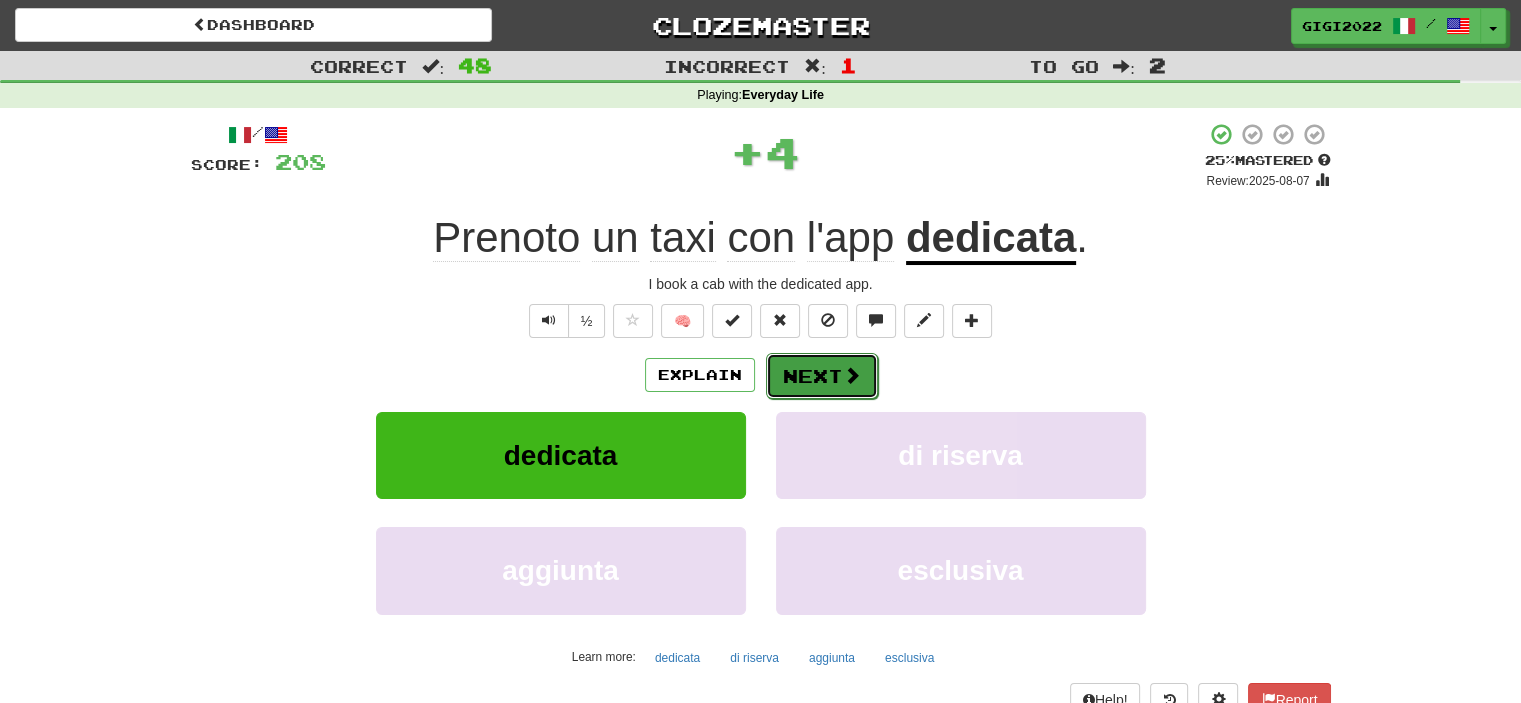 click on "Next" at bounding box center (822, 376) 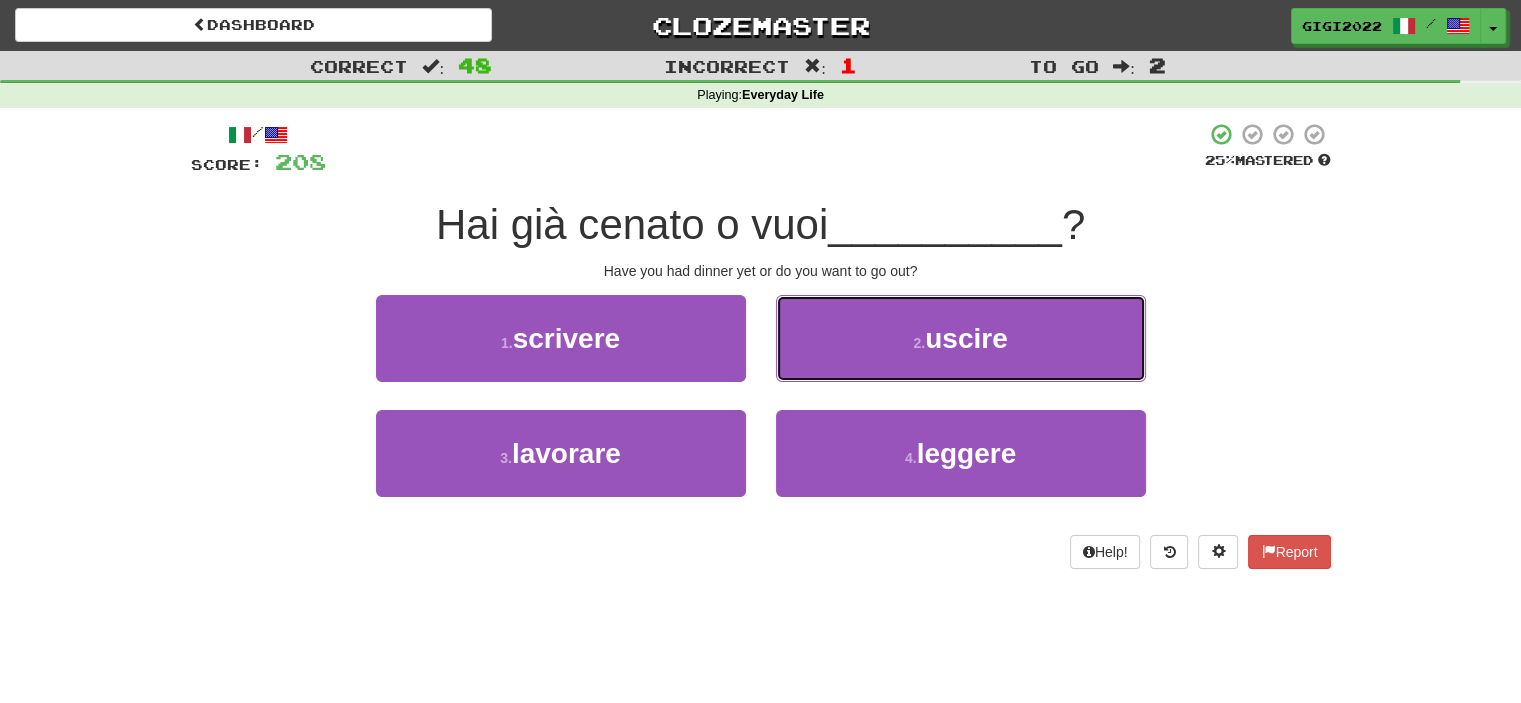 click on "2 .  uscire" at bounding box center [961, 338] 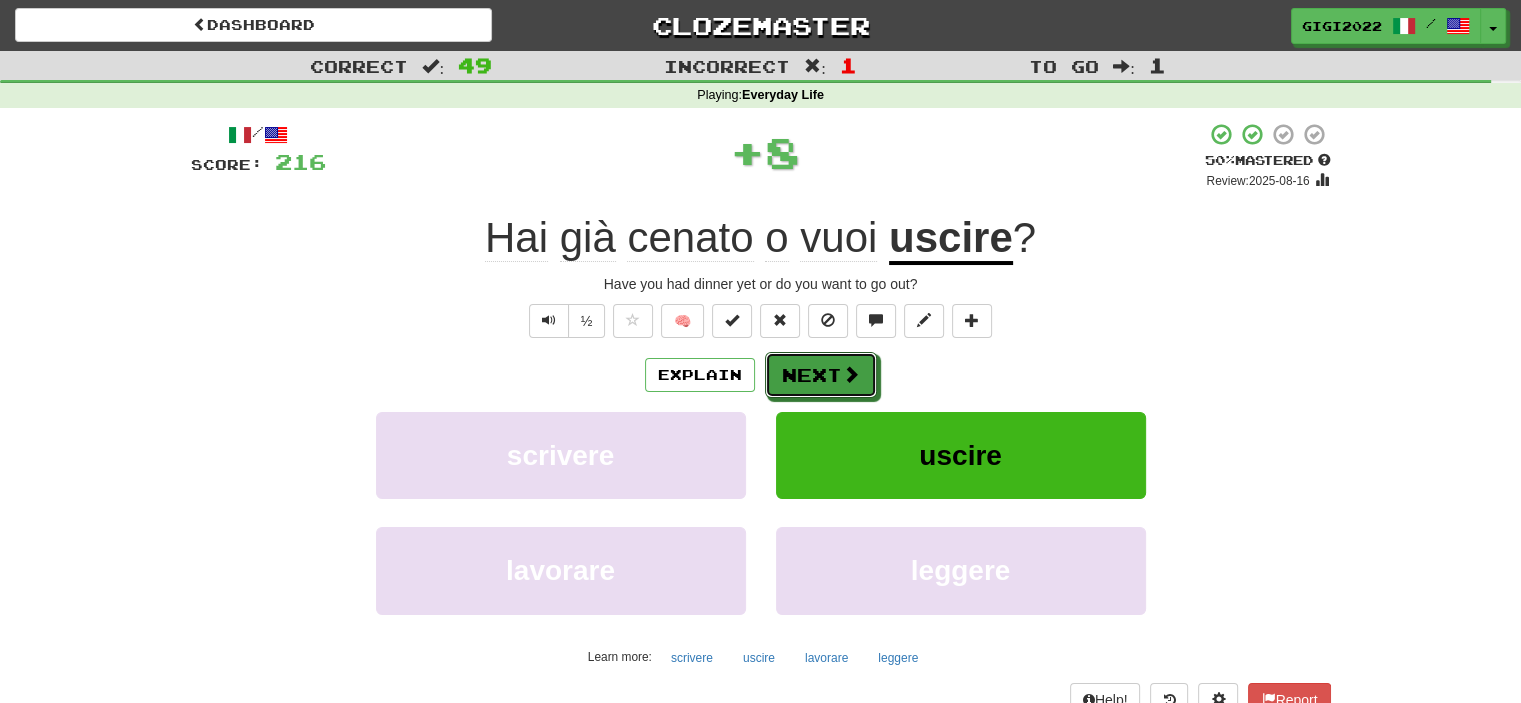 click on "Next" at bounding box center (821, 375) 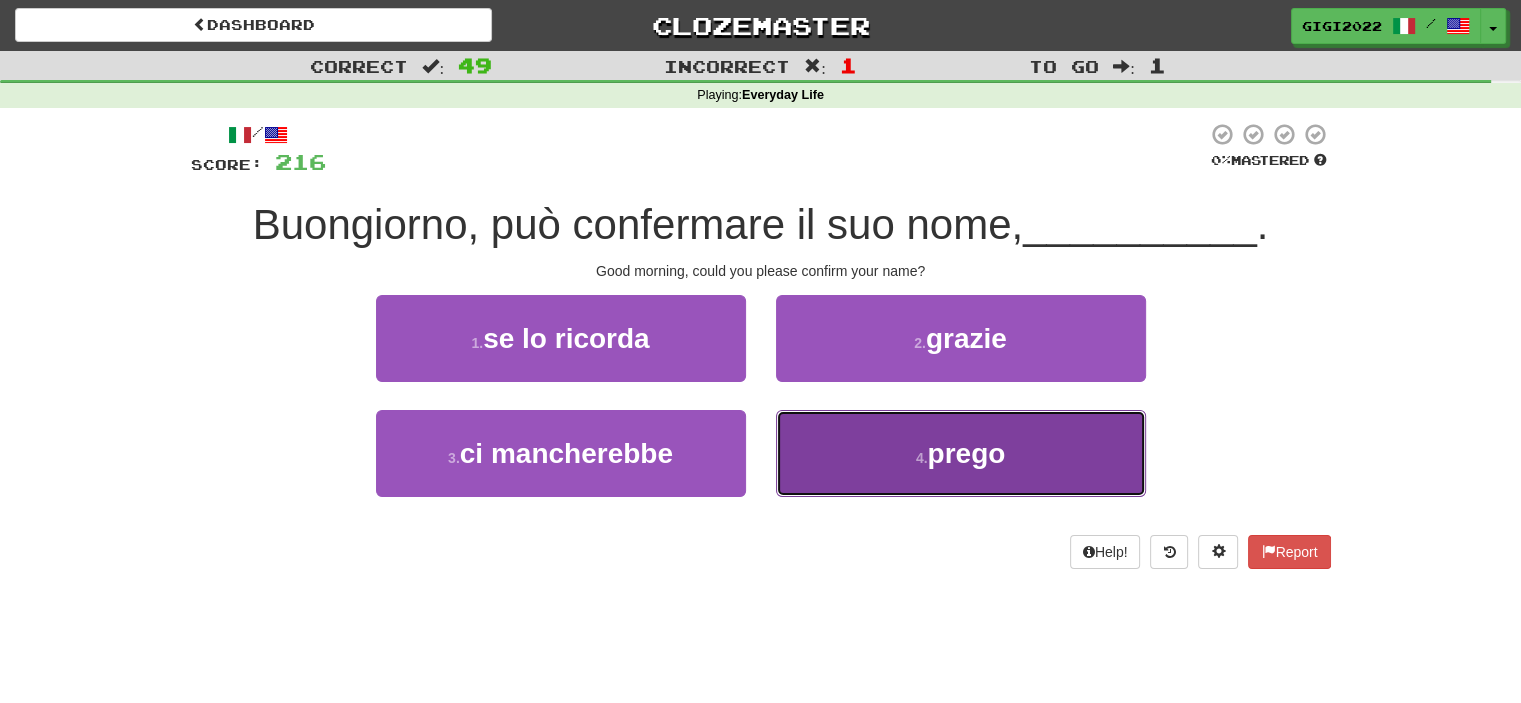 click on "4 .  prego" at bounding box center [961, 453] 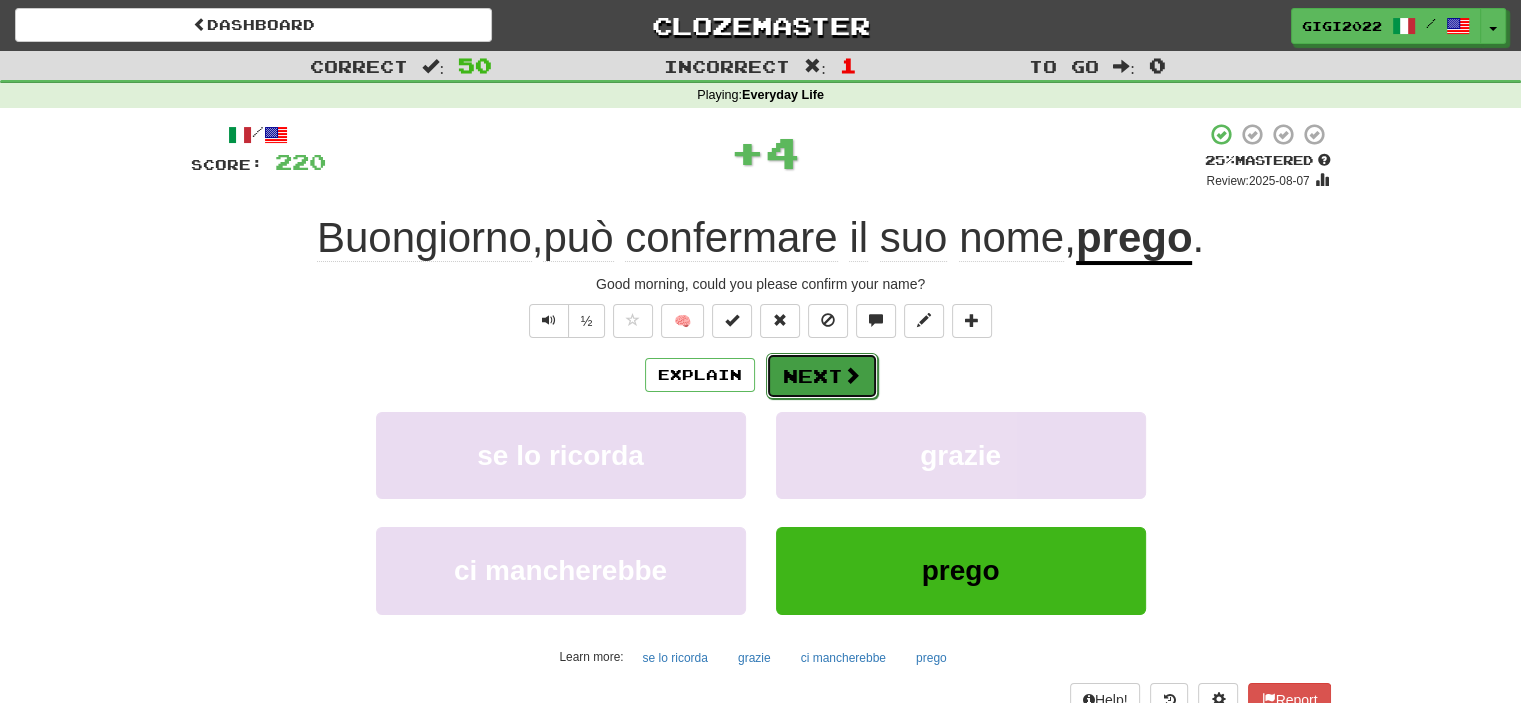 click on "Next" at bounding box center [822, 376] 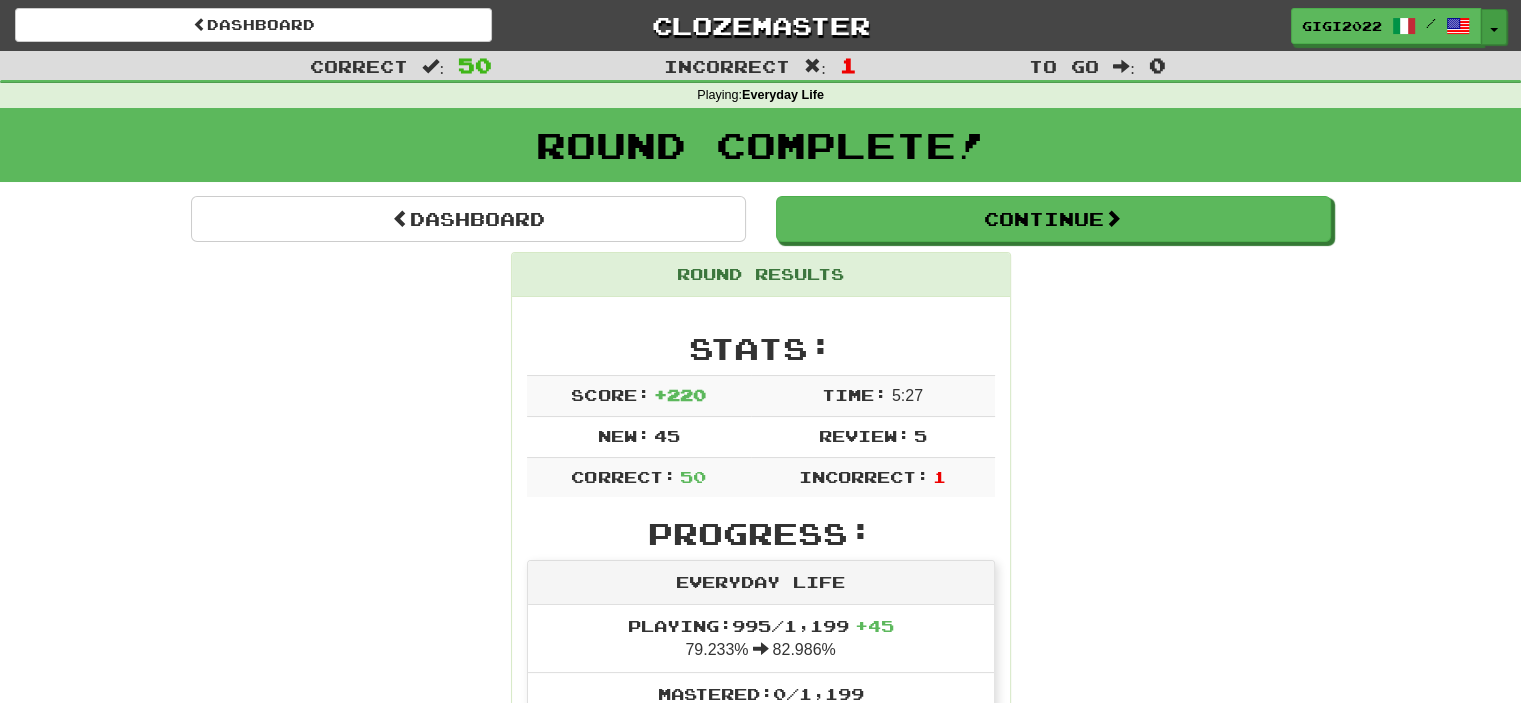 click on "Toggle Dropdown" at bounding box center (1494, 27) 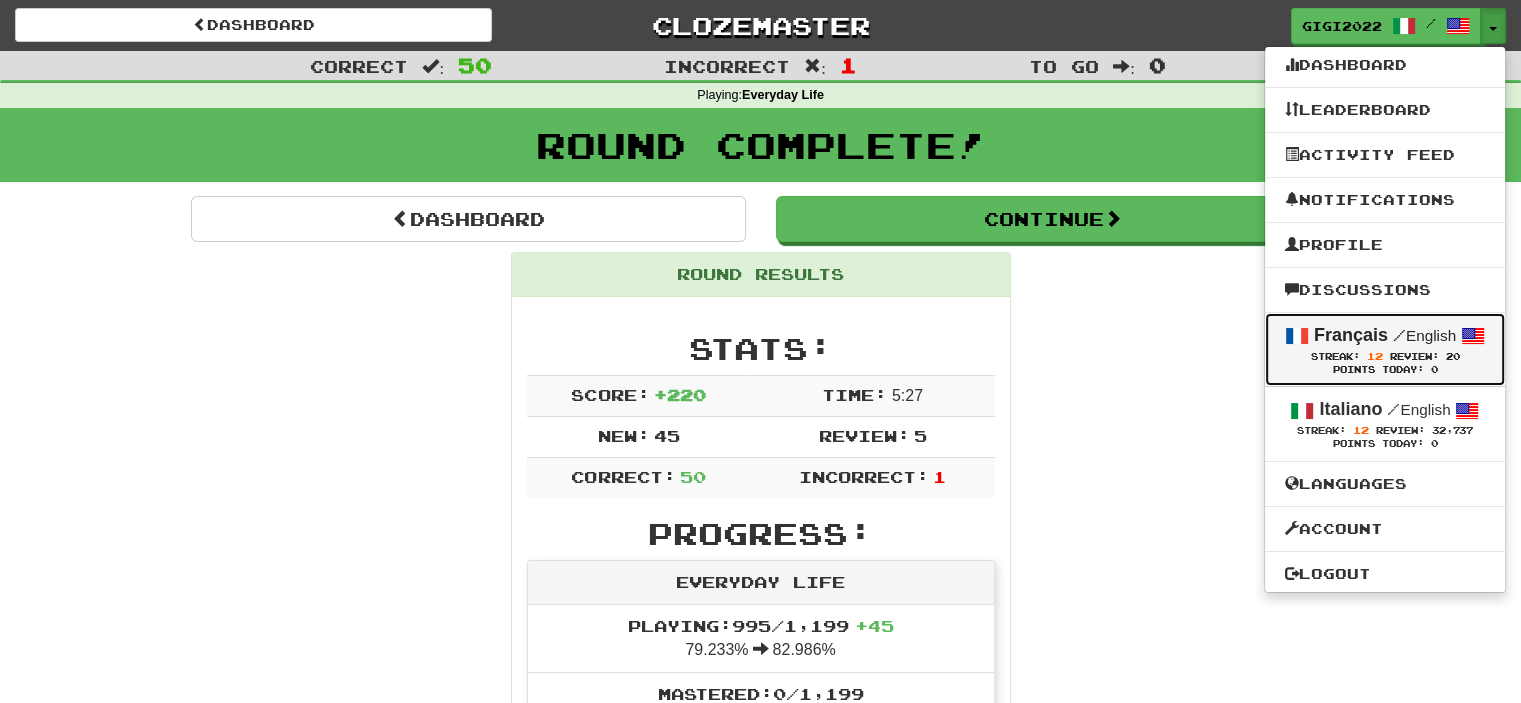 click on "Streak:" at bounding box center (1334, 356) 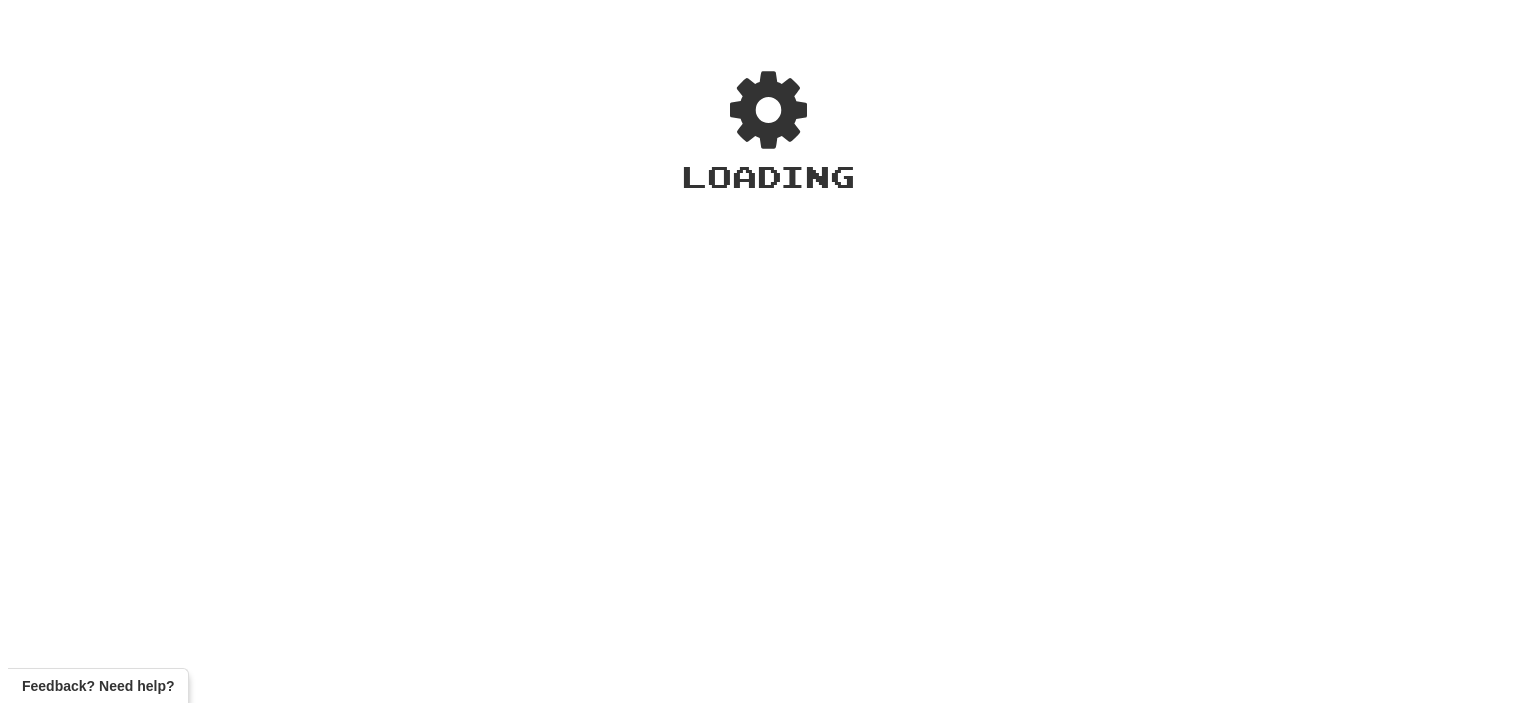 scroll, scrollTop: 0, scrollLeft: 0, axis: both 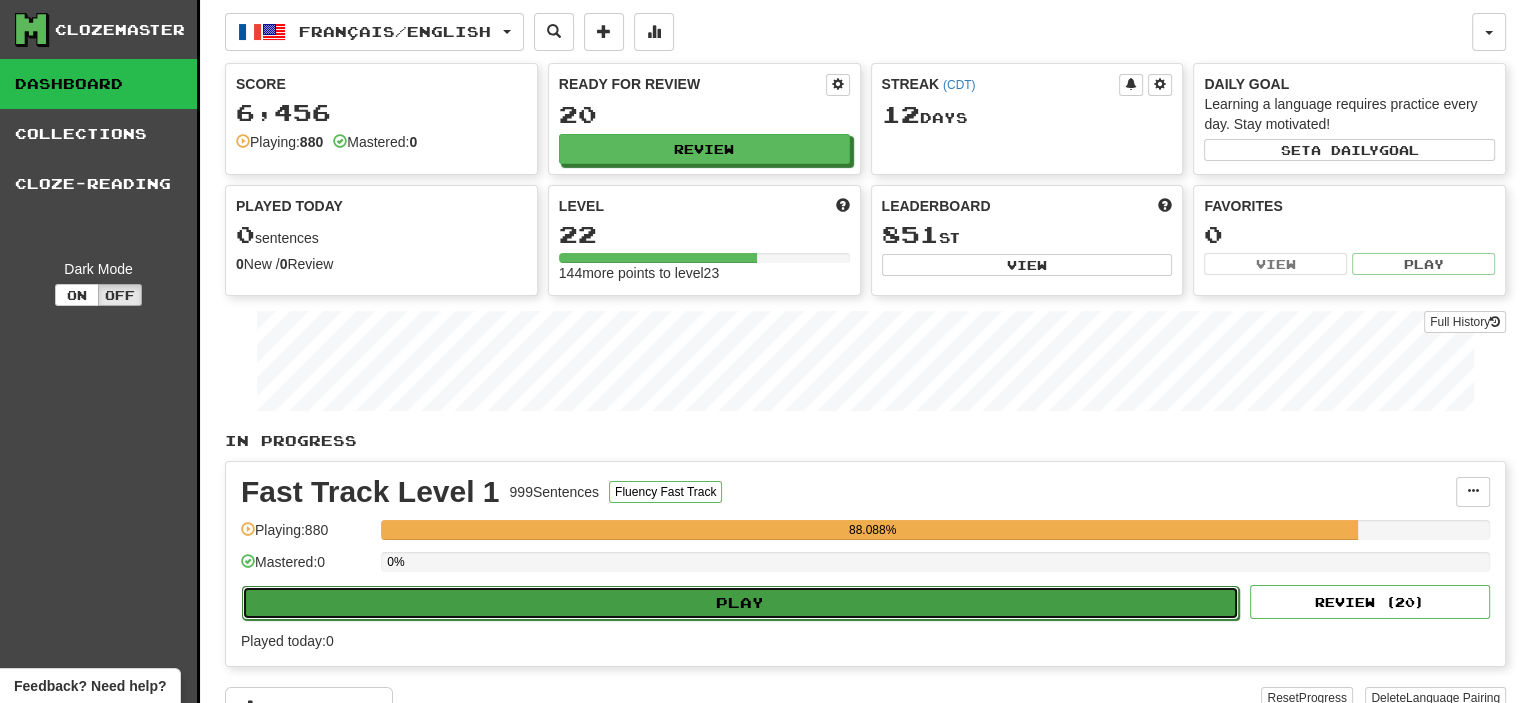click on "Play" at bounding box center (740, 603) 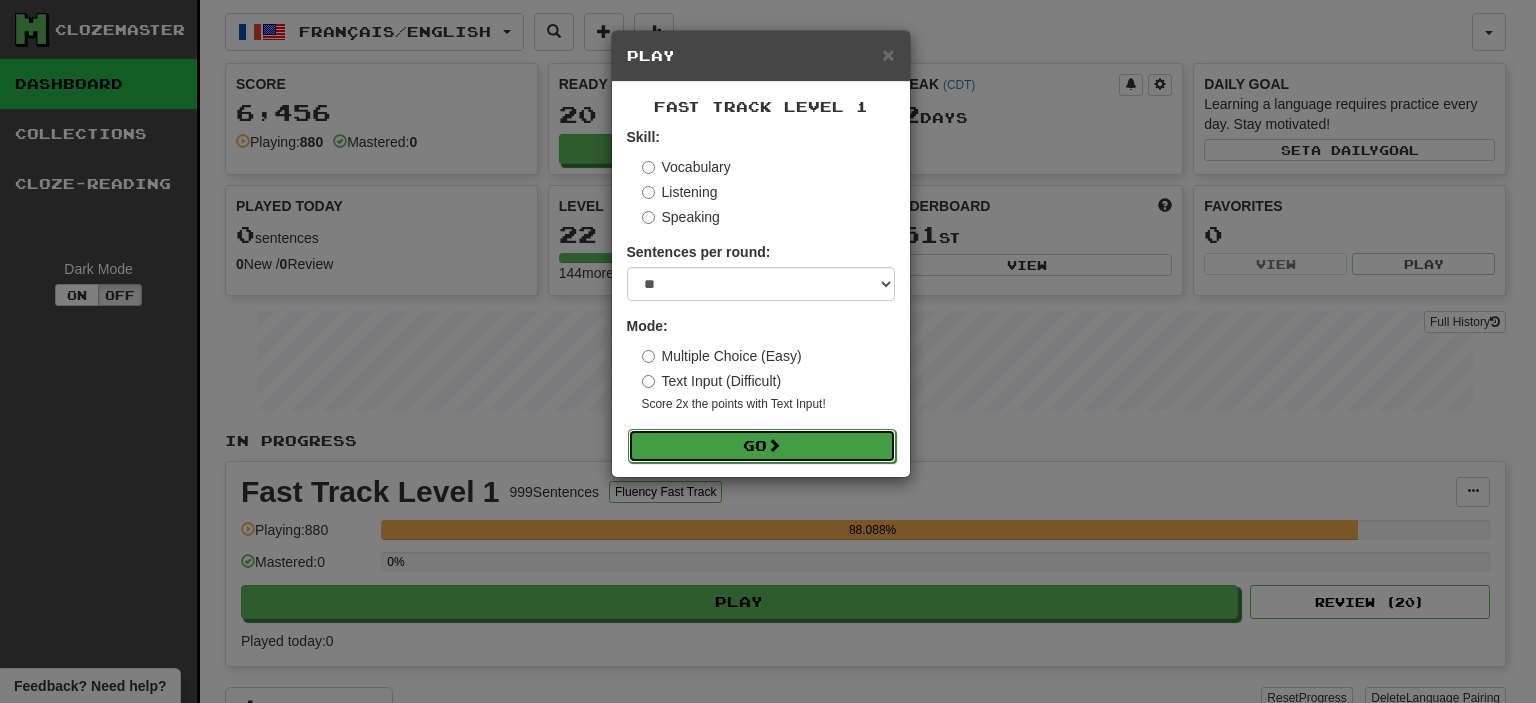 click on "Go" at bounding box center [762, 446] 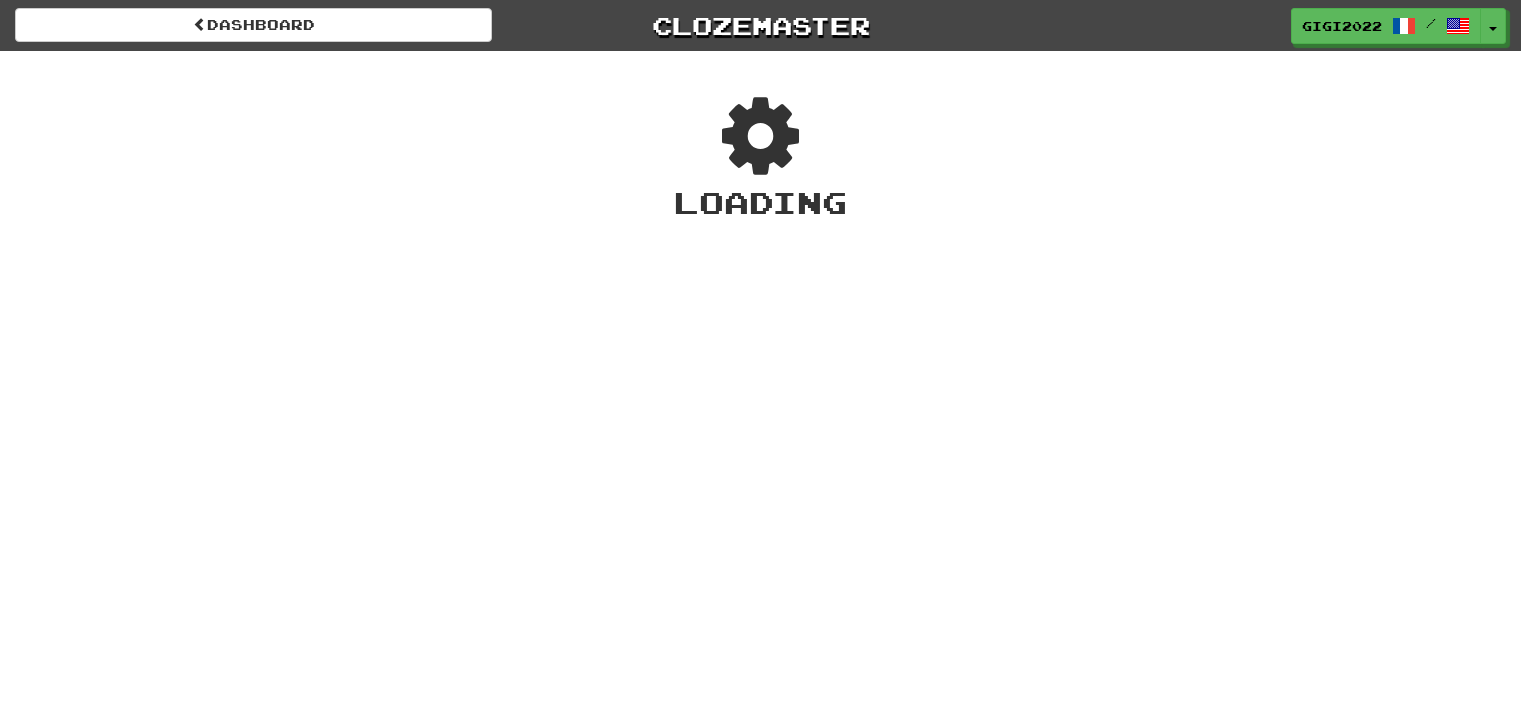 scroll, scrollTop: 0, scrollLeft: 0, axis: both 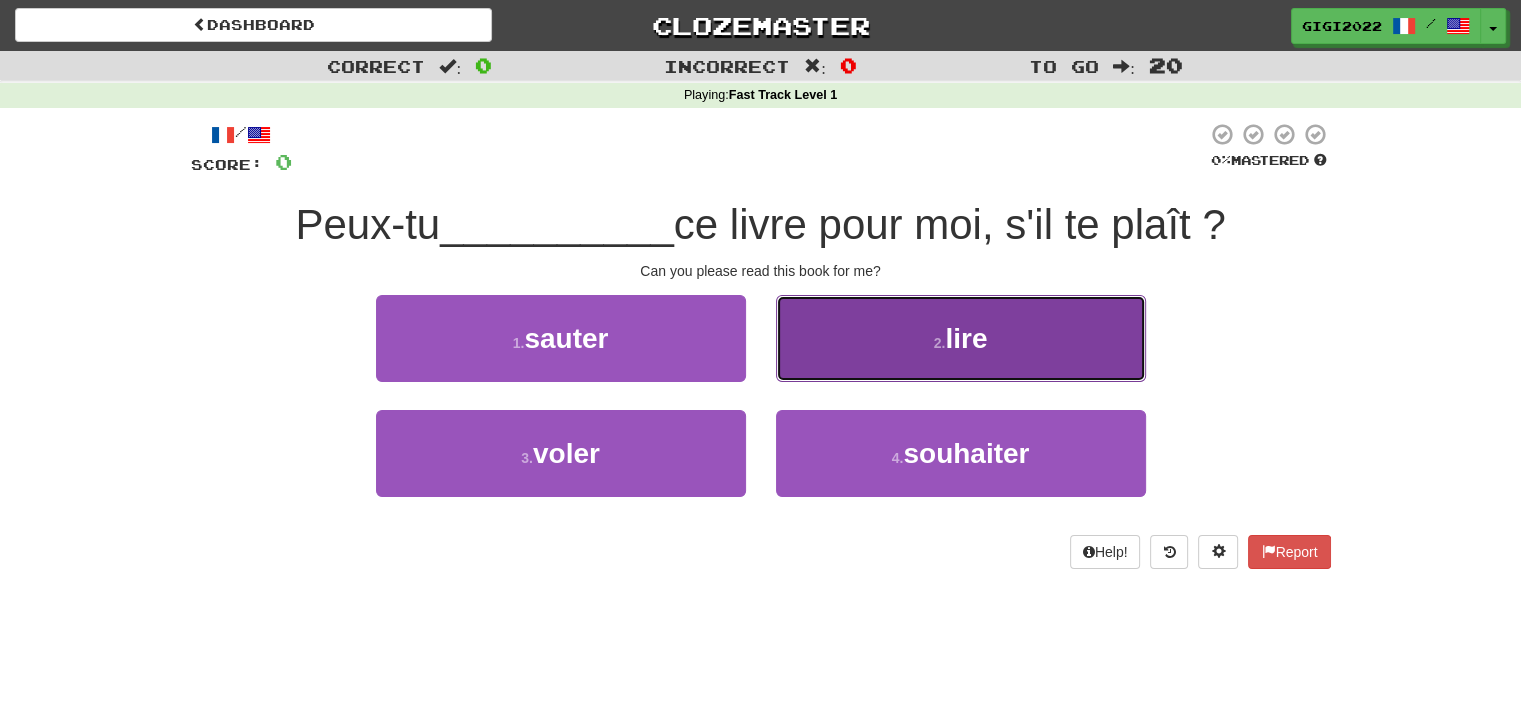 click on "2 .  lire" at bounding box center [961, 338] 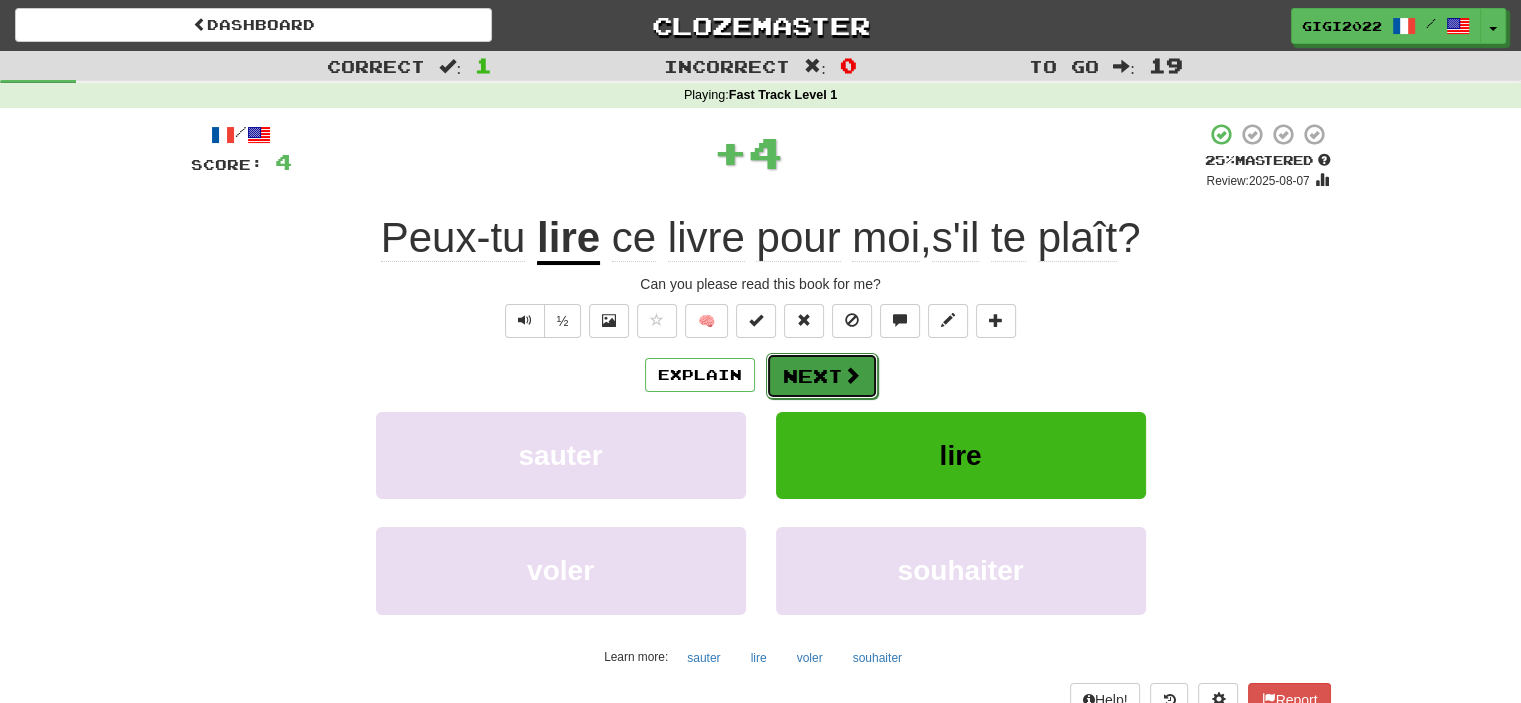 click on "Next" at bounding box center (822, 376) 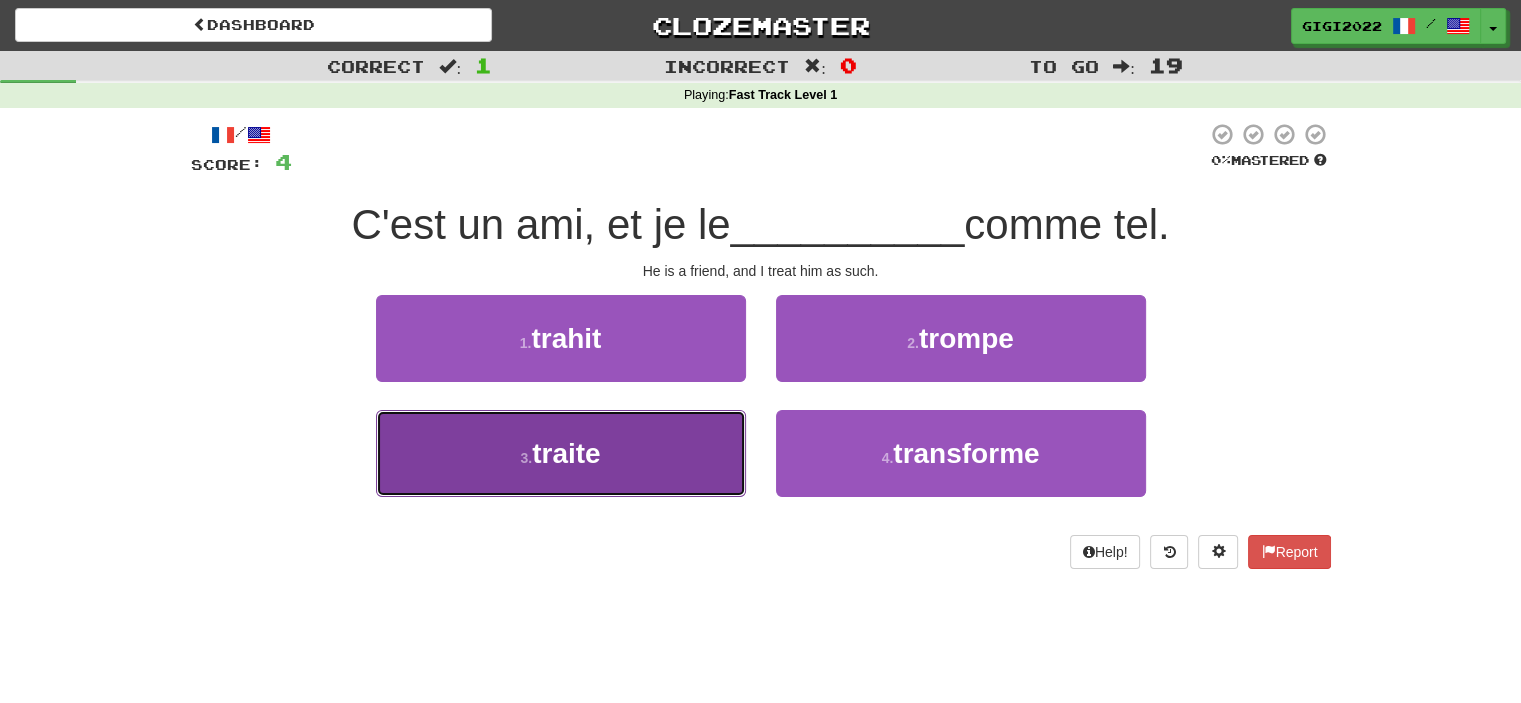 click on "3 .  traite" at bounding box center [561, 453] 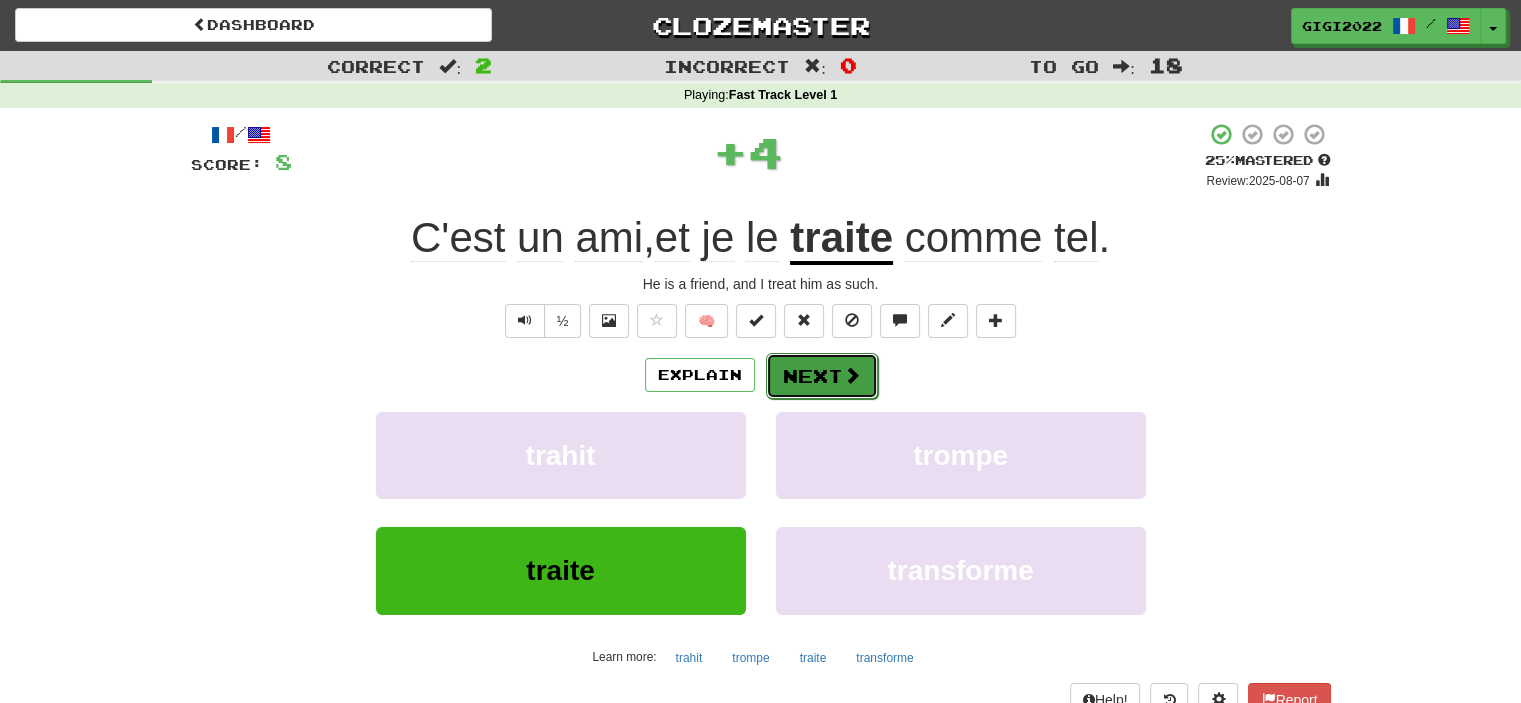 click on "Next" at bounding box center [822, 376] 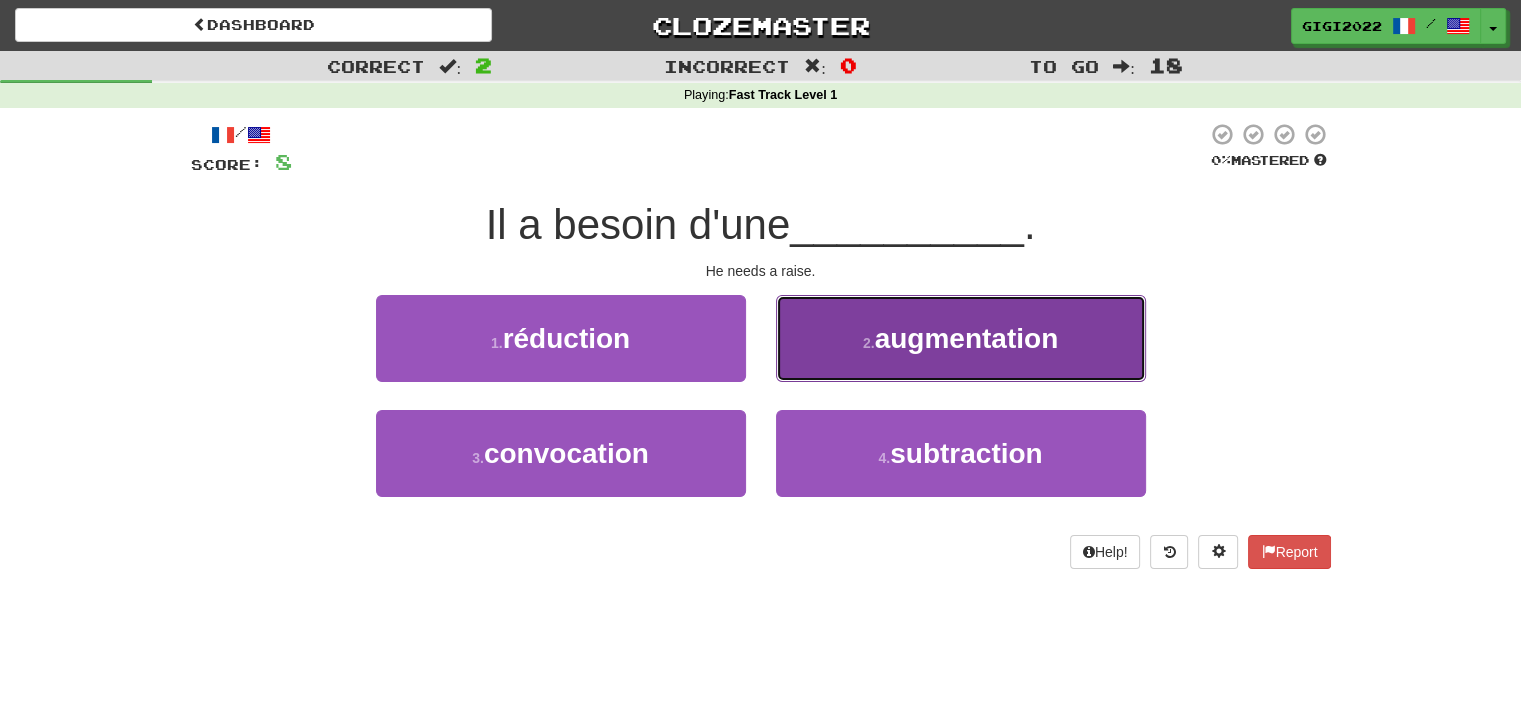 click on "2 .  augmentation" at bounding box center [961, 338] 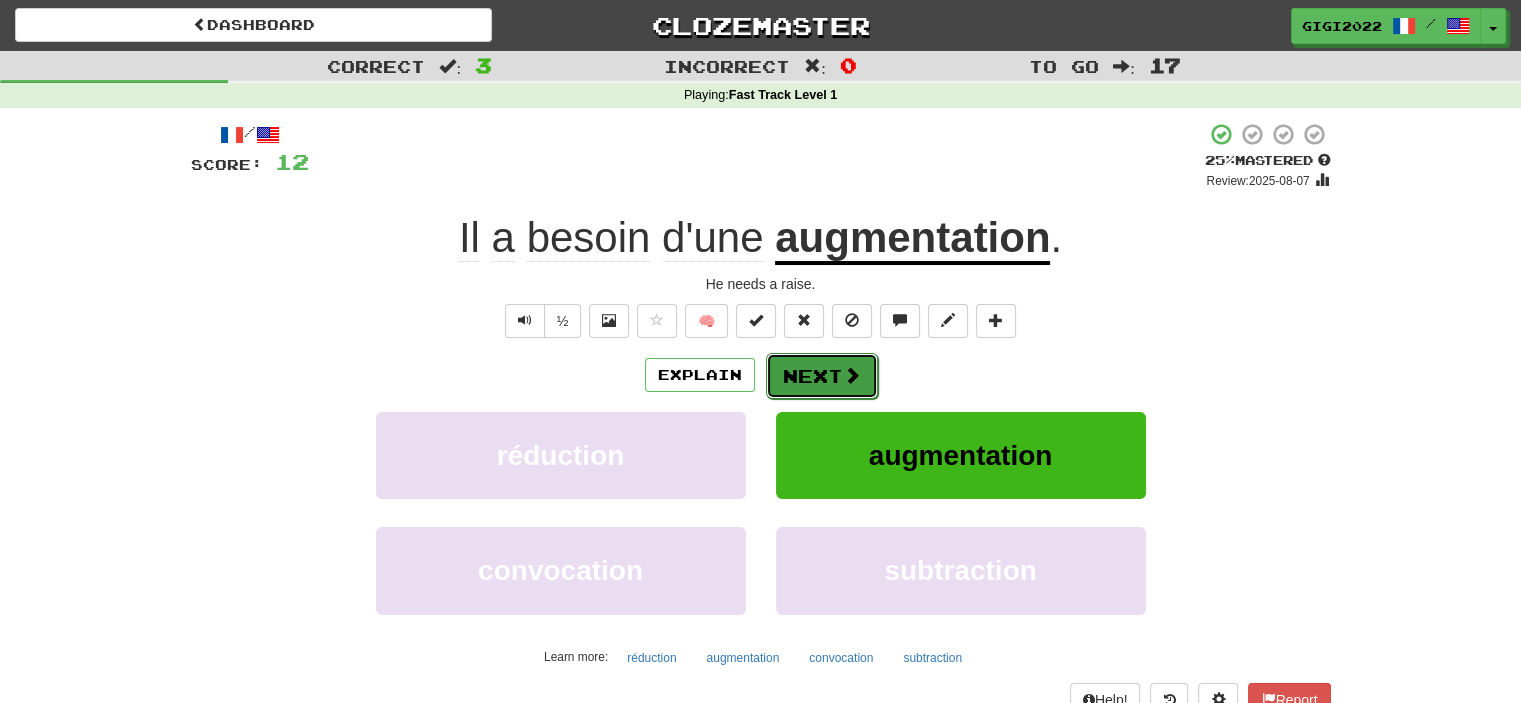 click on "Next" at bounding box center [822, 376] 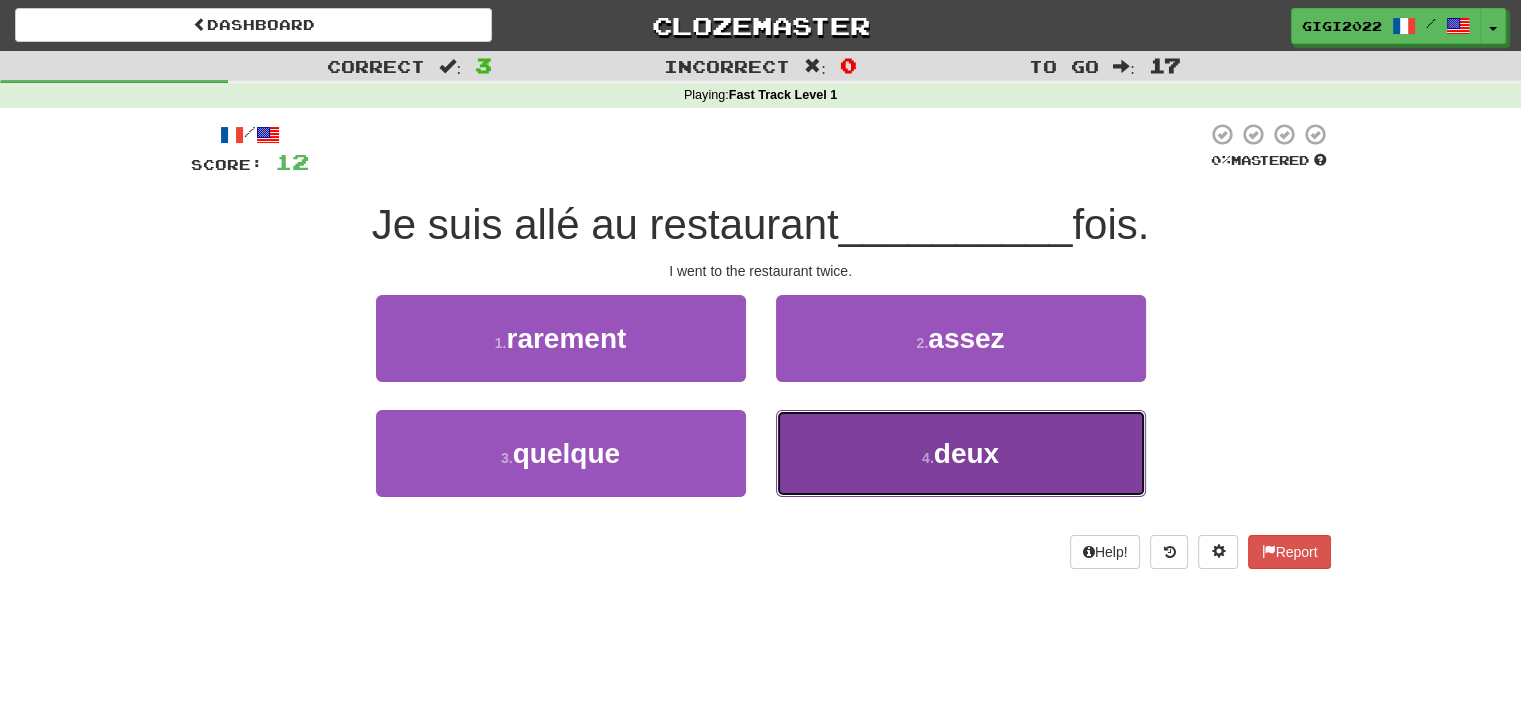 click on "4 .  deux" at bounding box center [961, 453] 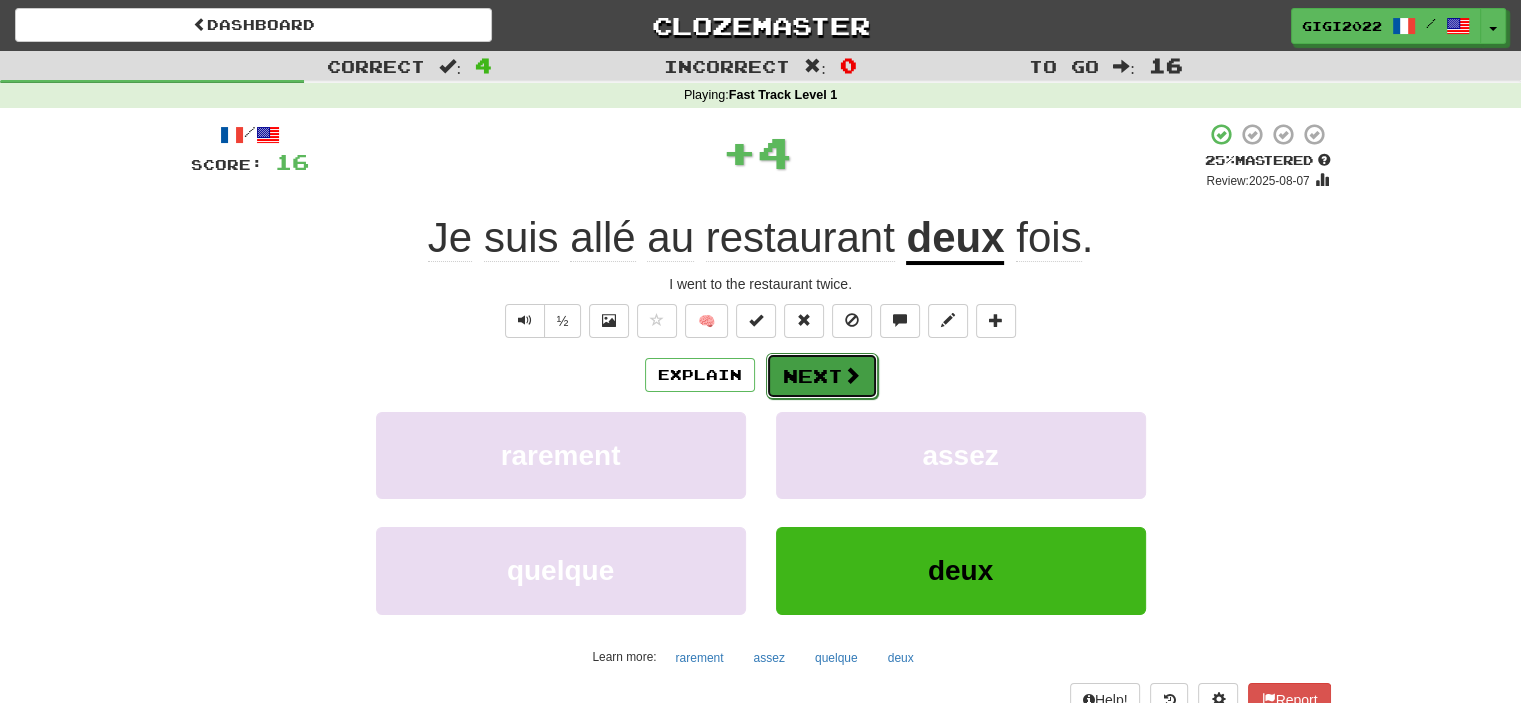 click on "Next" at bounding box center [822, 376] 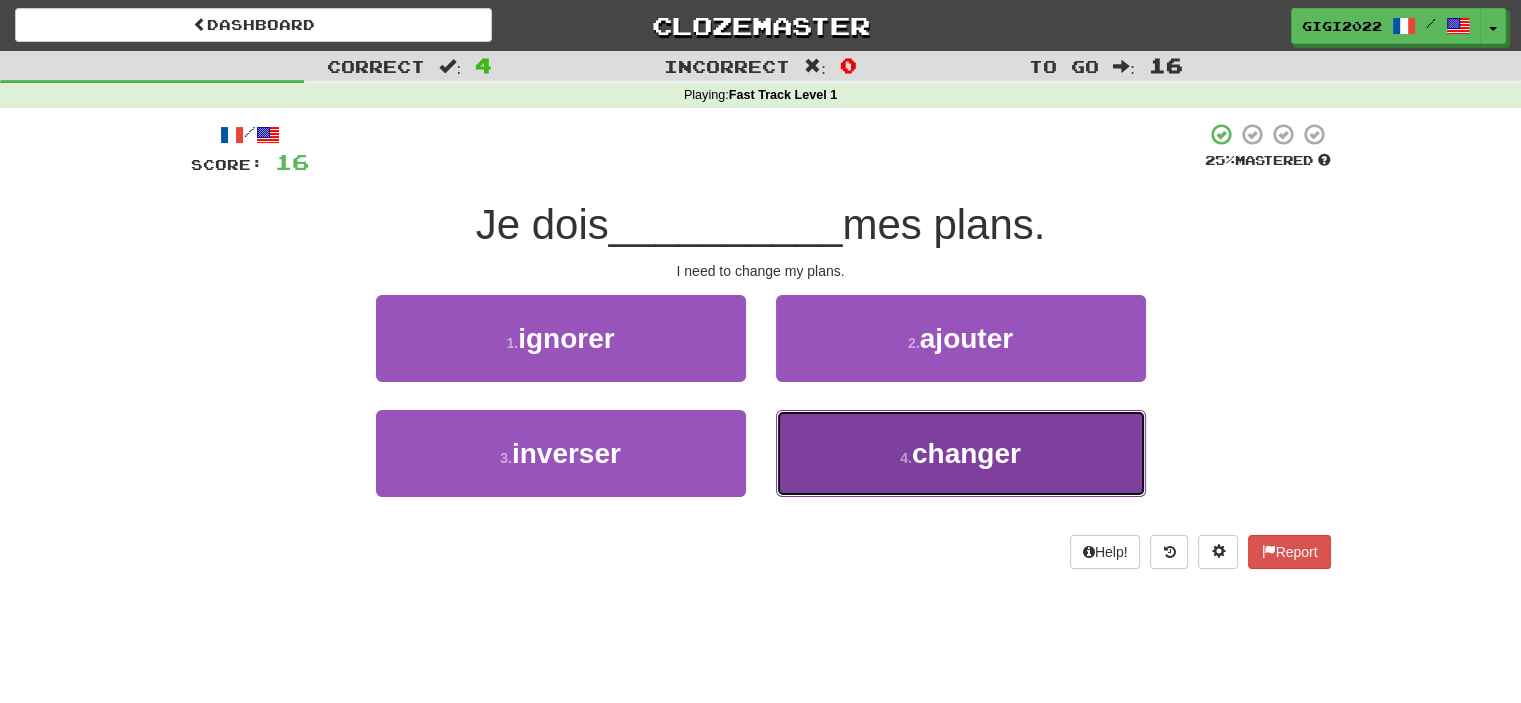 click on "4 .  changer" at bounding box center (961, 453) 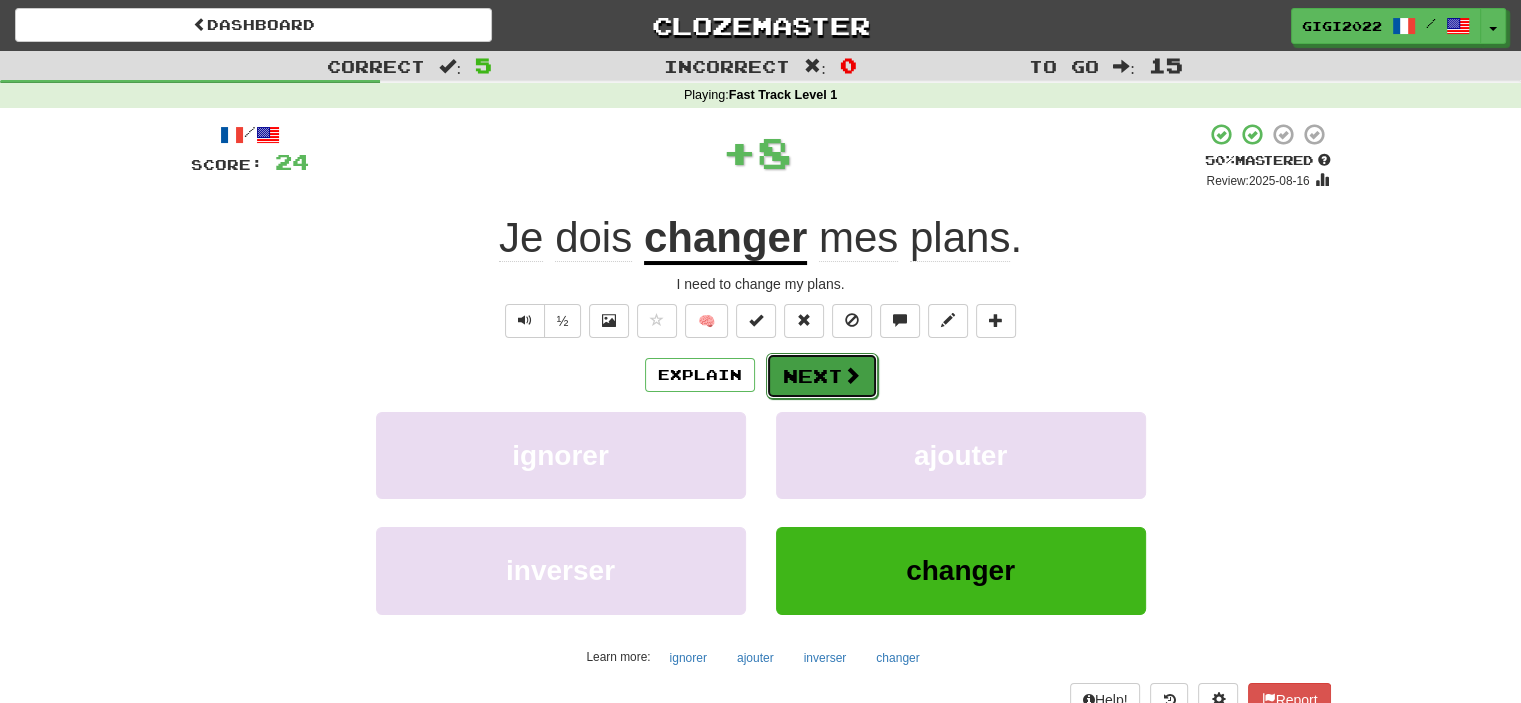 click on "Next" at bounding box center [822, 376] 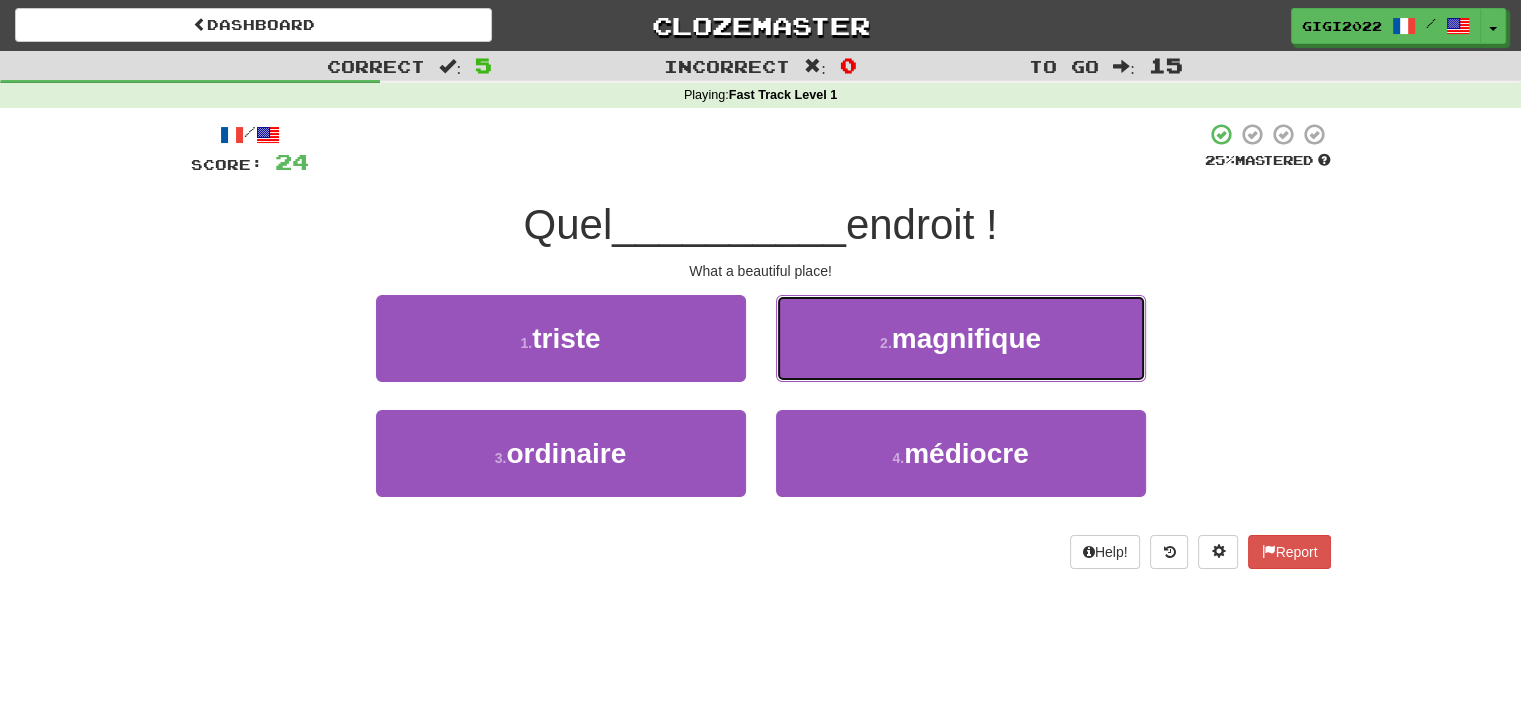 click on "2 .  magnifique" at bounding box center (961, 338) 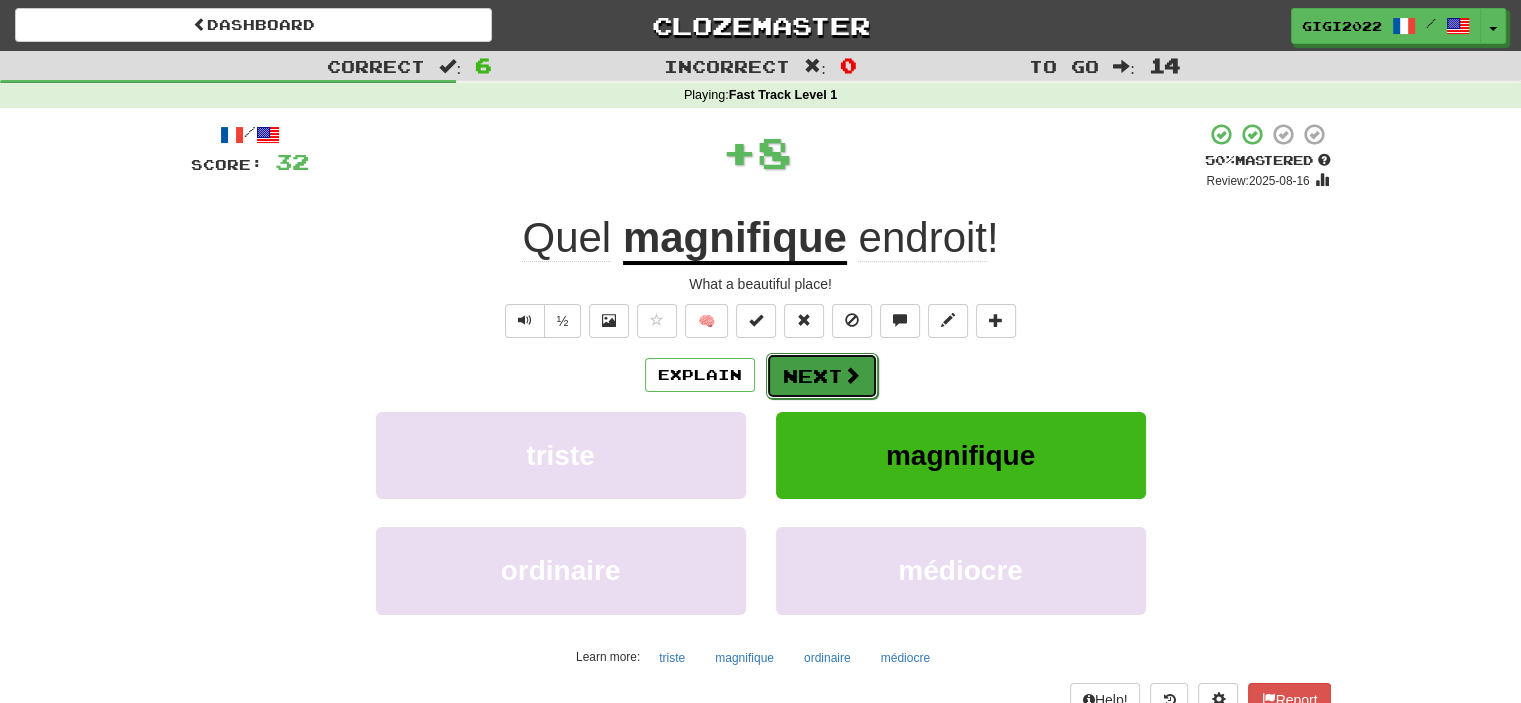 click on "Next" at bounding box center (822, 376) 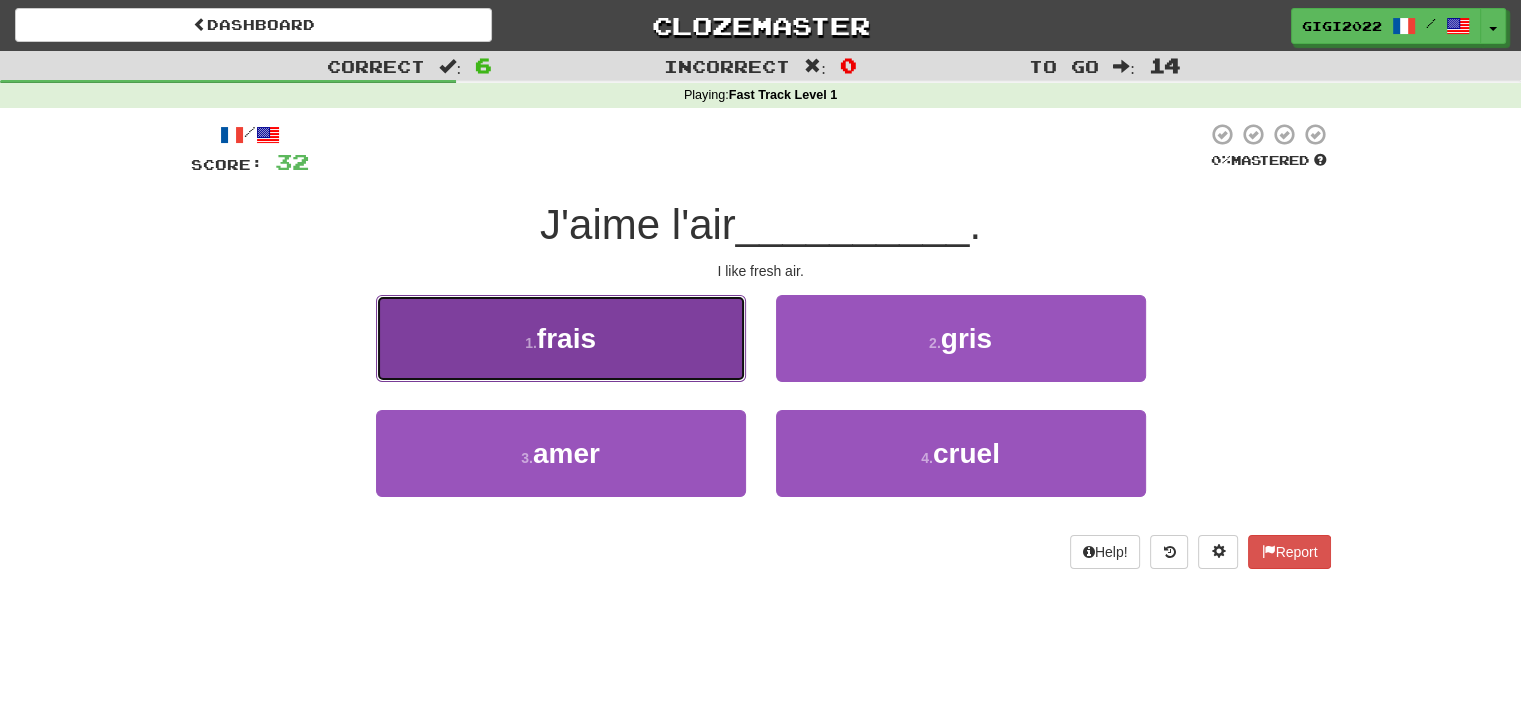 click on "1 .  frais" at bounding box center [561, 338] 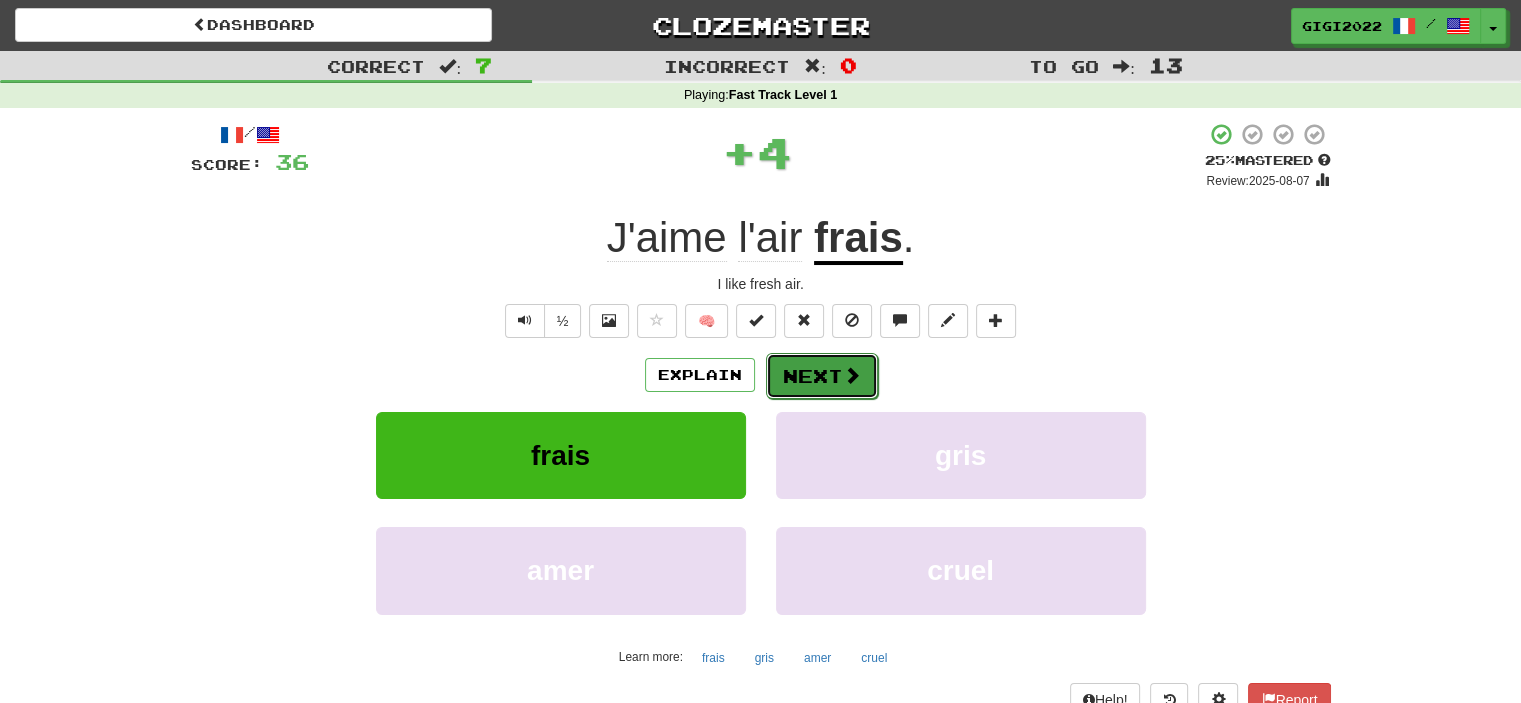 click on "Next" at bounding box center (822, 376) 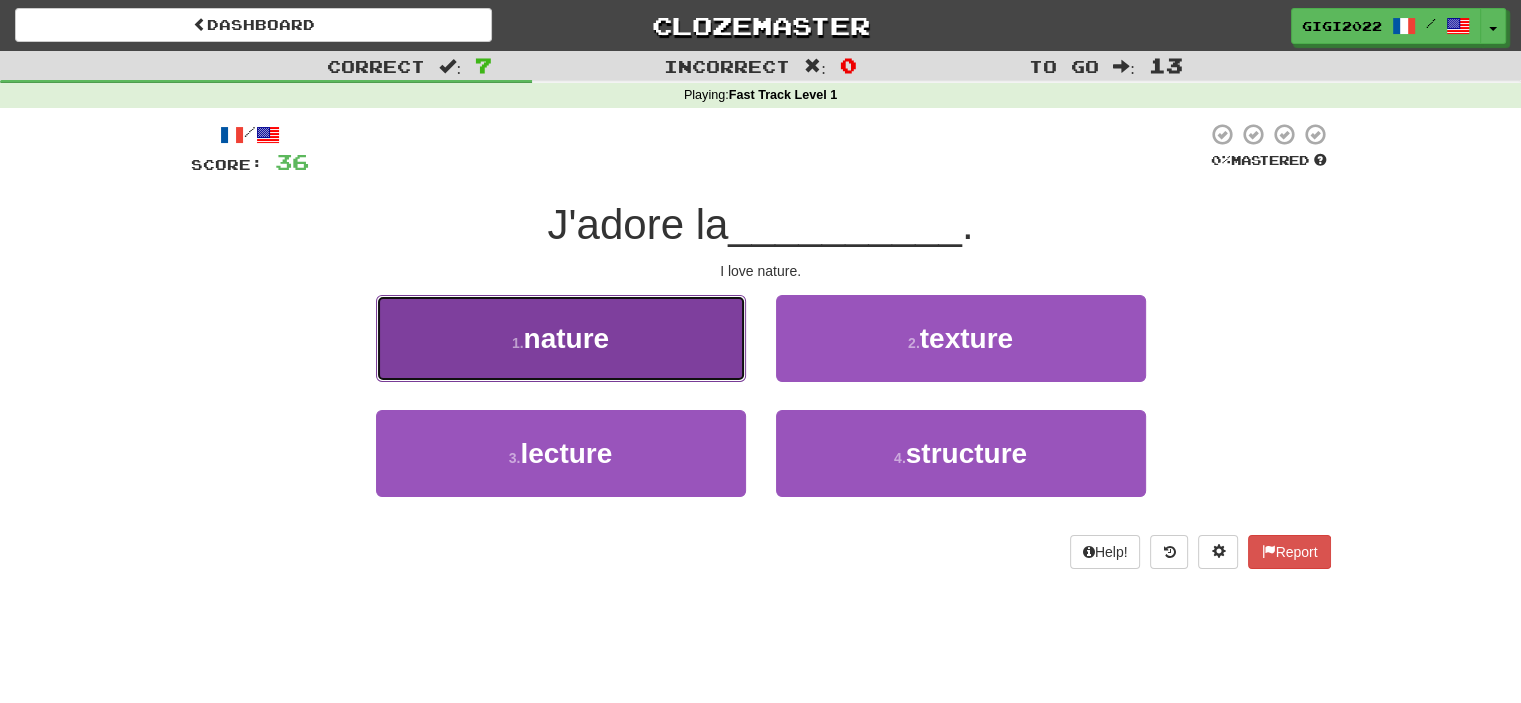 click on "1 .  nature" at bounding box center [561, 338] 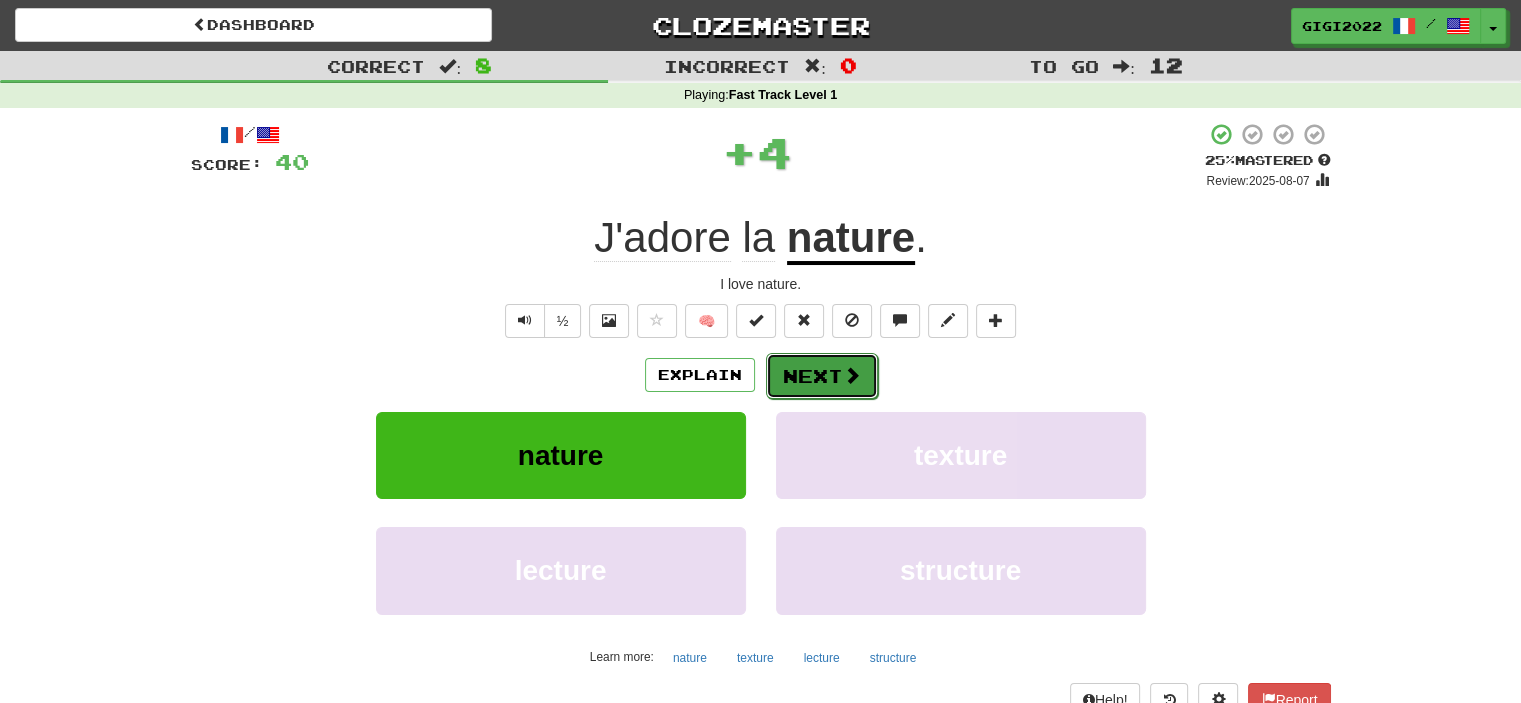 click on "Next" at bounding box center (822, 376) 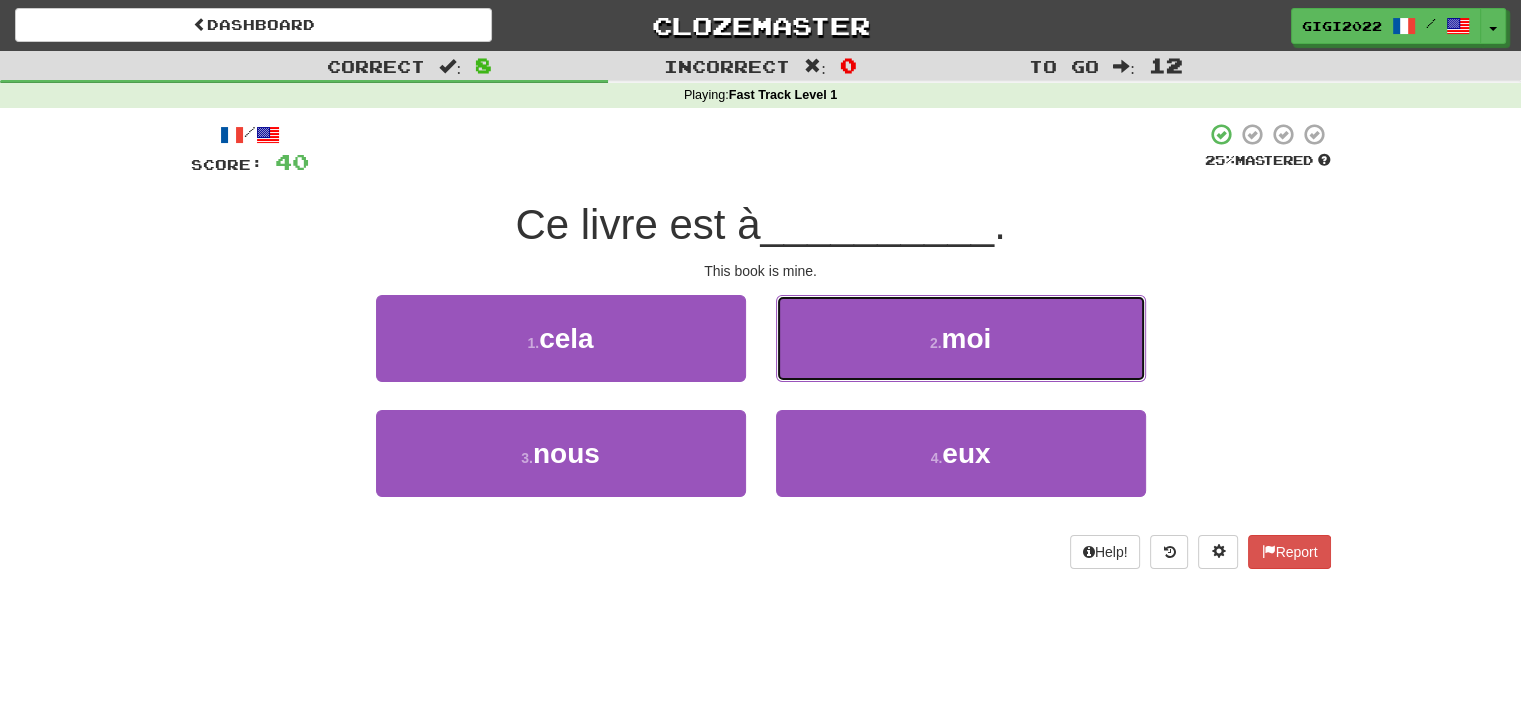click on "2 .  moi" at bounding box center [961, 338] 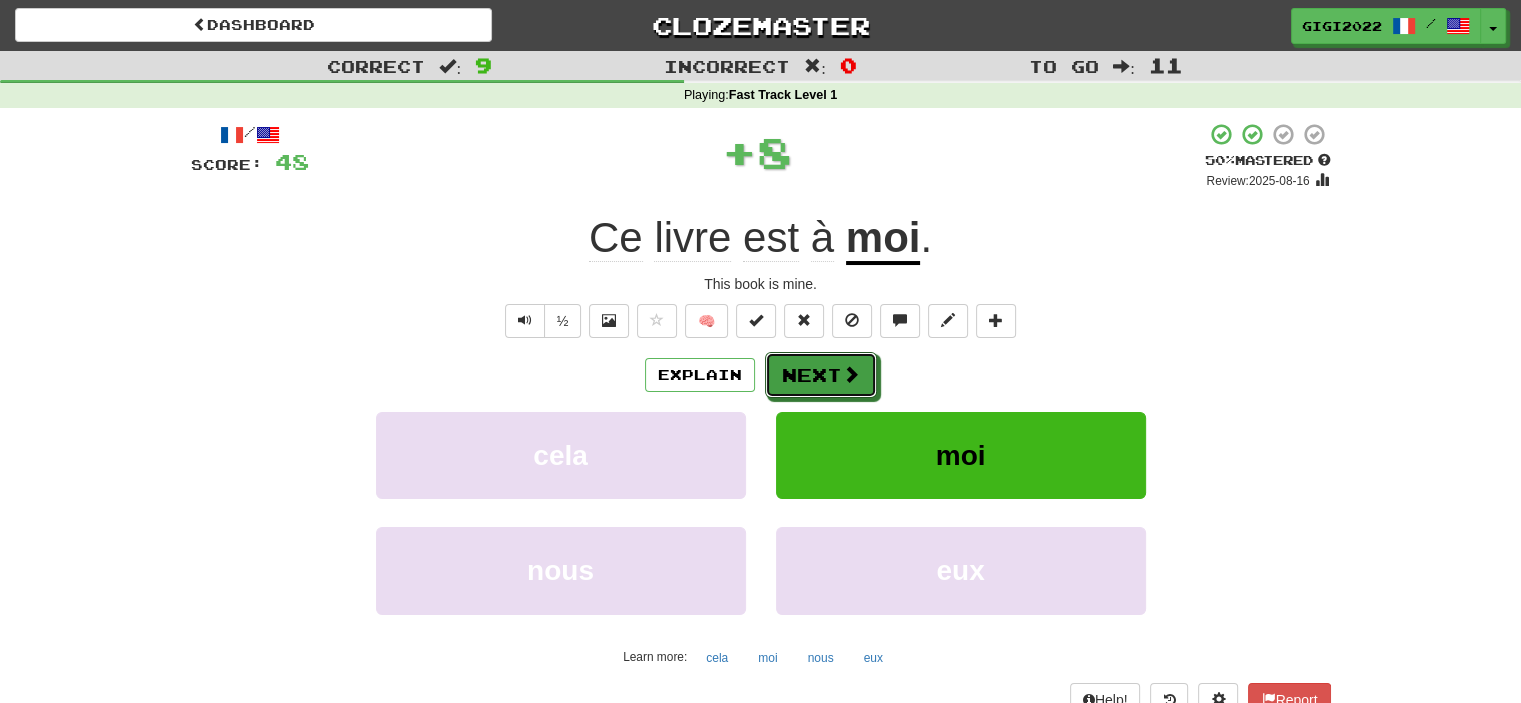 click on "Next" at bounding box center [821, 375] 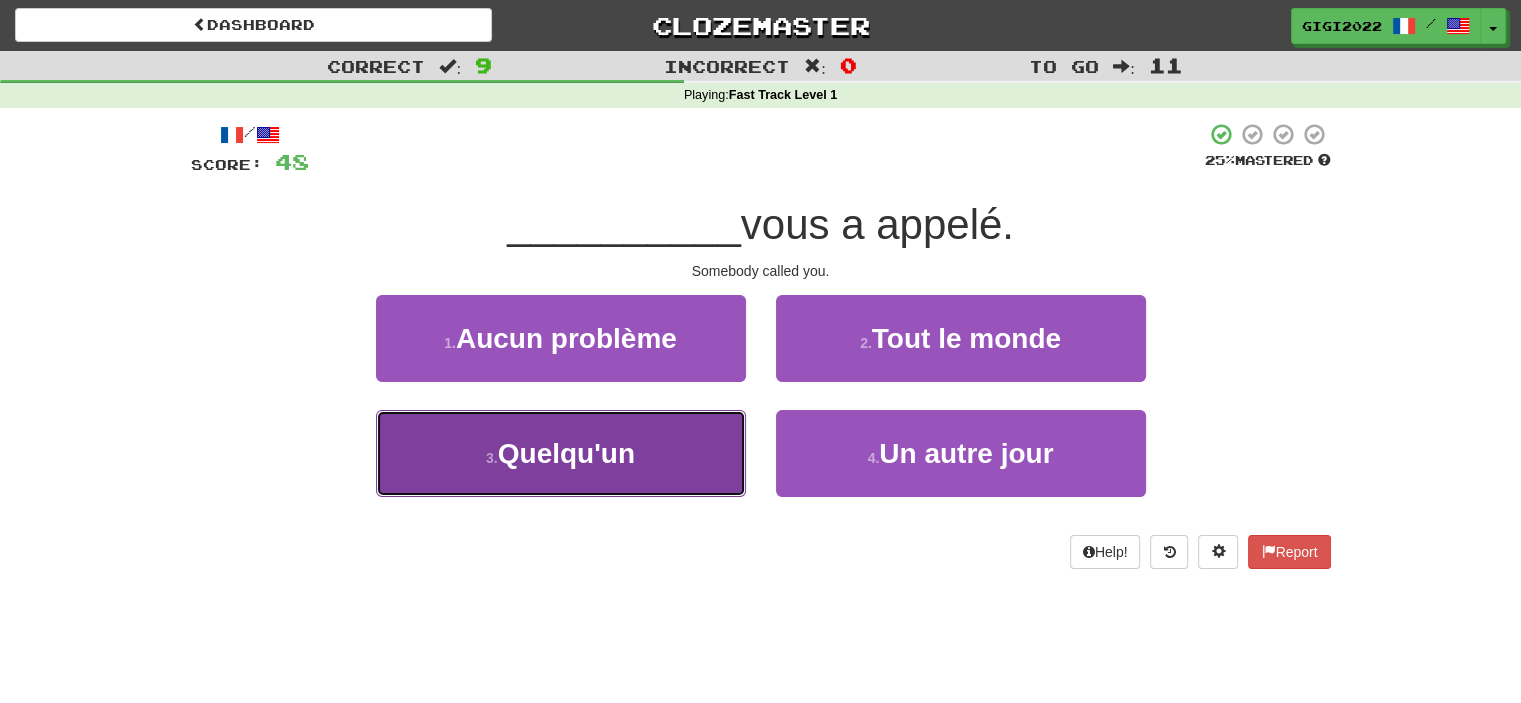 click on "3 .  Quelqu'un" at bounding box center (561, 453) 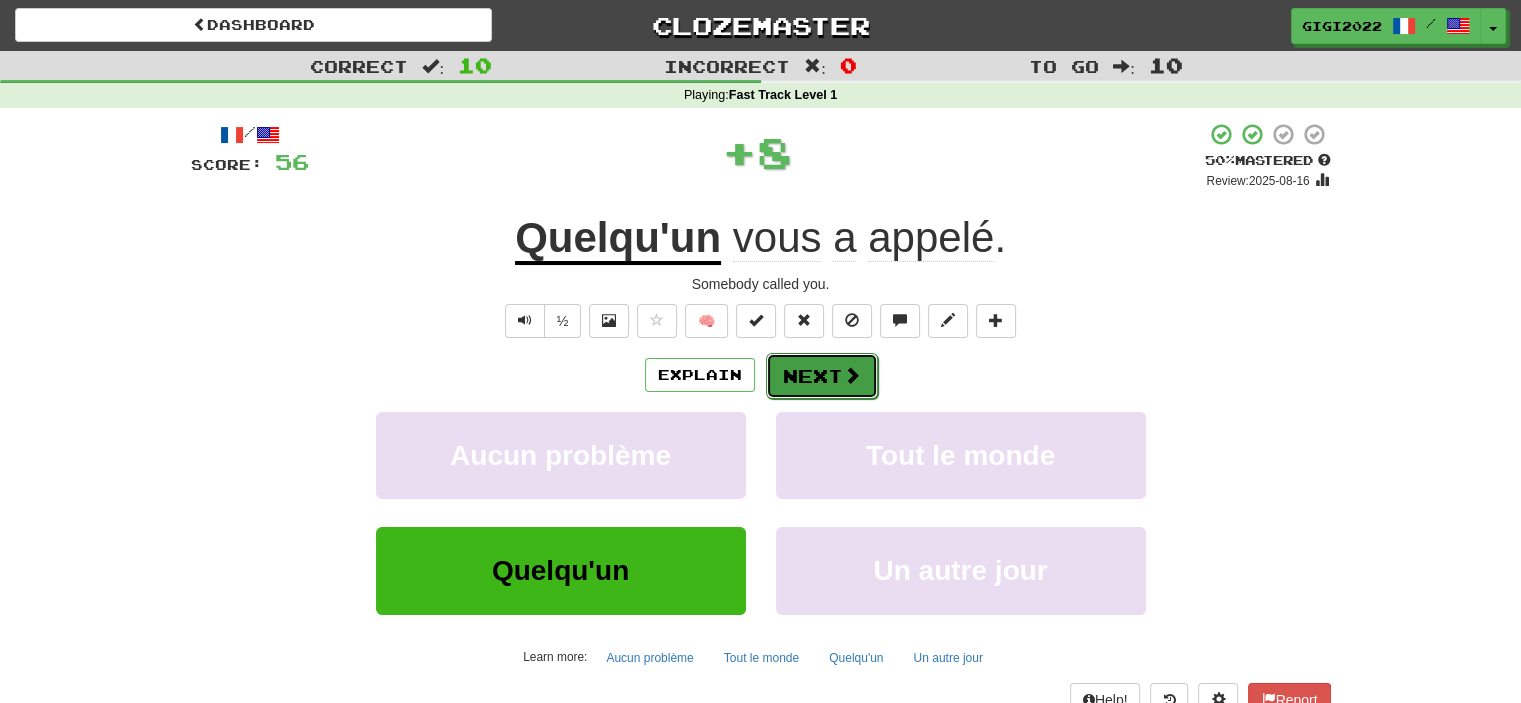 click on "Next" at bounding box center [822, 376] 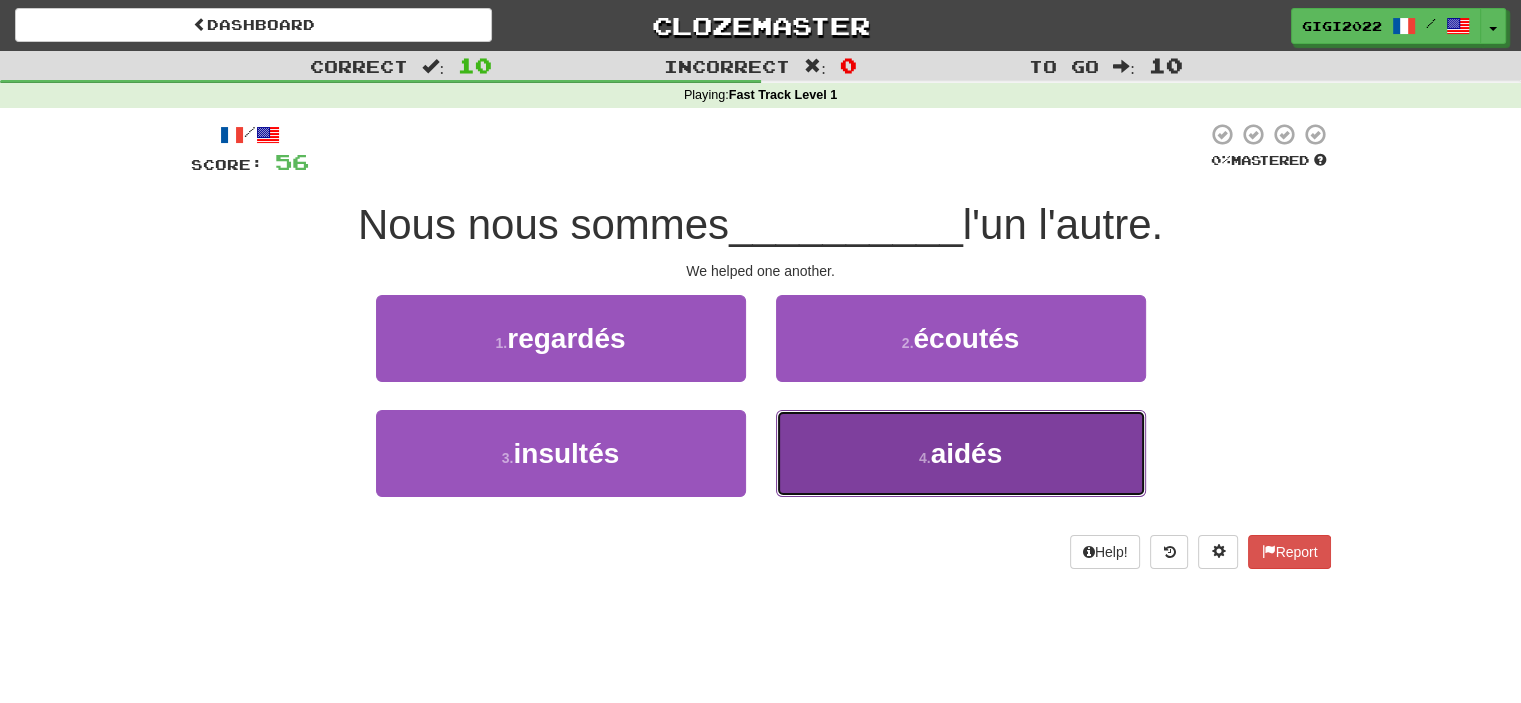 click on "4 .  aidés" at bounding box center (961, 453) 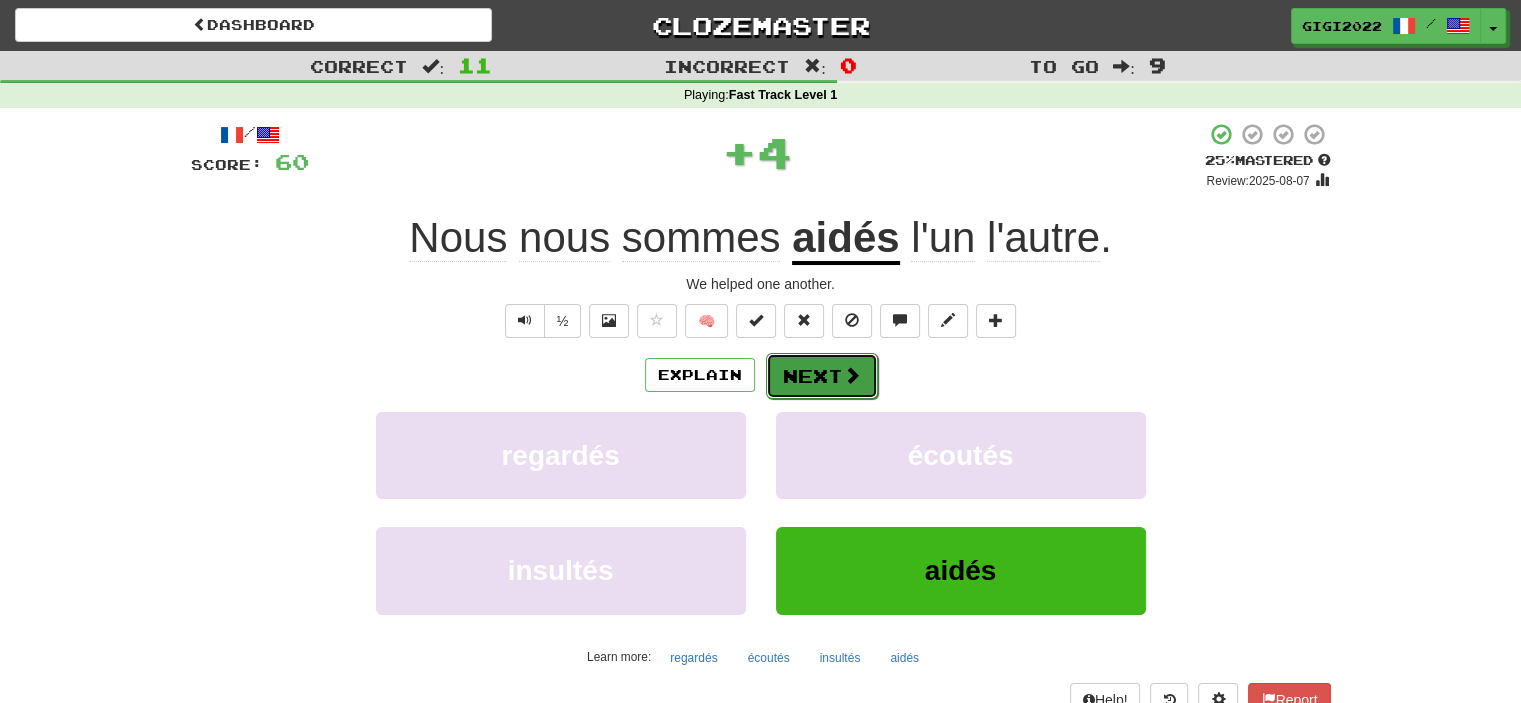 click on "Next" at bounding box center (822, 376) 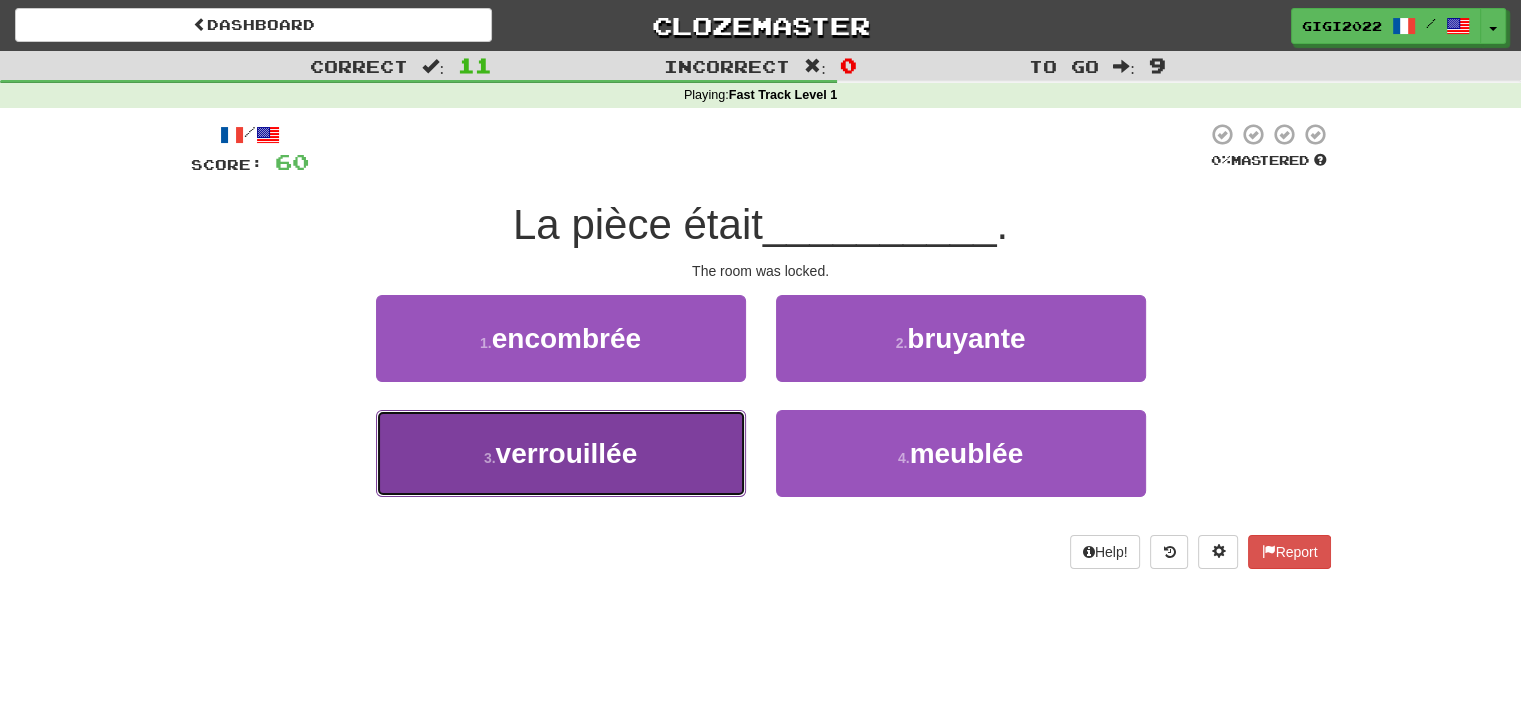 click on "3 .  verrouillée" at bounding box center (561, 453) 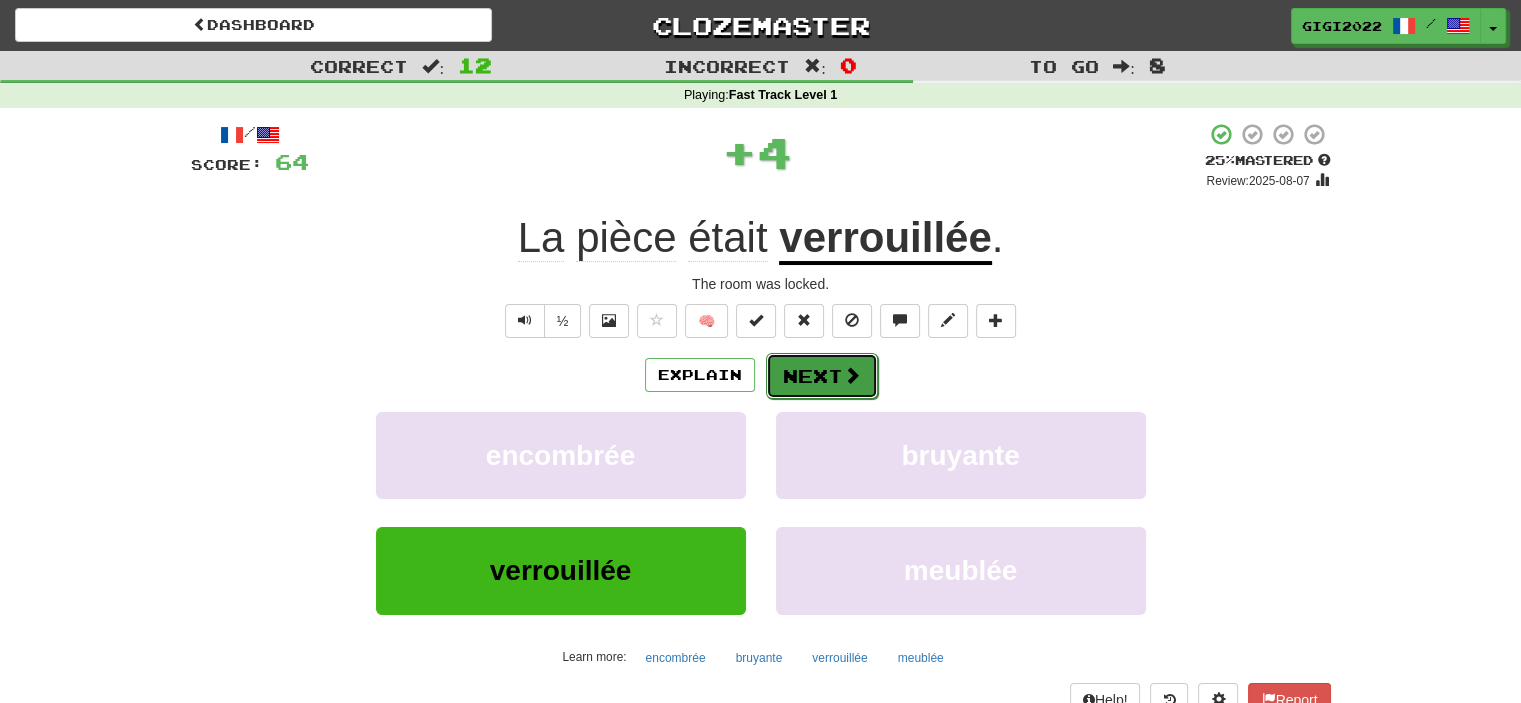 click on "Next" at bounding box center (822, 376) 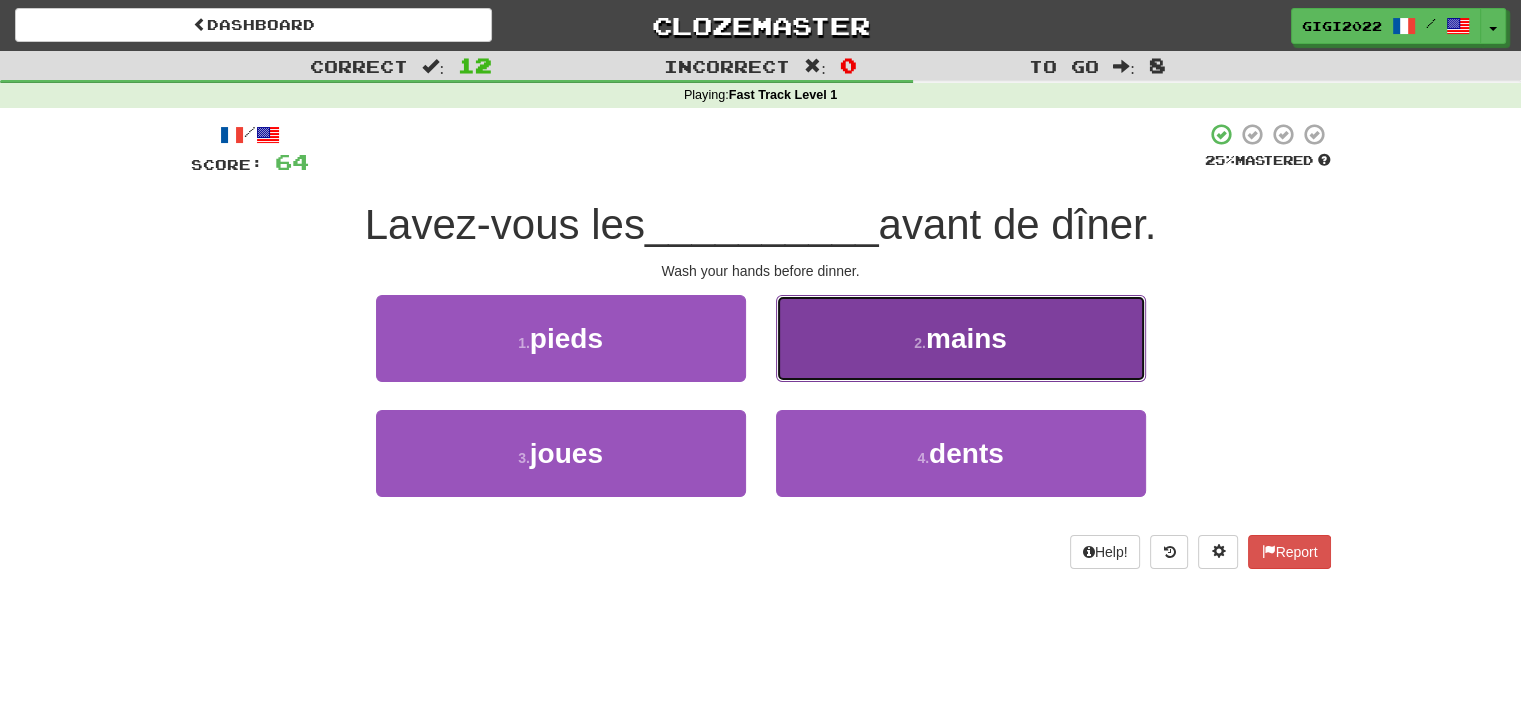 click on "2 .  mains" at bounding box center (961, 338) 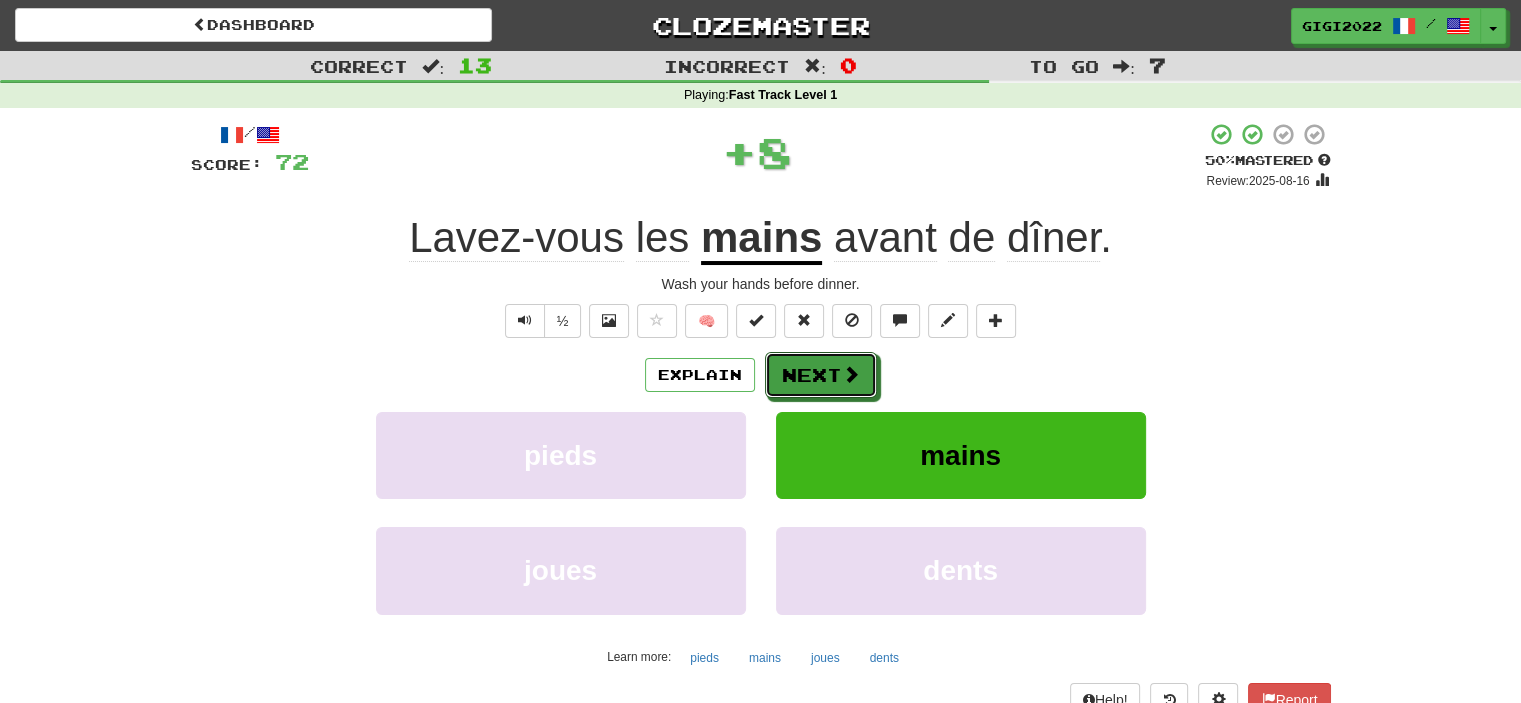 click on "Next" at bounding box center (821, 375) 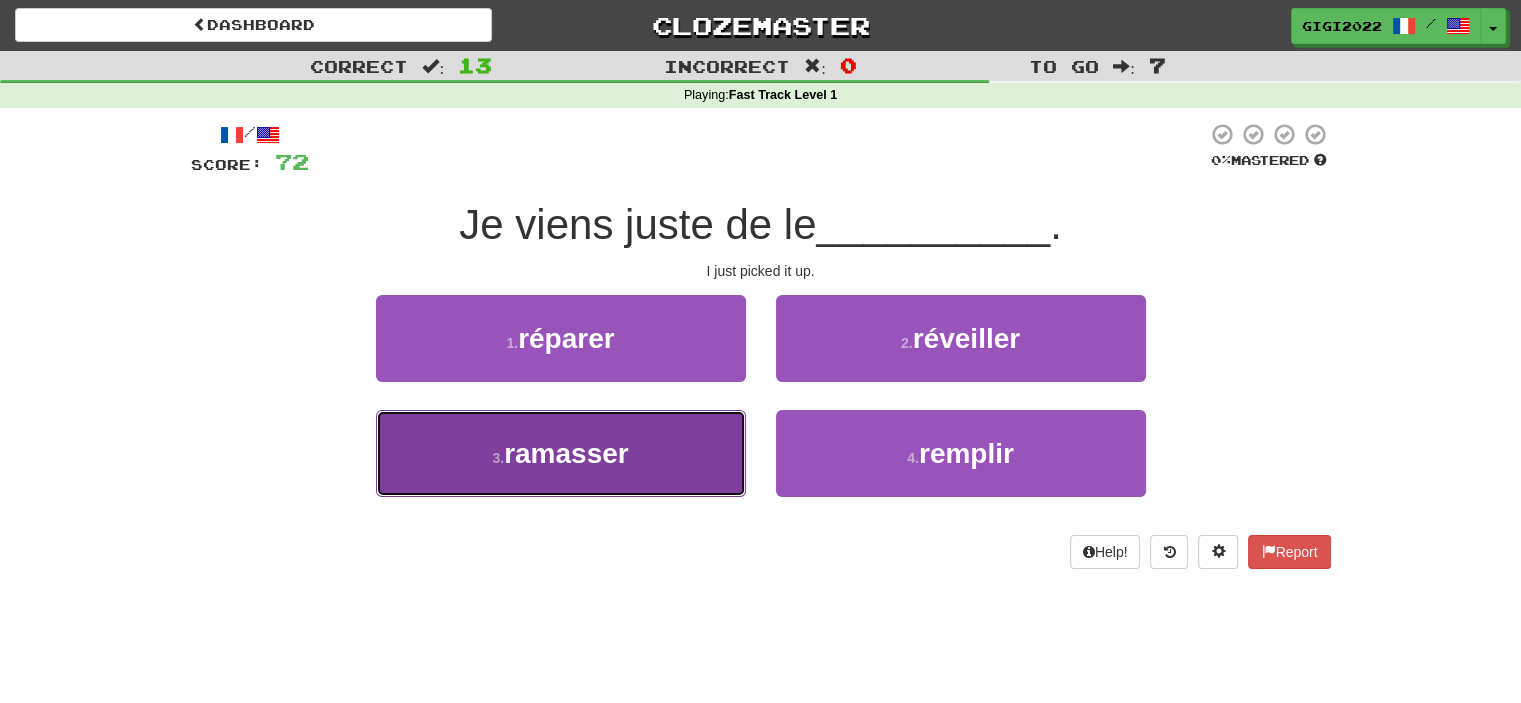 click on "3 .  ramasser" at bounding box center (561, 453) 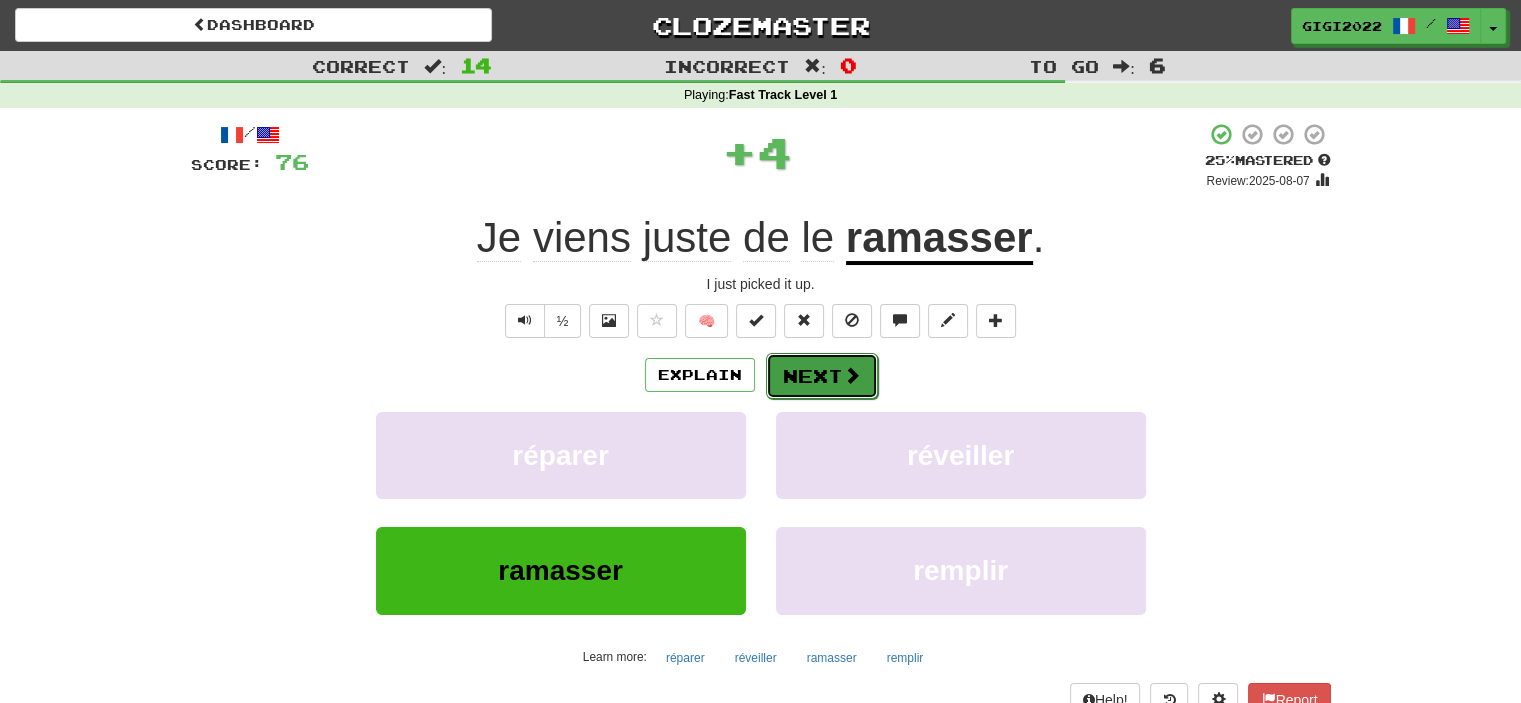 click on "Next" at bounding box center (822, 376) 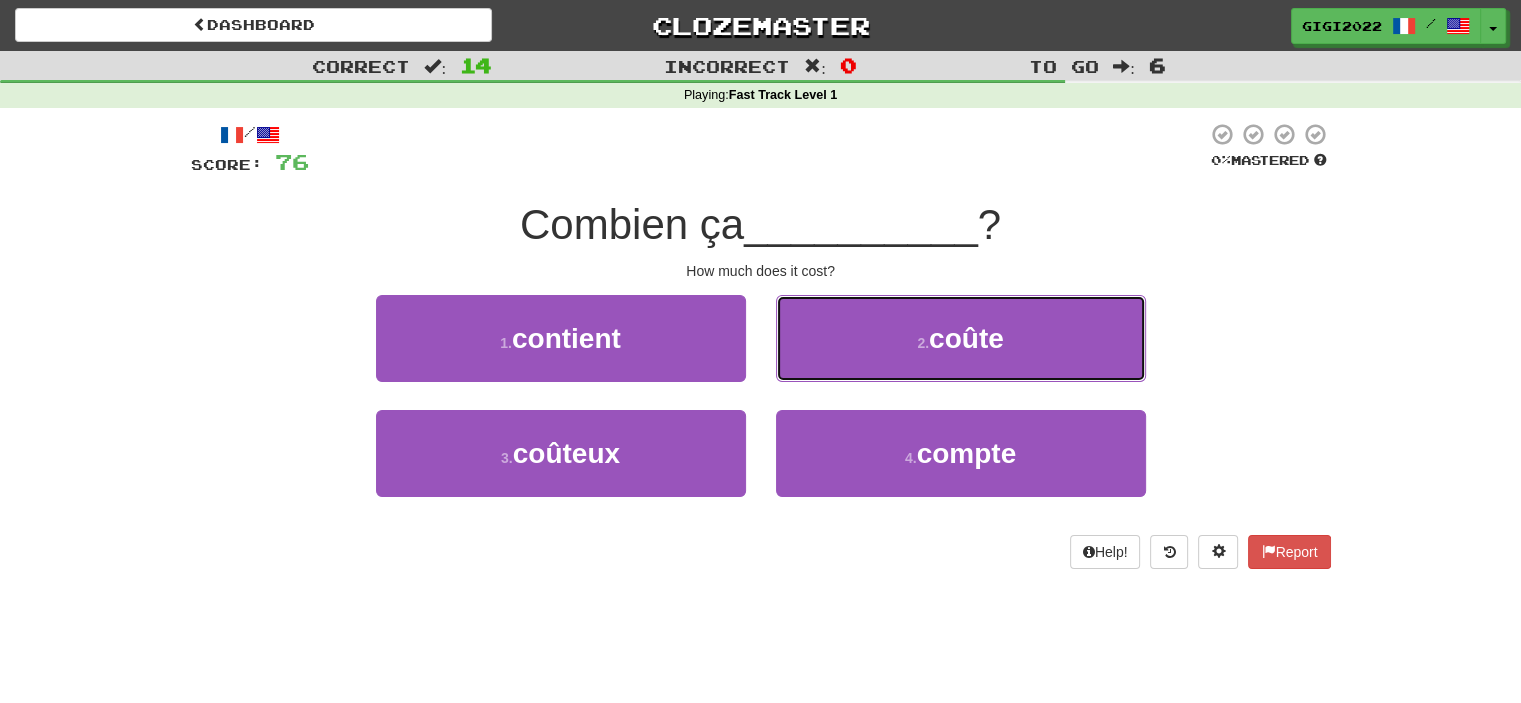 click on "2 .  coûte" at bounding box center [961, 338] 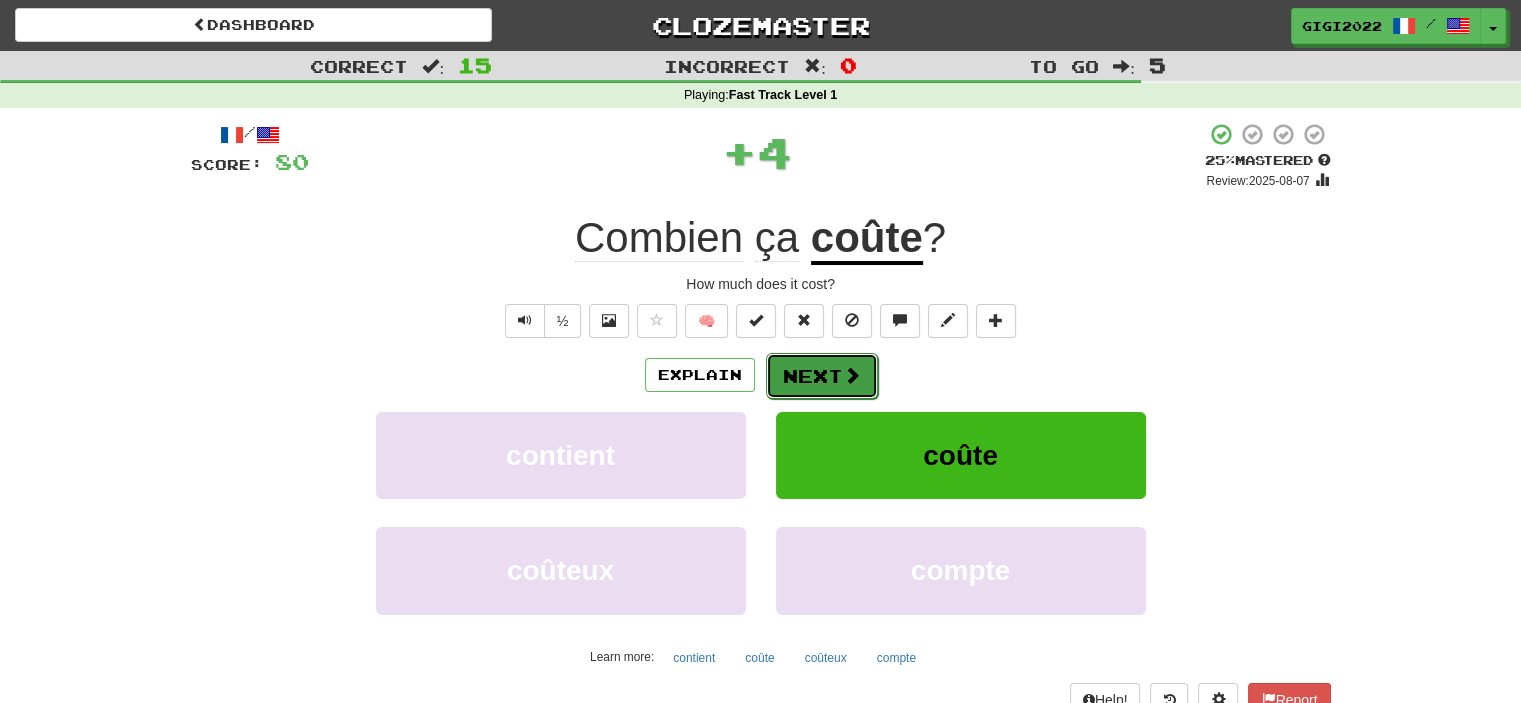 click on "Next" at bounding box center [822, 376] 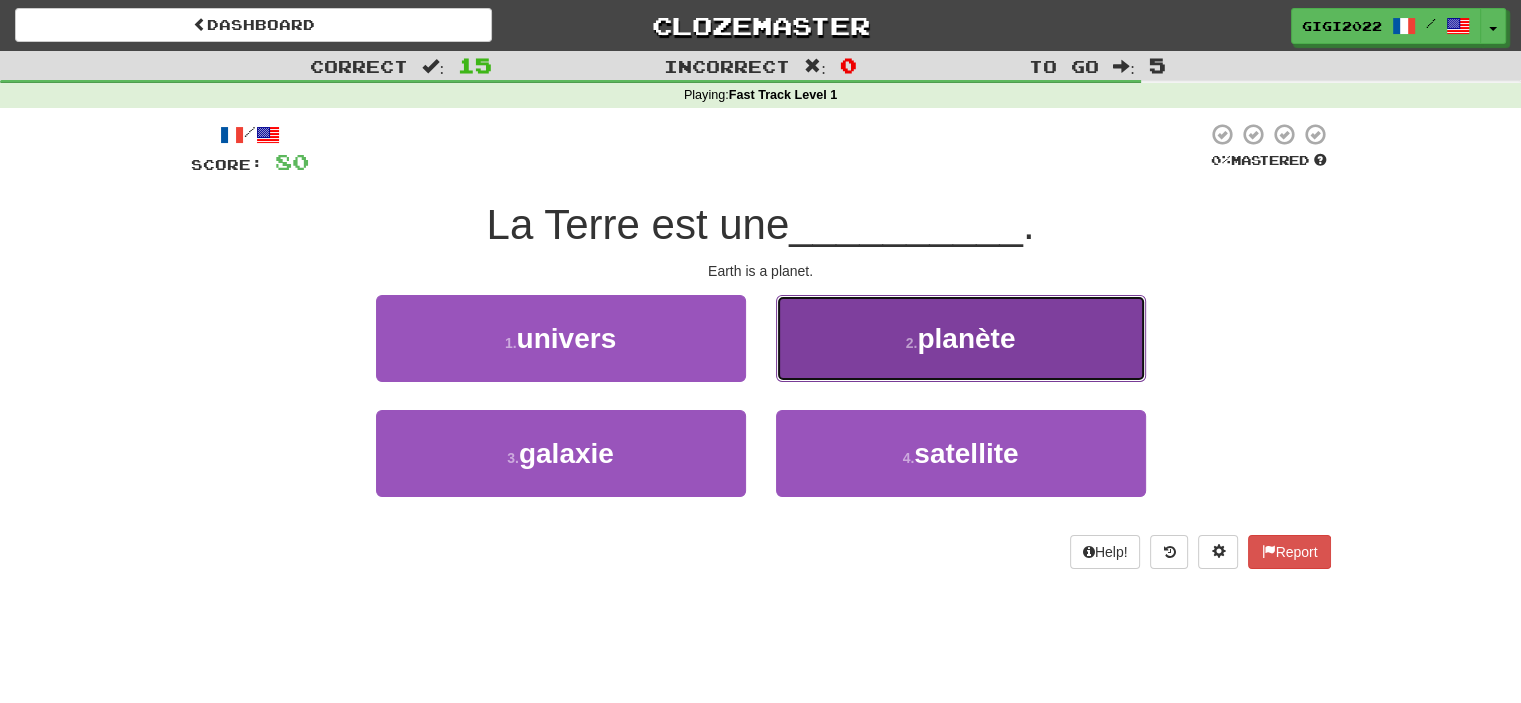 click on "2 .  planète" at bounding box center (961, 338) 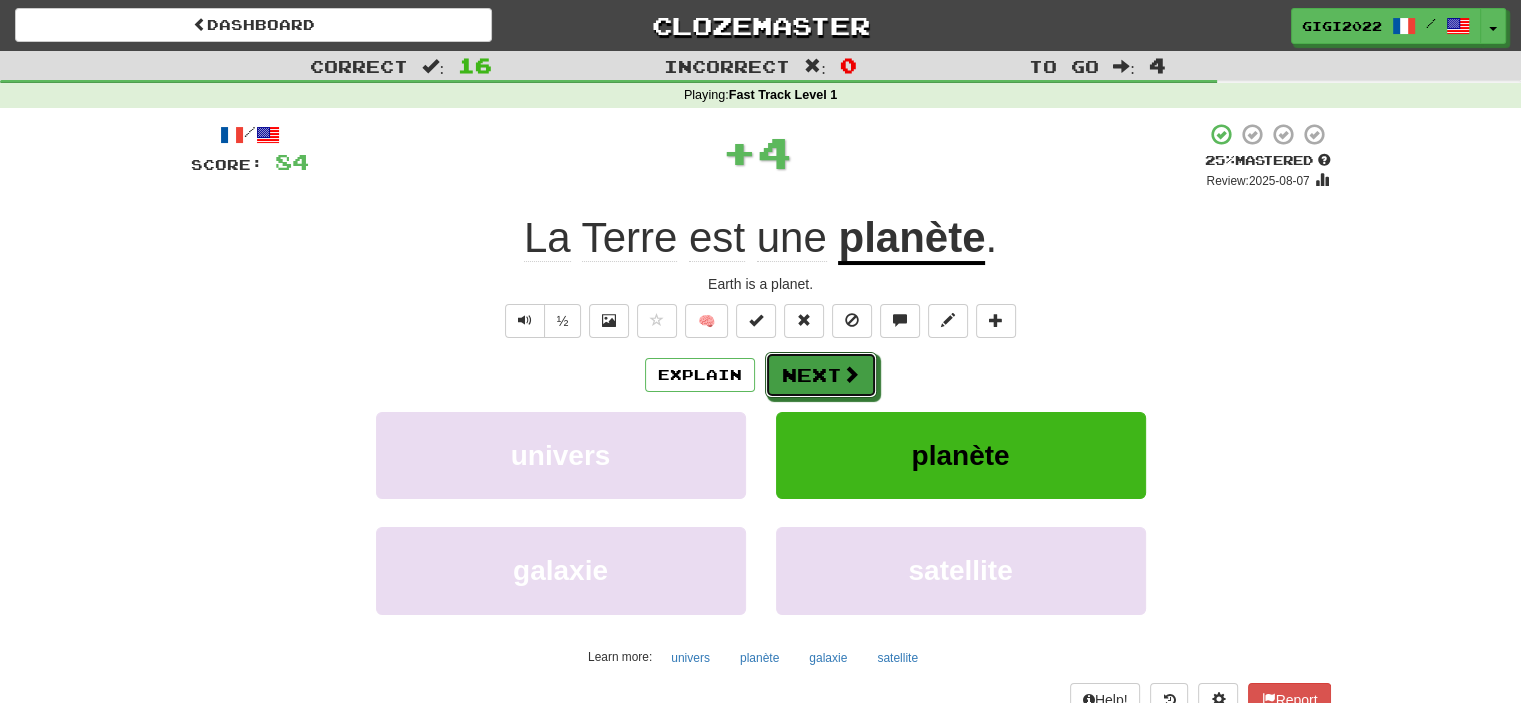 click on "Next" at bounding box center [821, 375] 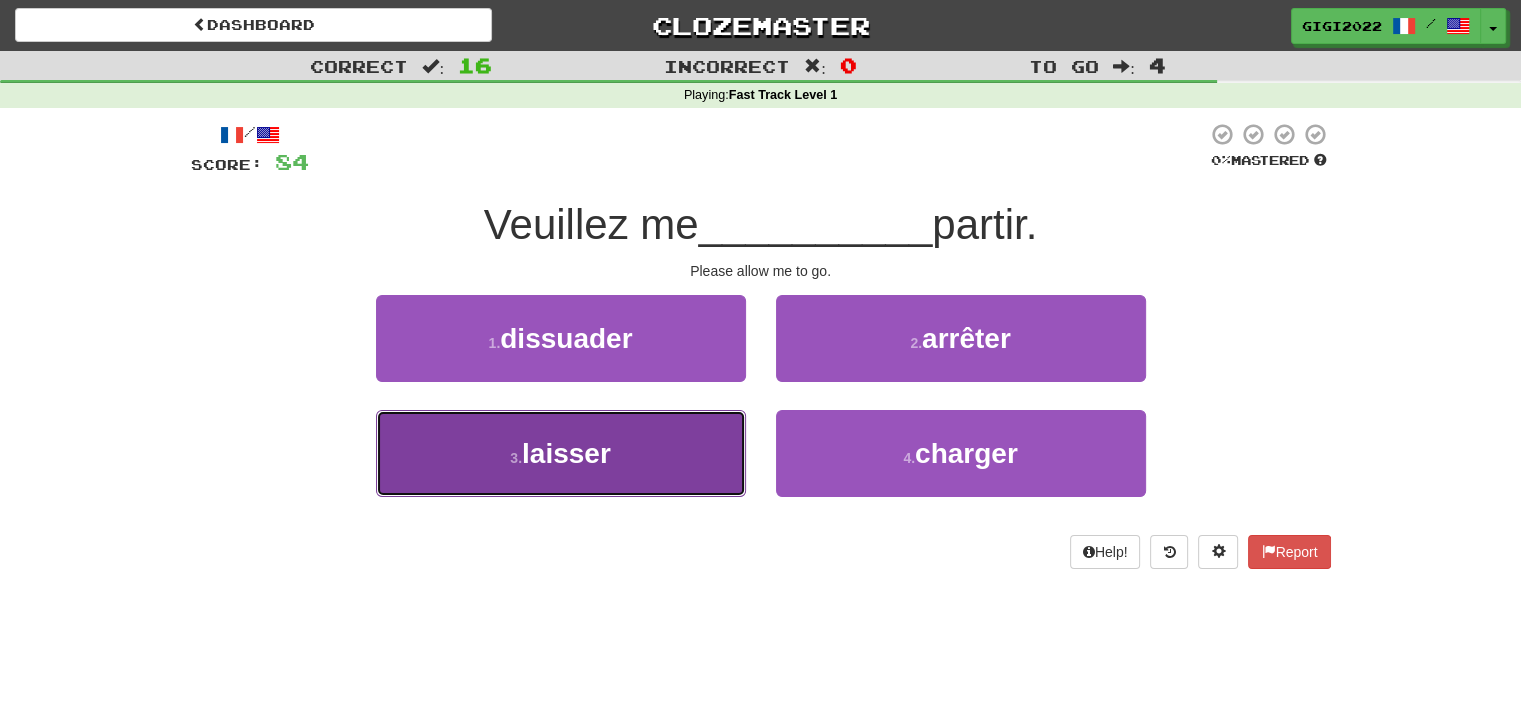 click on "3 .  laisser" at bounding box center [561, 453] 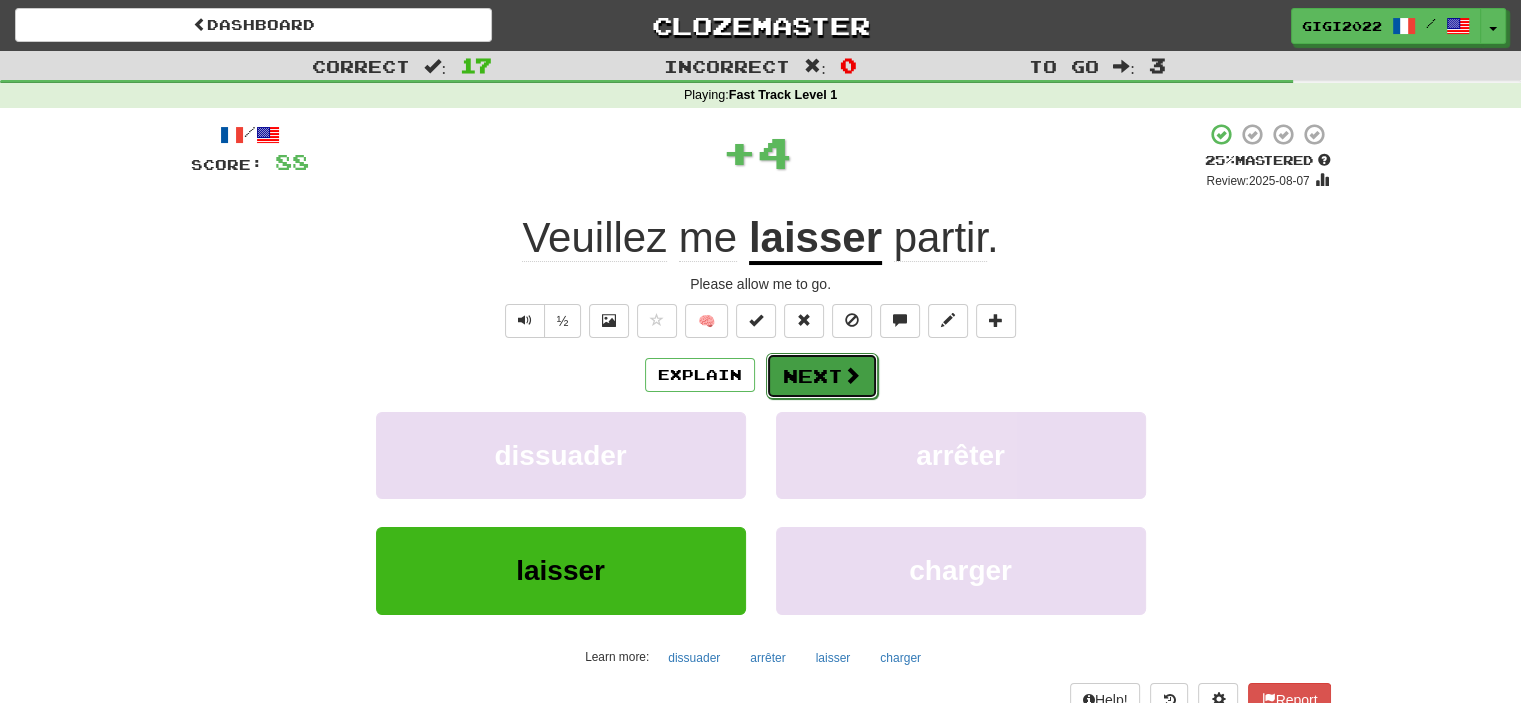 click on "Next" at bounding box center (822, 376) 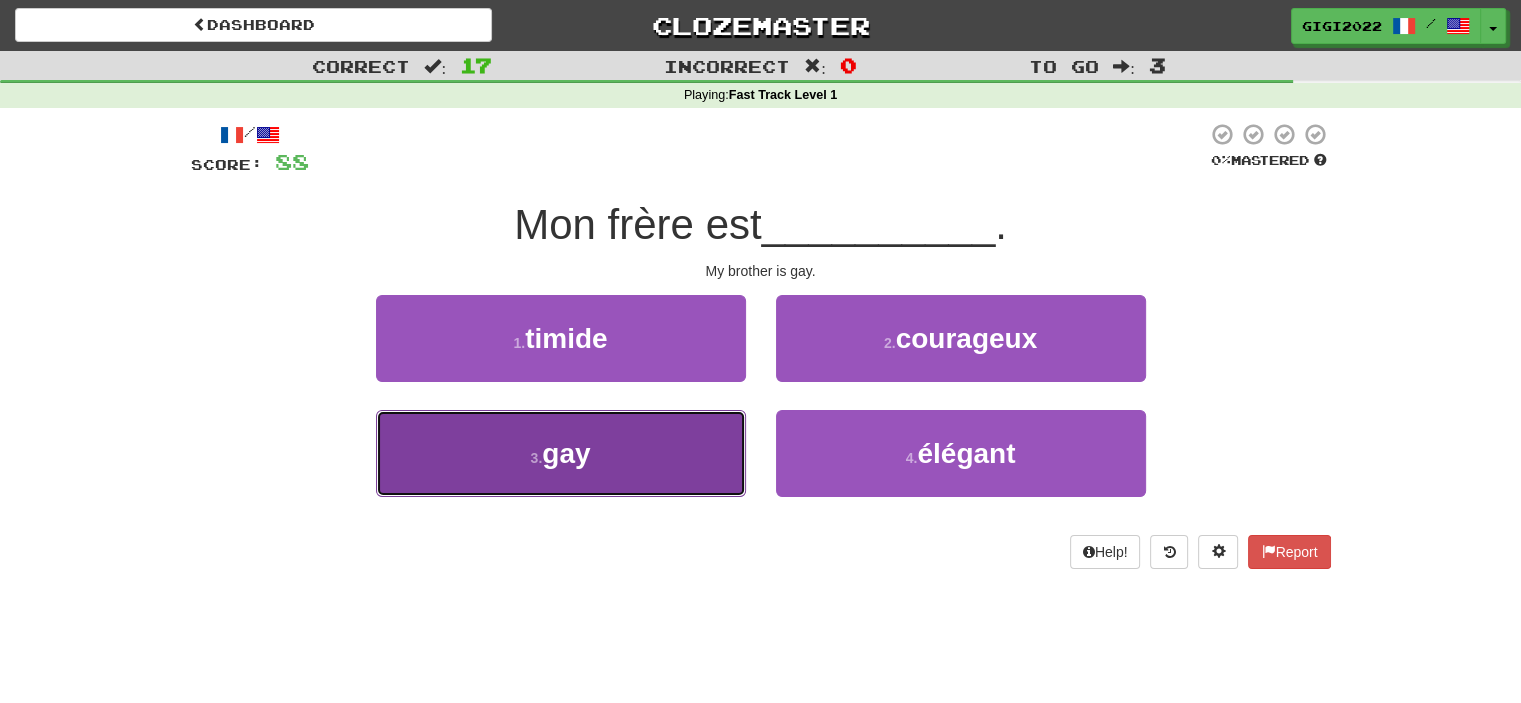 click on "3 .  gay" at bounding box center [561, 453] 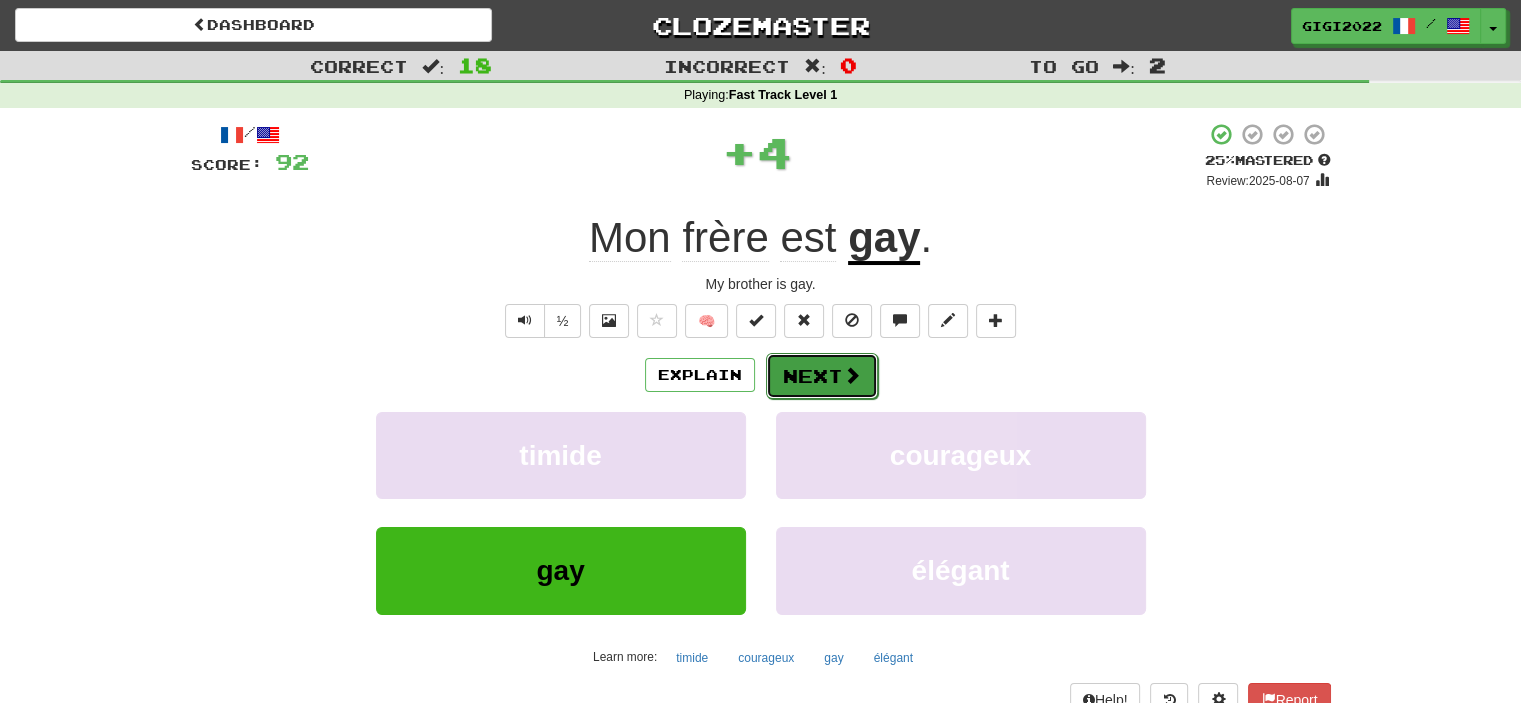 click on "Next" at bounding box center [822, 376] 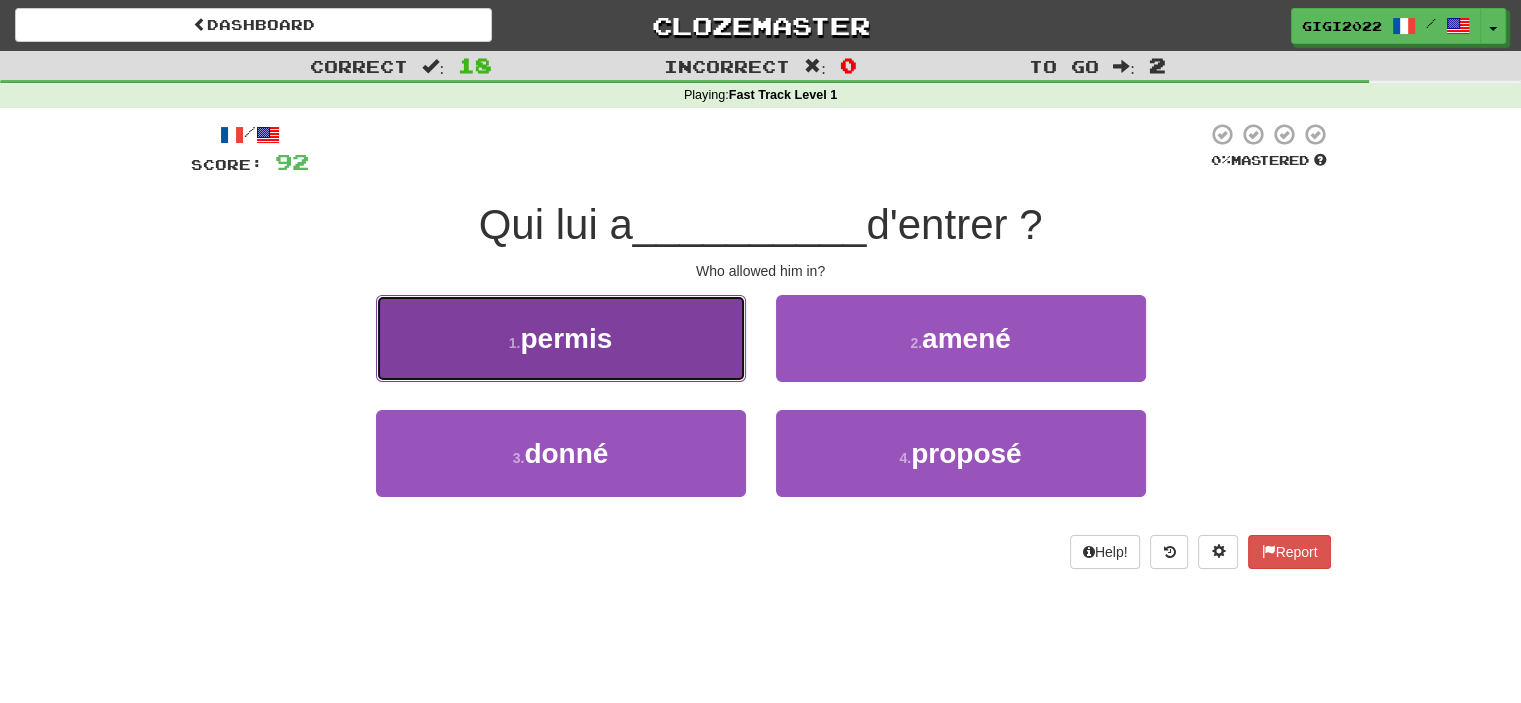click on "1 .  permis" at bounding box center [561, 338] 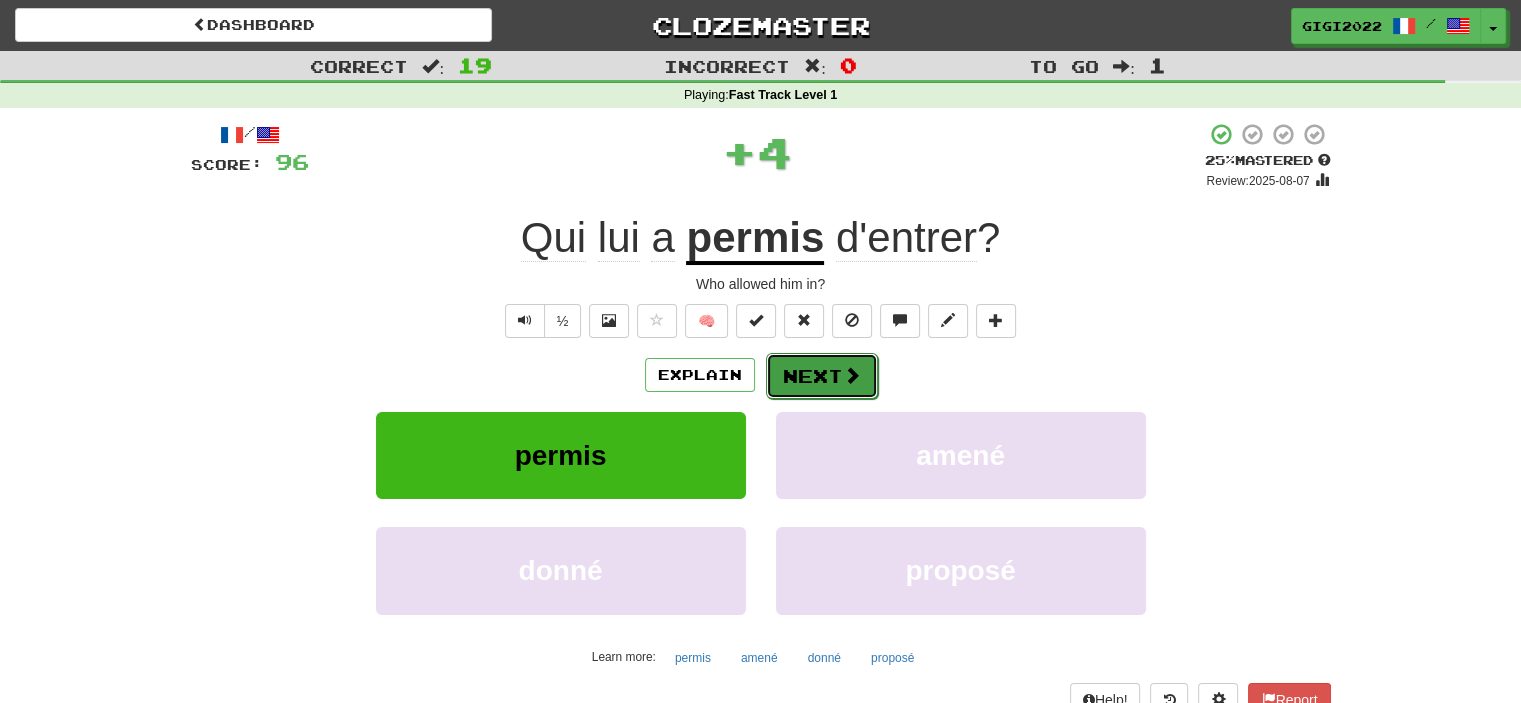 click on "Next" at bounding box center (822, 376) 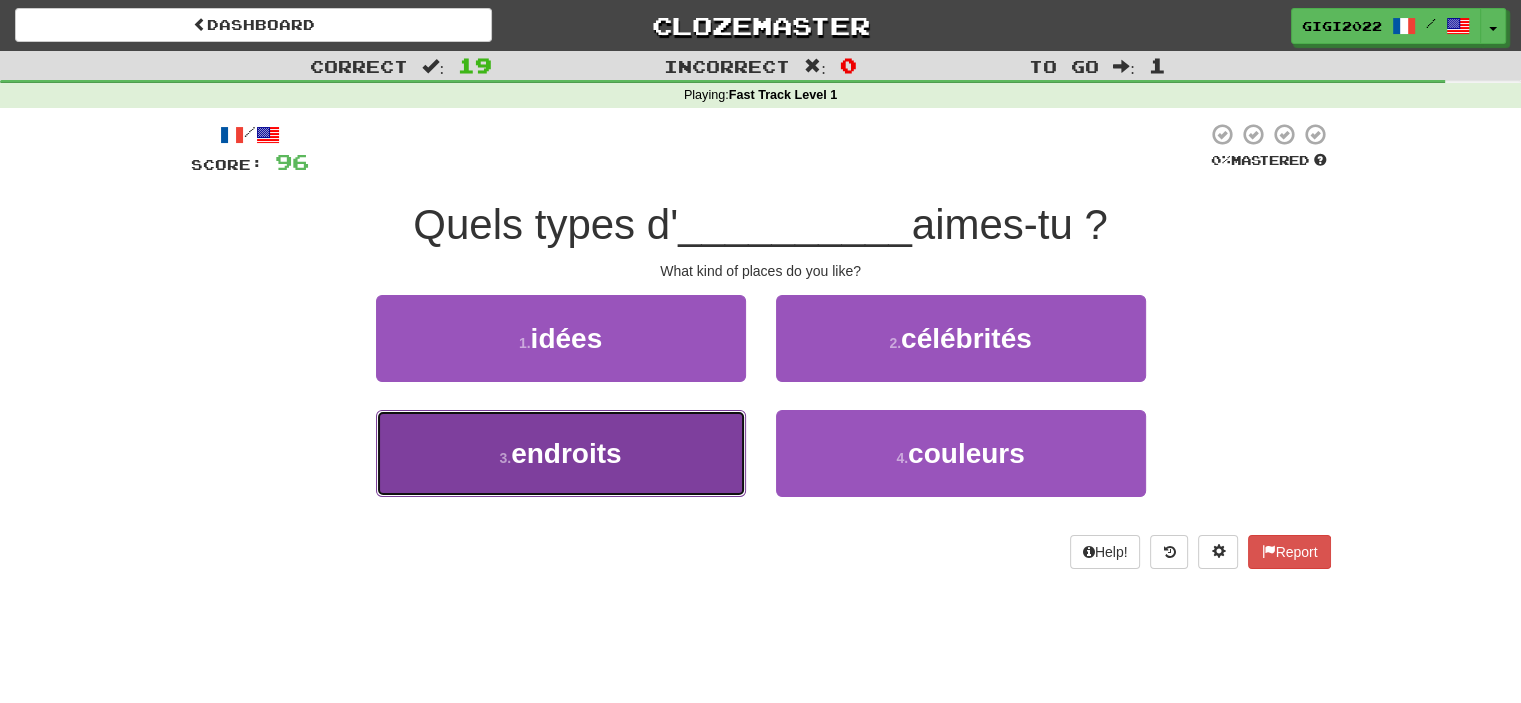 click on "3 .  endroits" at bounding box center (561, 453) 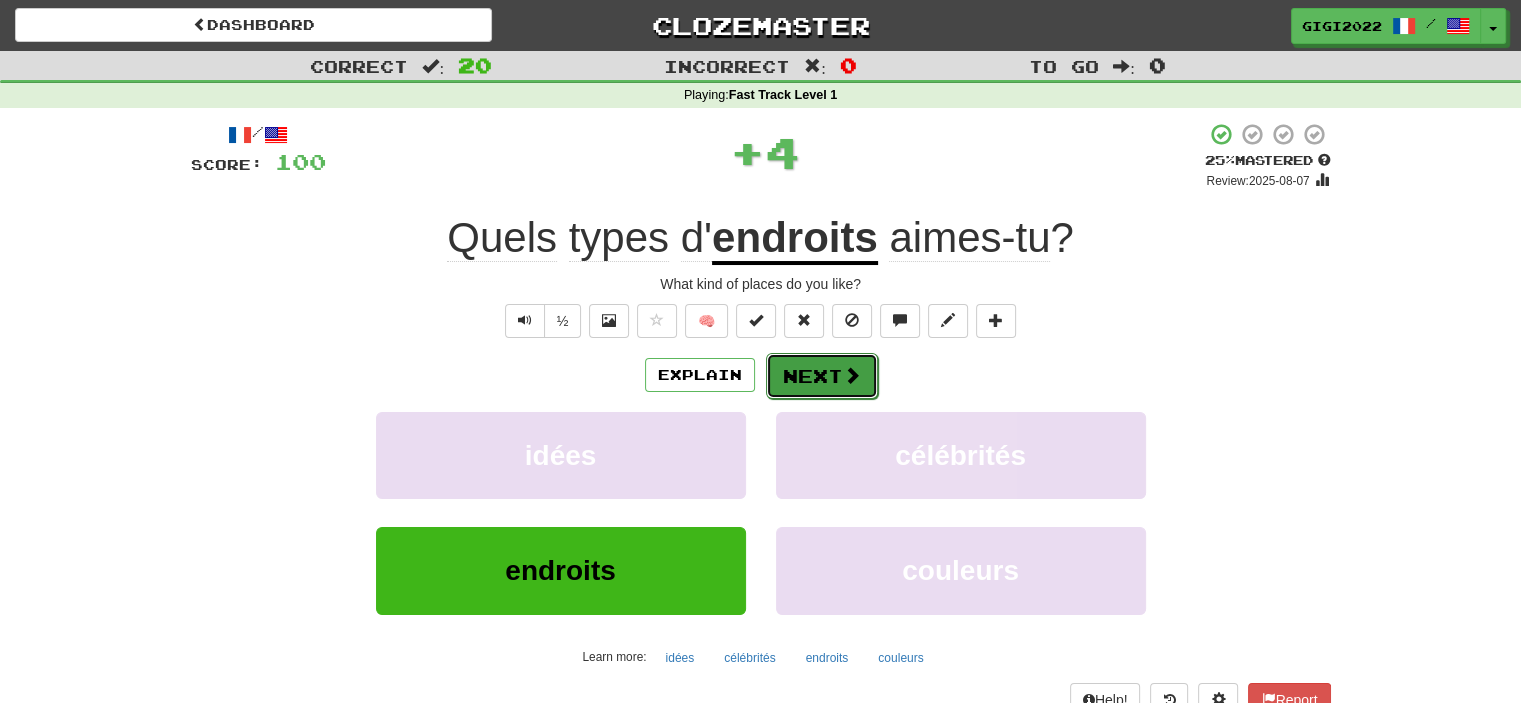 click on "Next" at bounding box center [822, 376] 